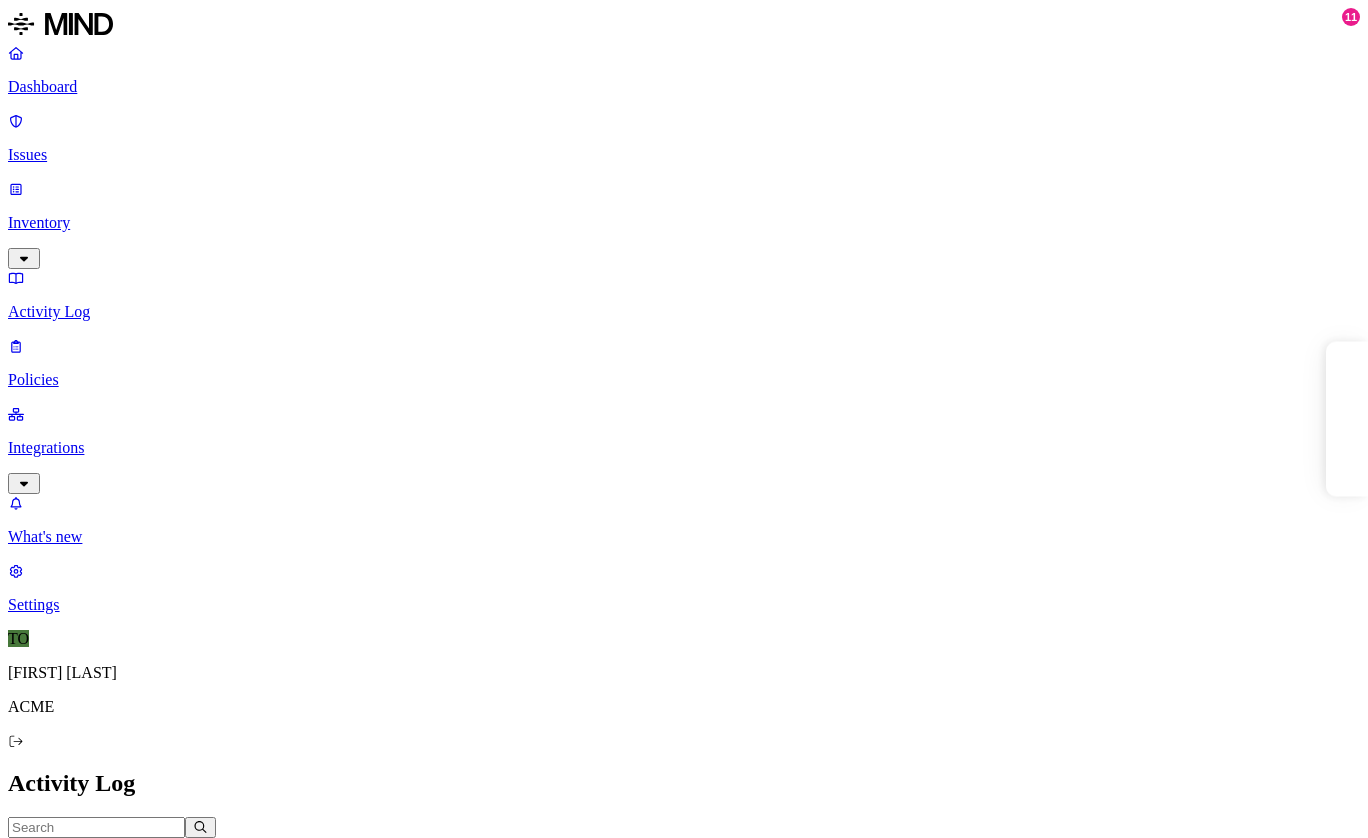 scroll, scrollTop: 0, scrollLeft: 0, axis: both 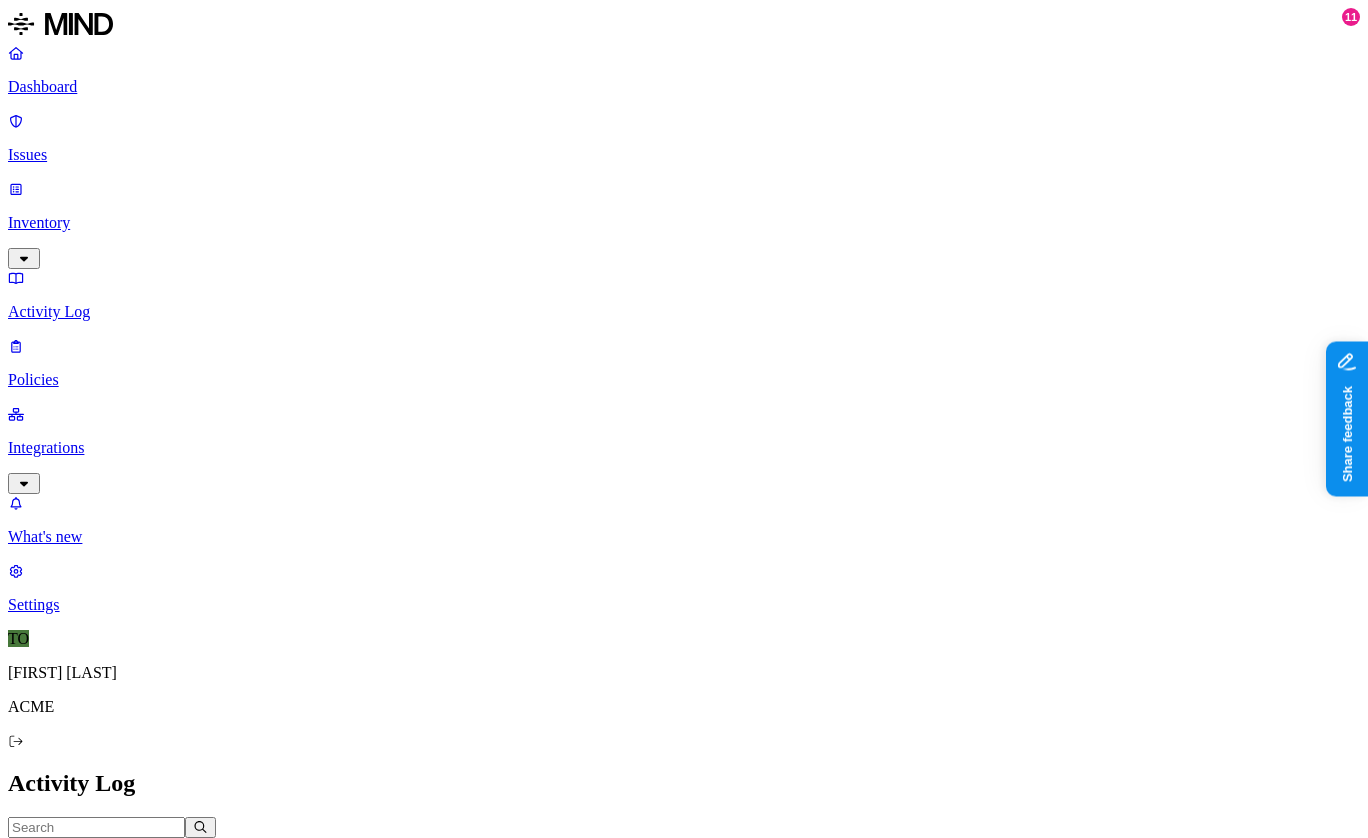 click at bounding box center (684, 26) 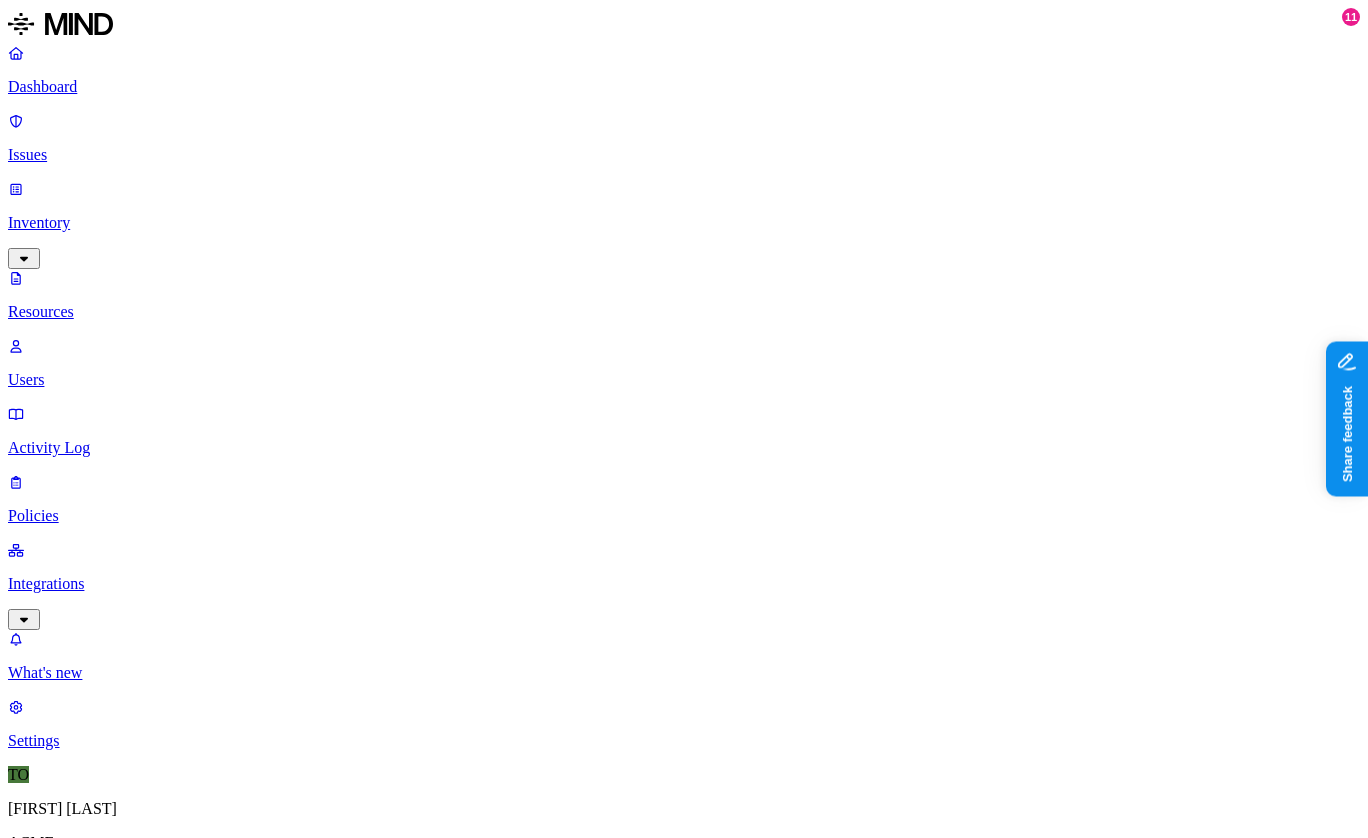 click on "Dashboard" at bounding box center (684, 70) 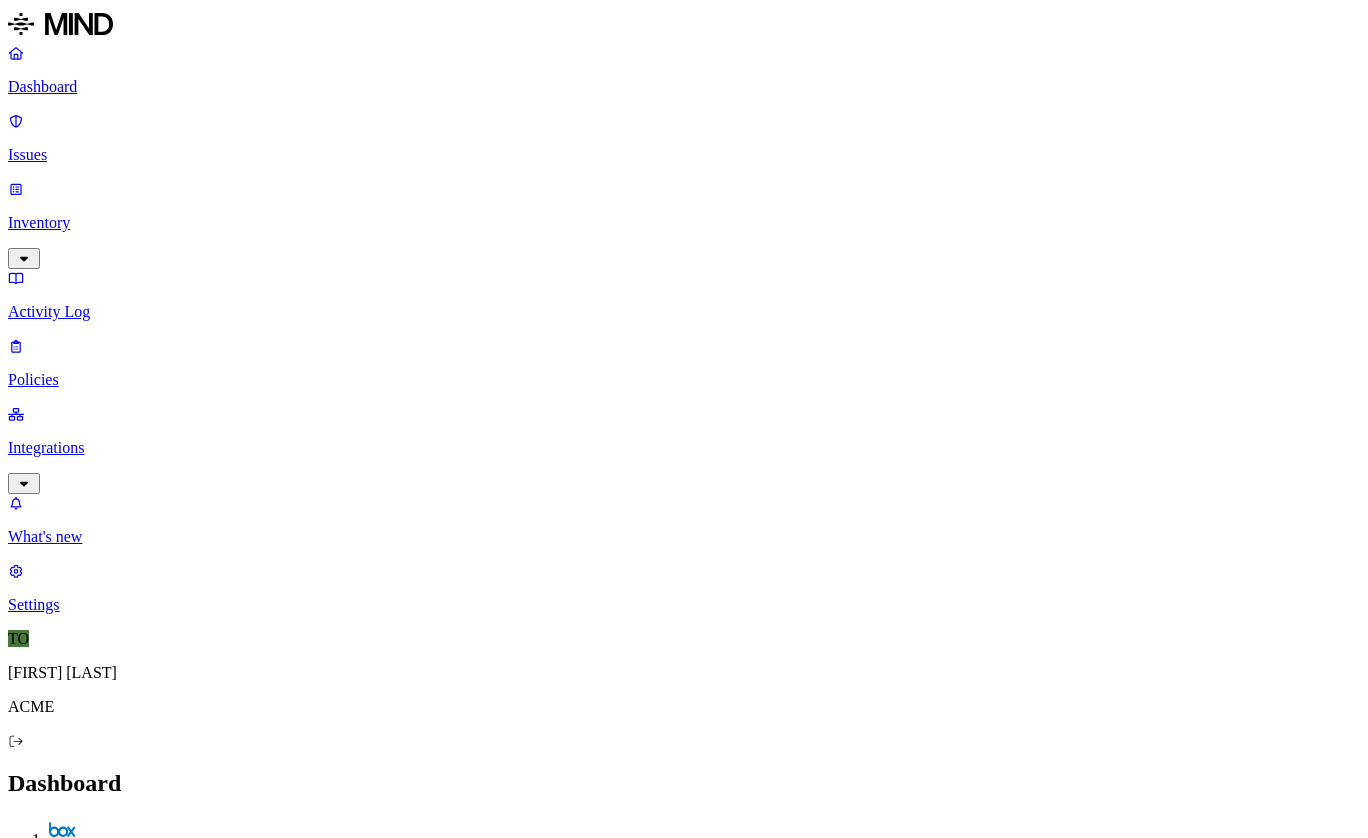 scroll, scrollTop: 0, scrollLeft: 0, axis: both 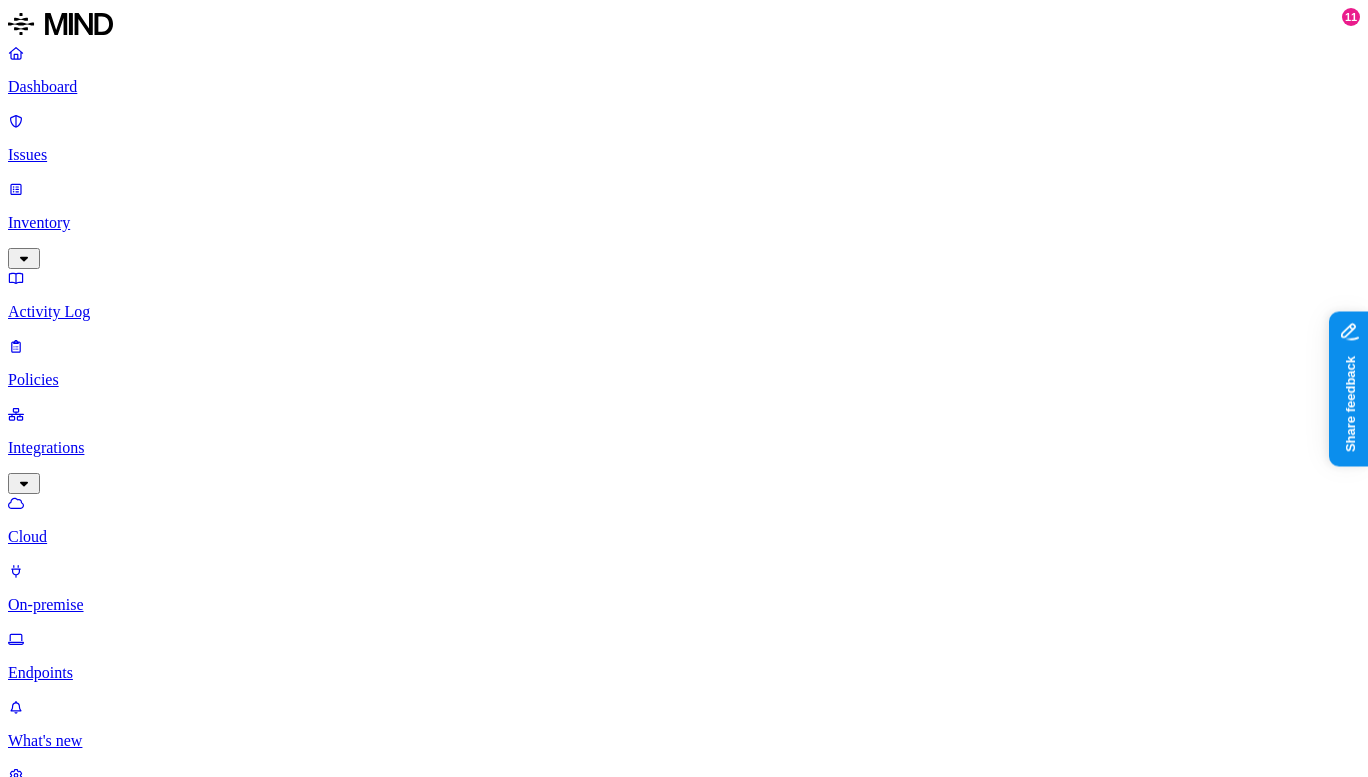 click on "Cloud" at bounding box center (684, 537) 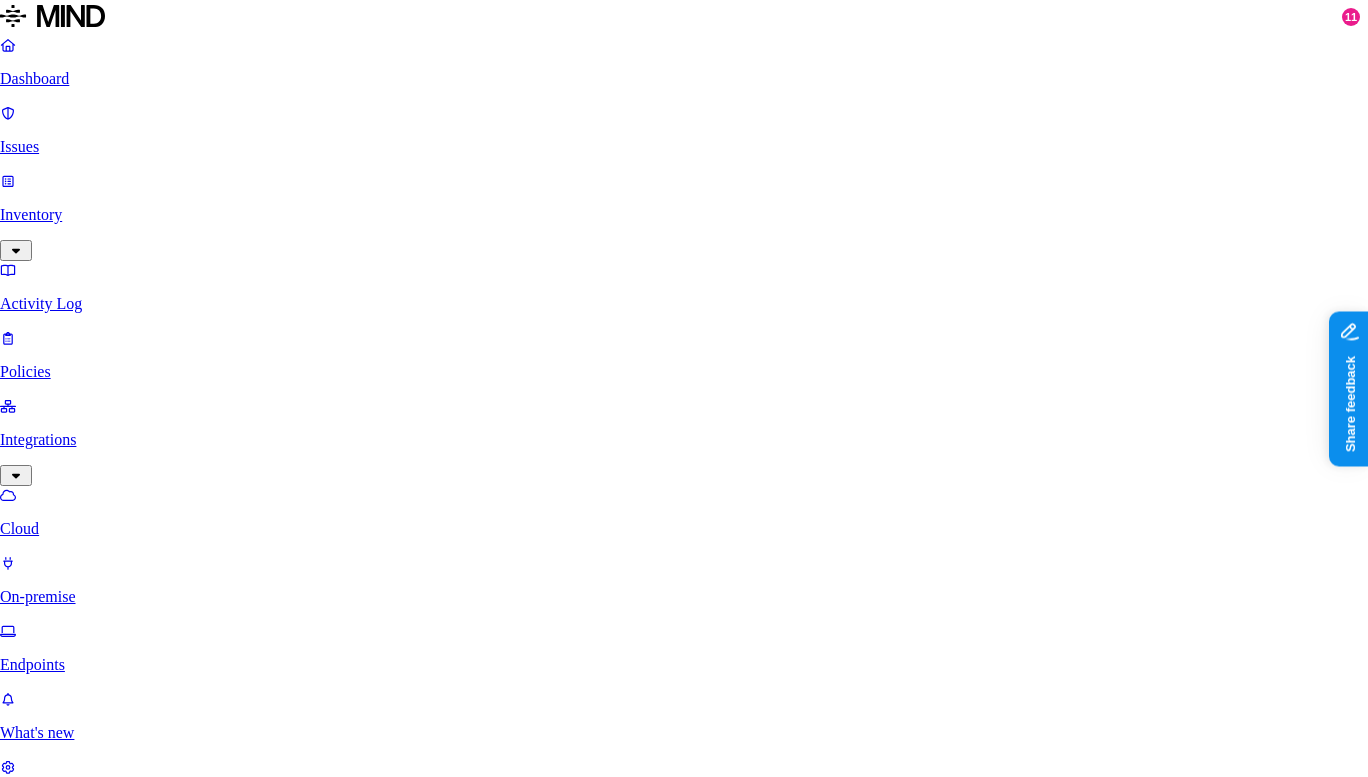 click on "Google Drive is a cloud file collaboration platform." at bounding box center [704, 4770] 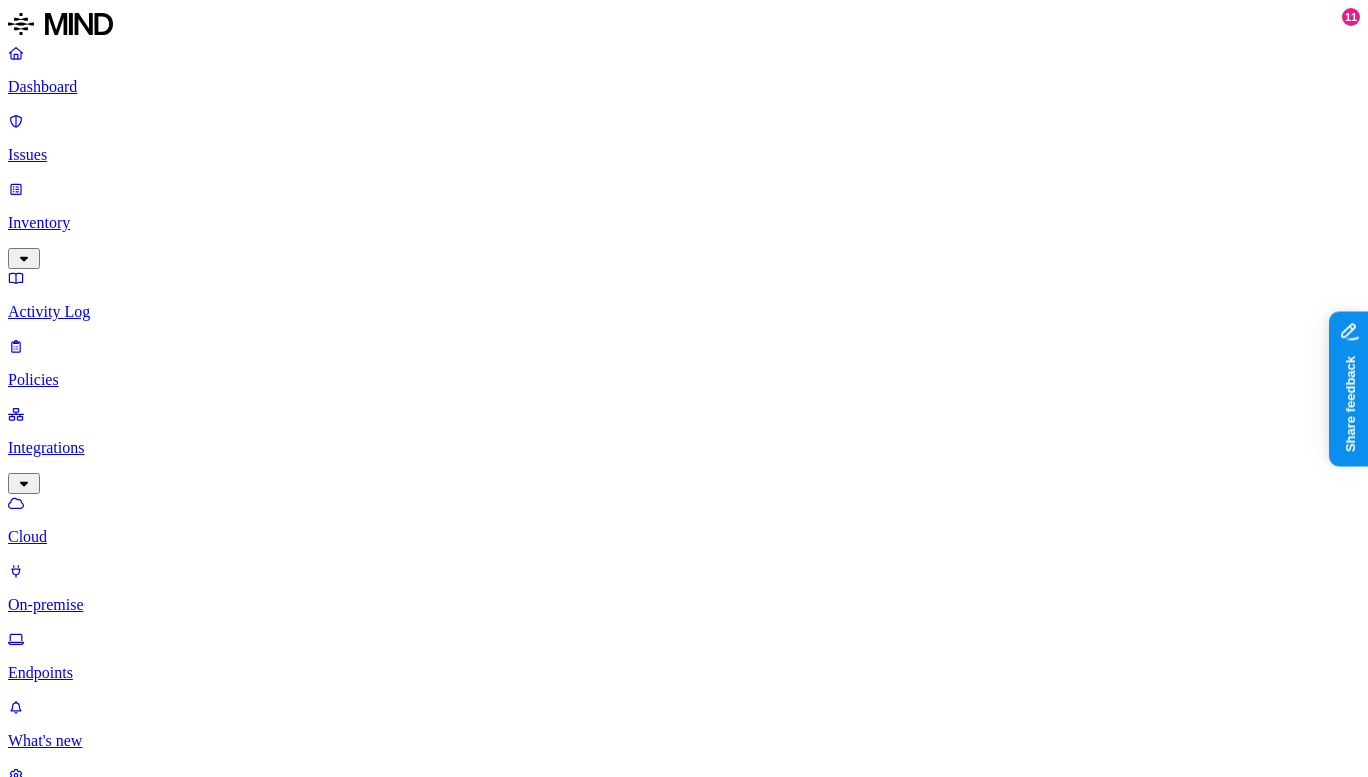 click on "Inventory" at bounding box center [684, 223] 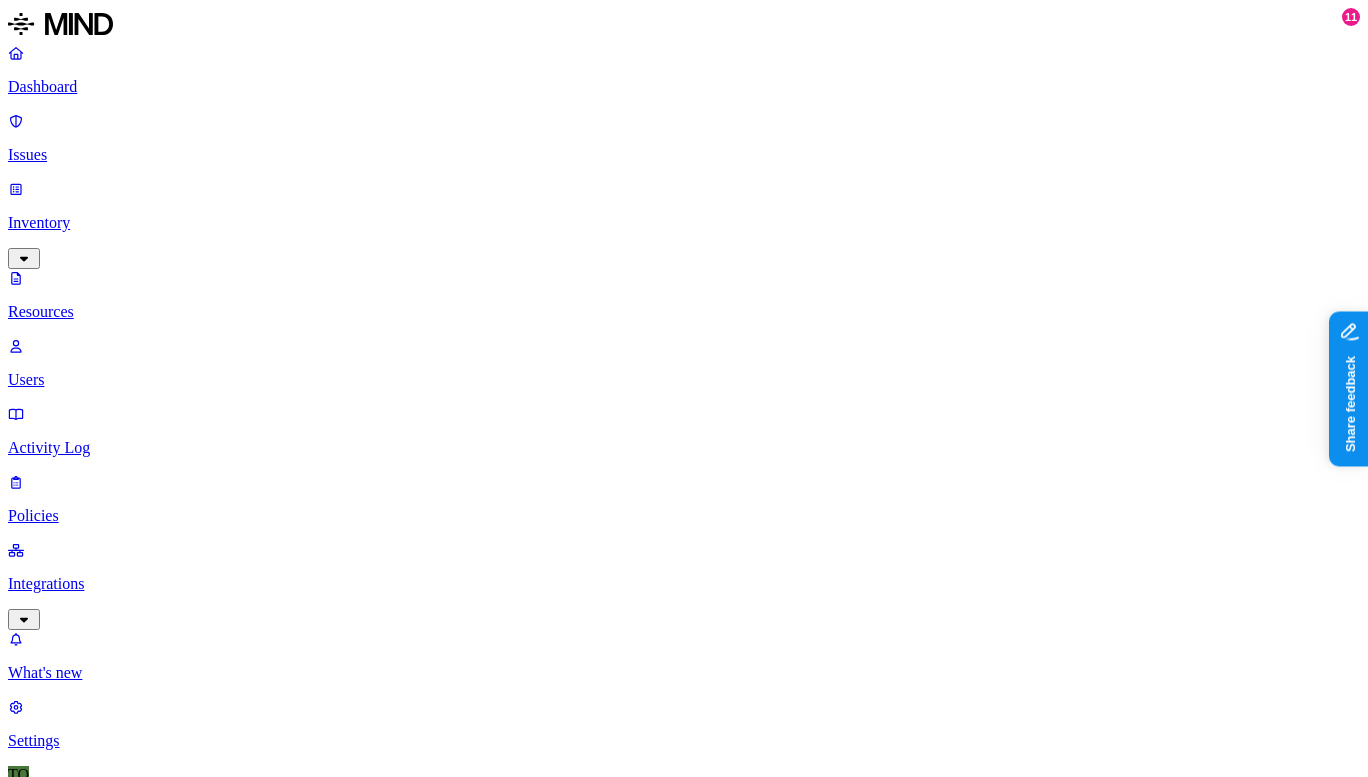 click on "Kind" at bounding box center [29, 984] 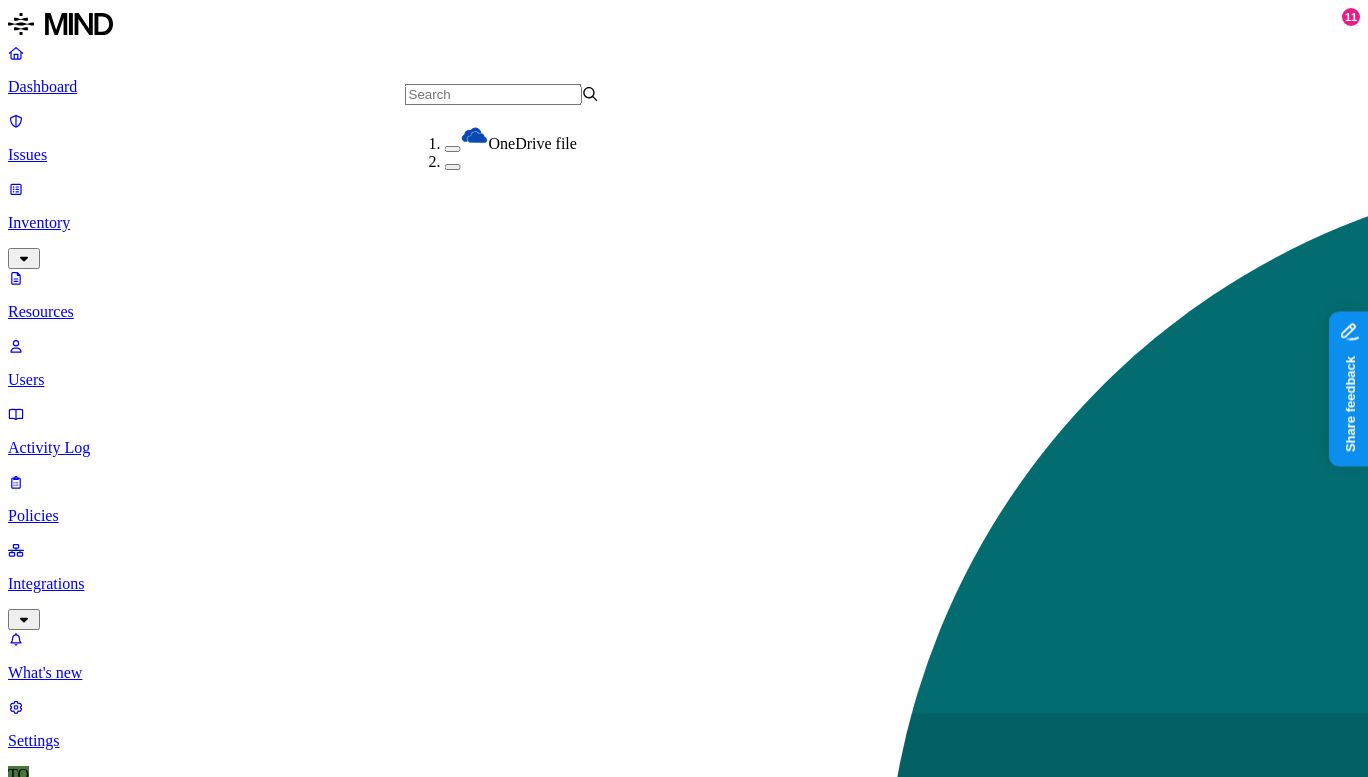 click at bounding box center (453, 2919) 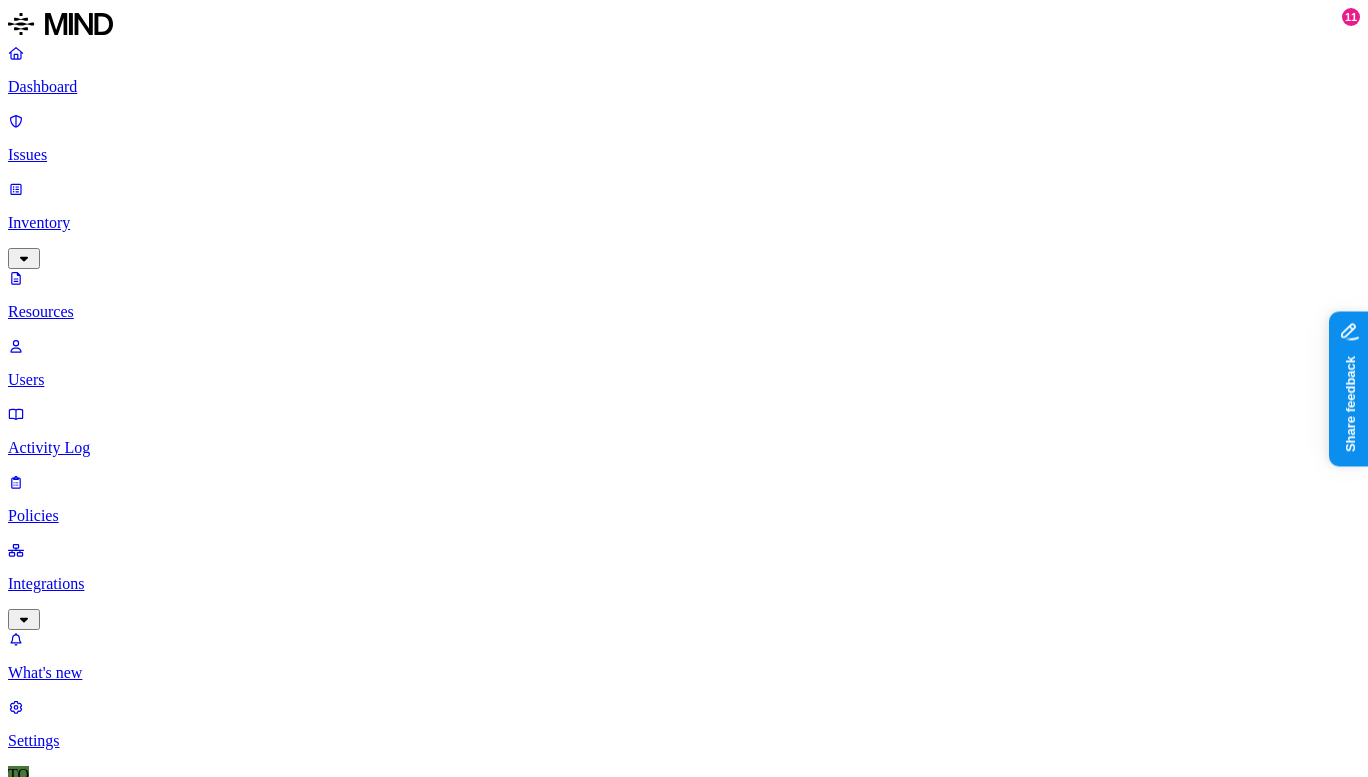 click on "Kind" at bounding box center [37, 984] 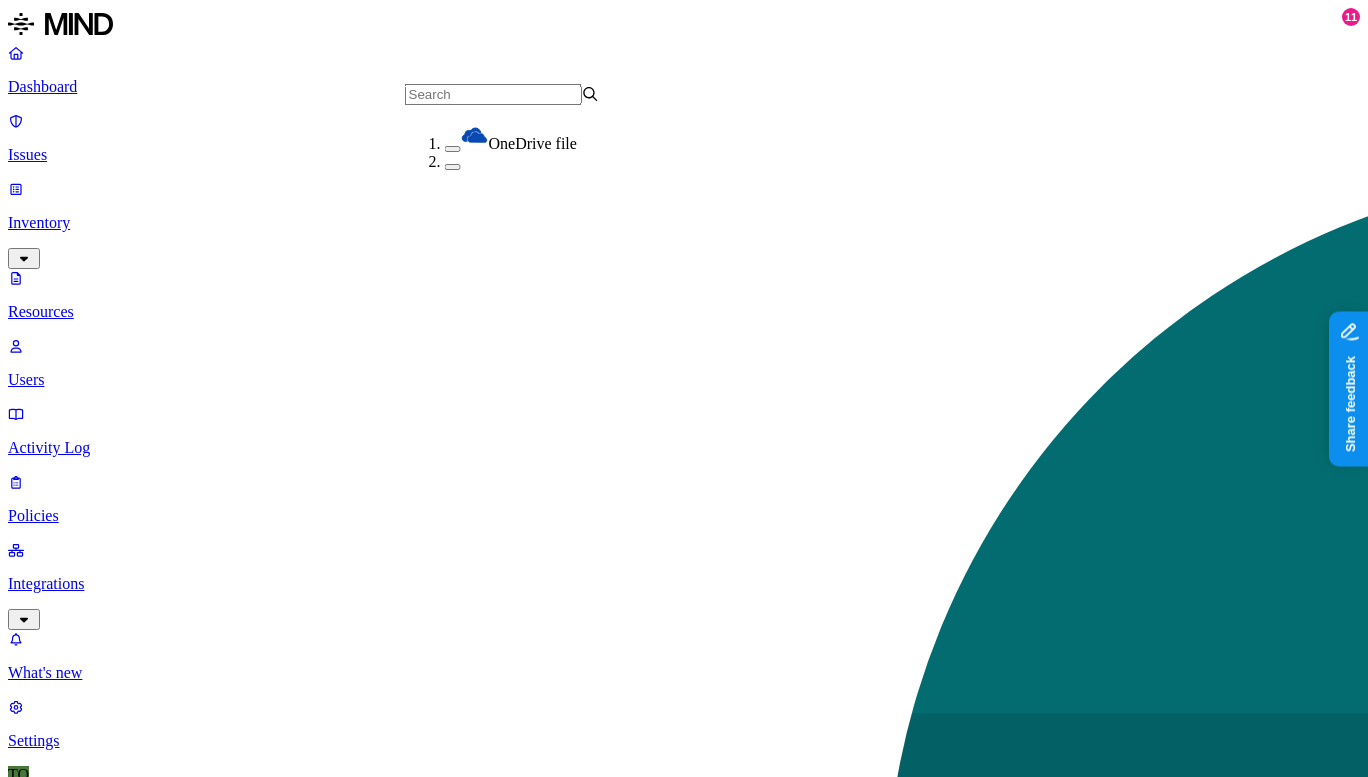 click at bounding box center [541, 2787] 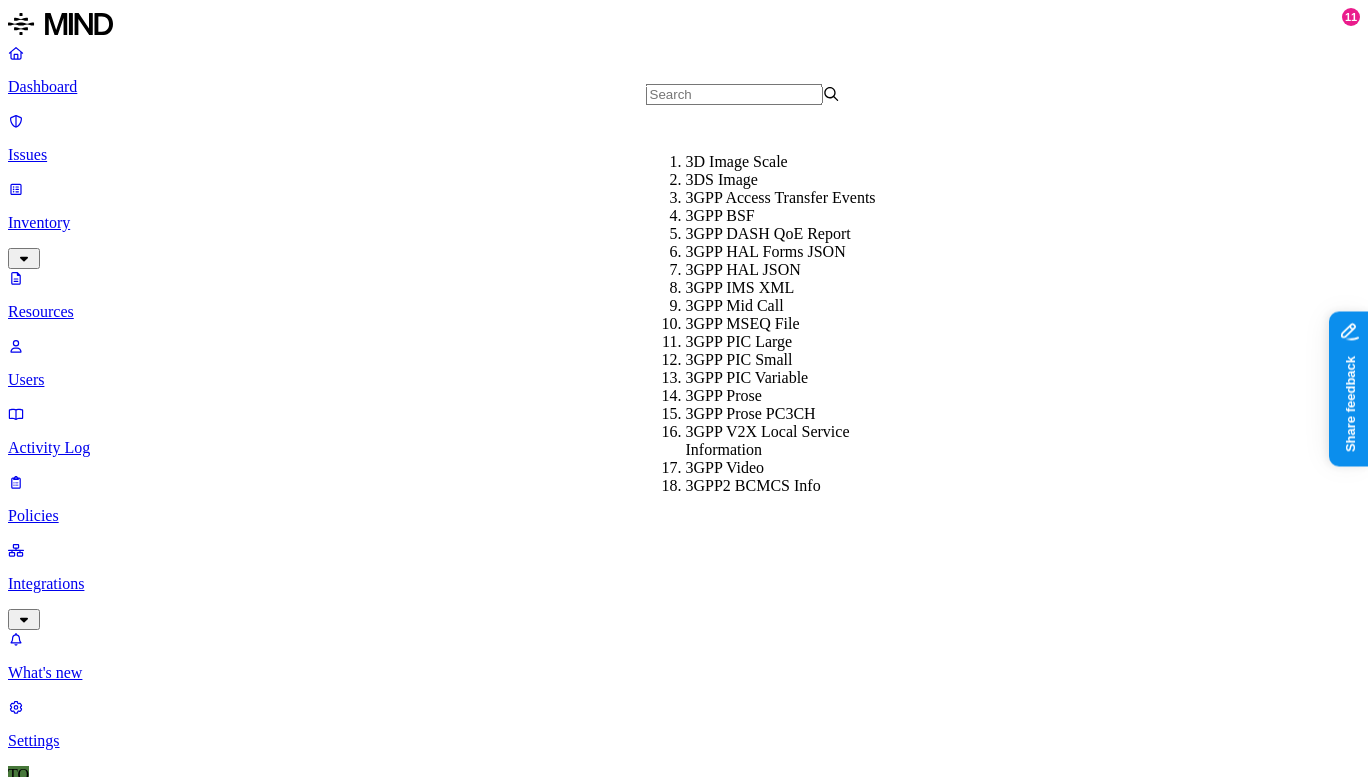 scroll, scrollTop: 198, scrollLeft: 0, axis: vertical 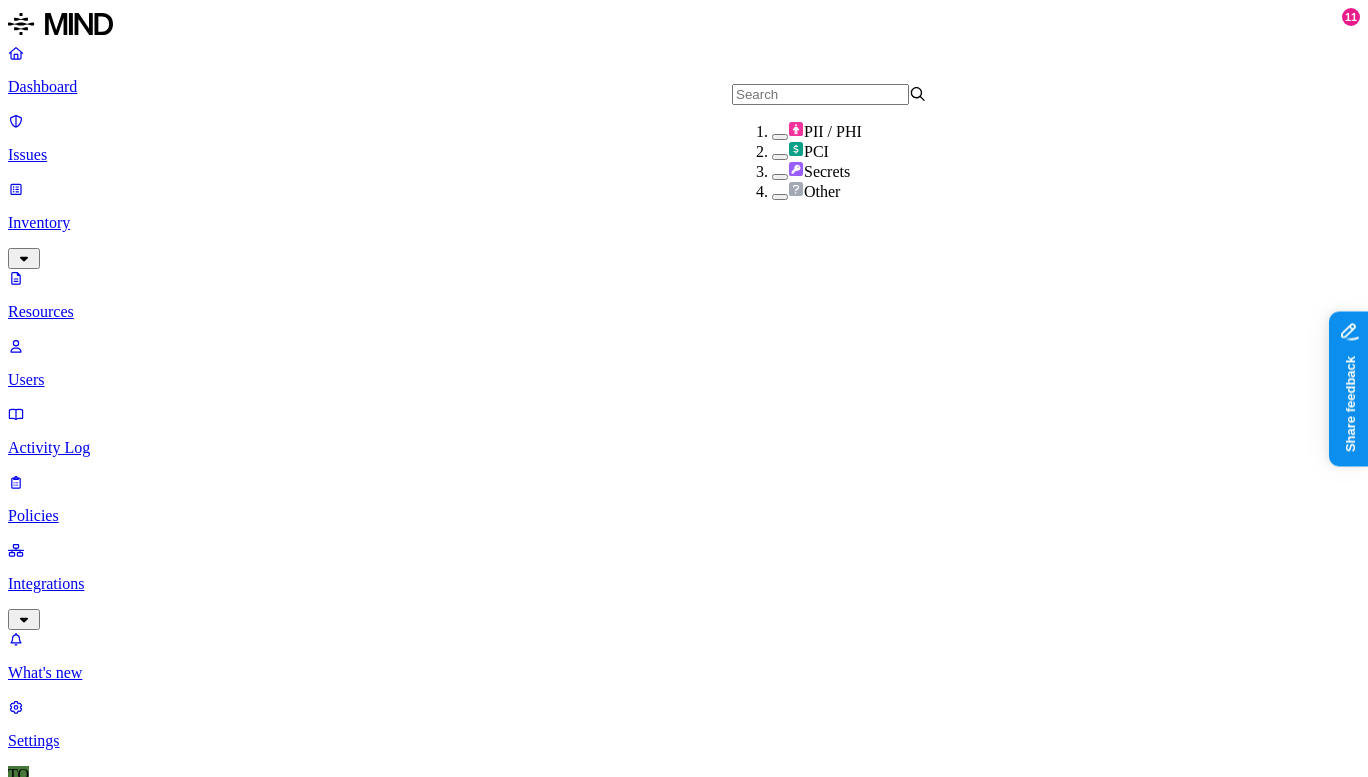 click on "Category" at bounding box center (548, 984) 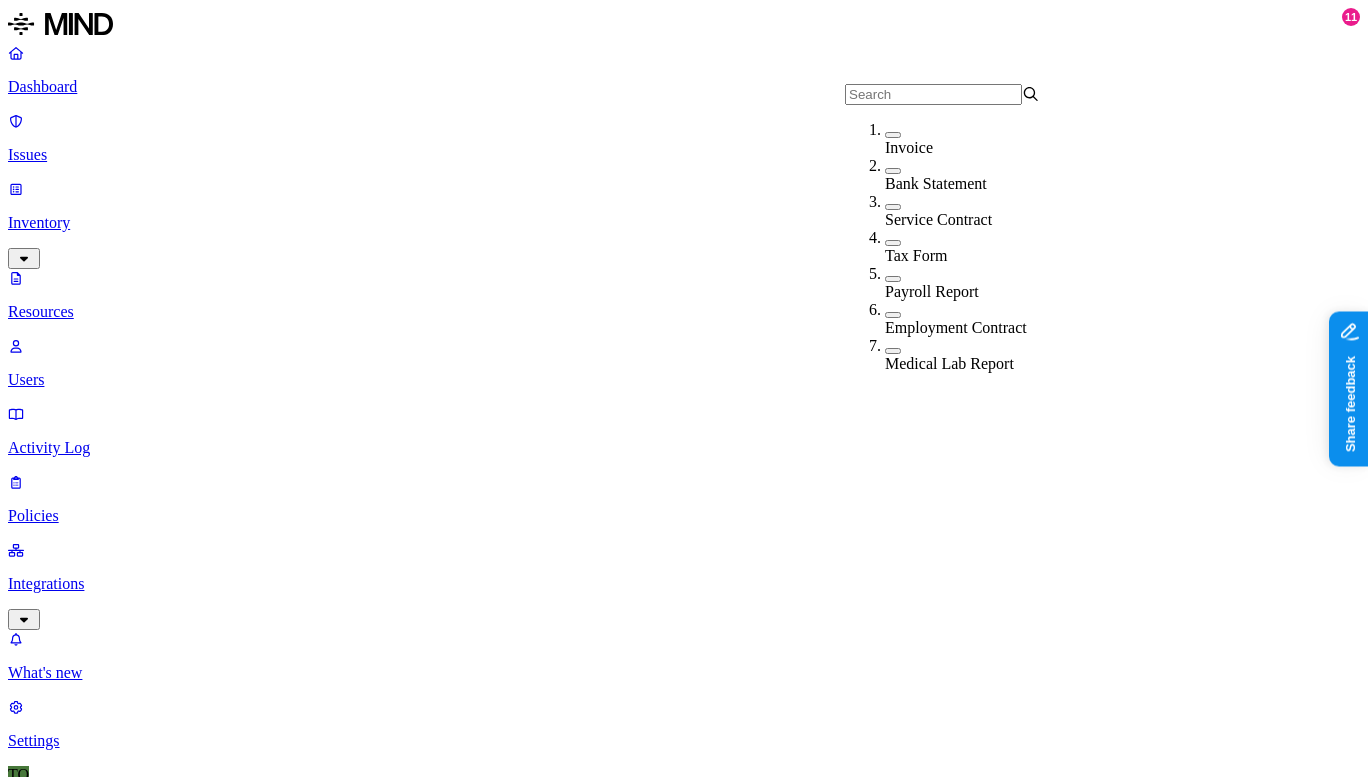 click on "Data types" at bounding box center [631, 984] 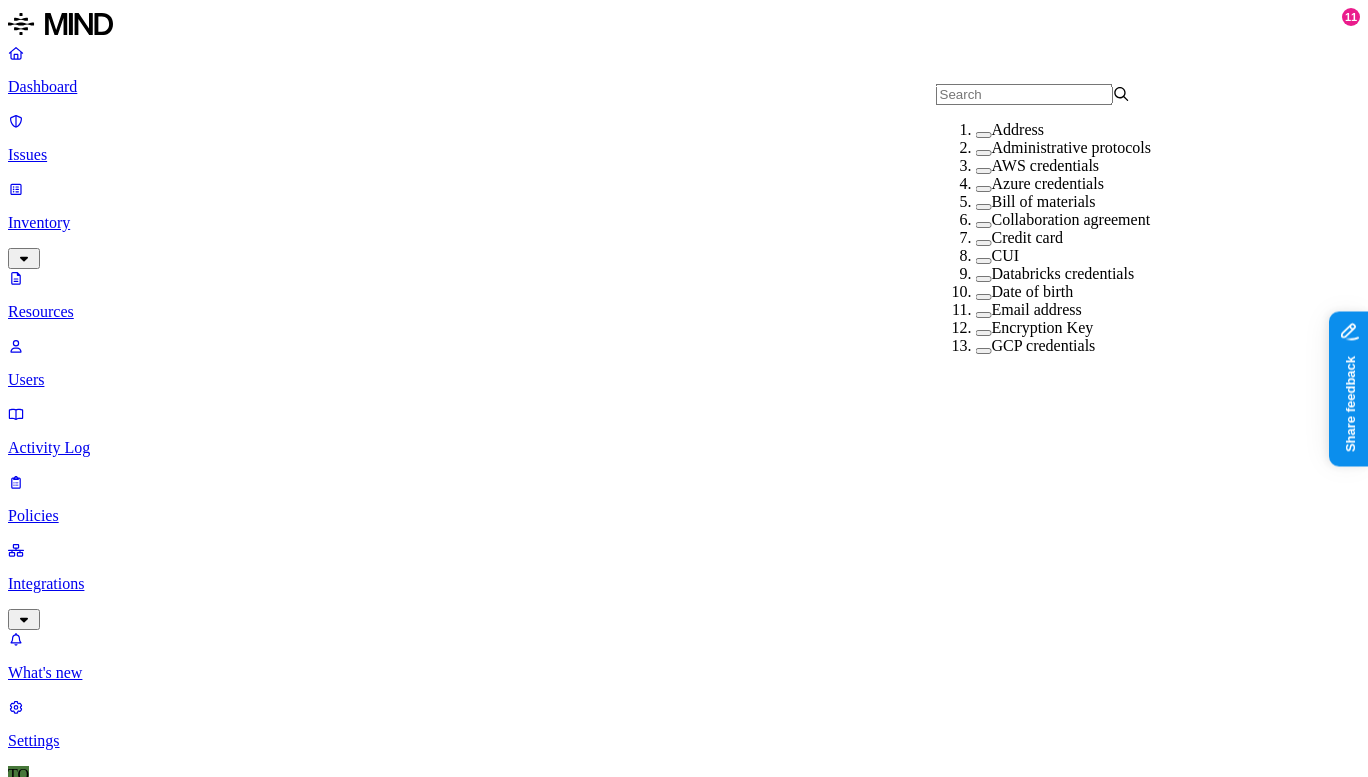 click on "Resources" at bounding box center (684, 919) 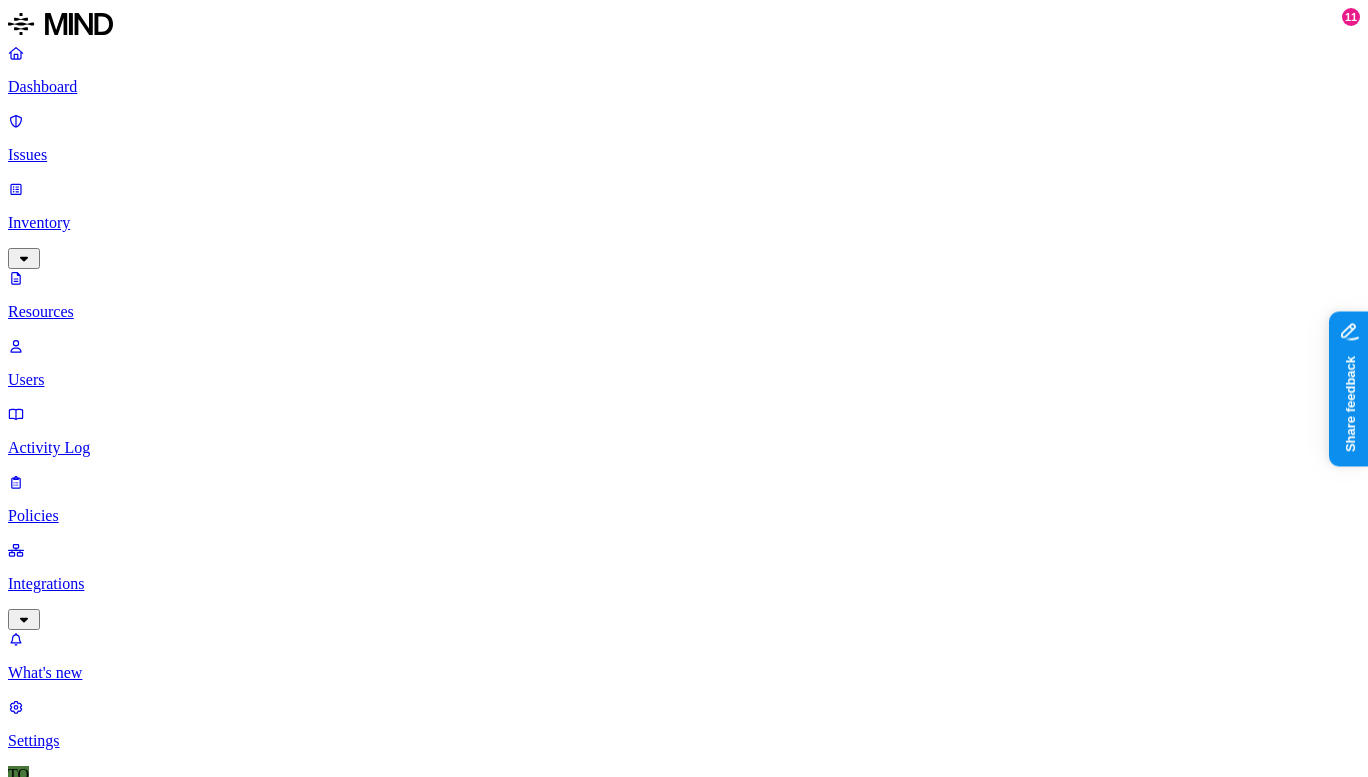 click on "Kind" at bounding box center [107, 1076] 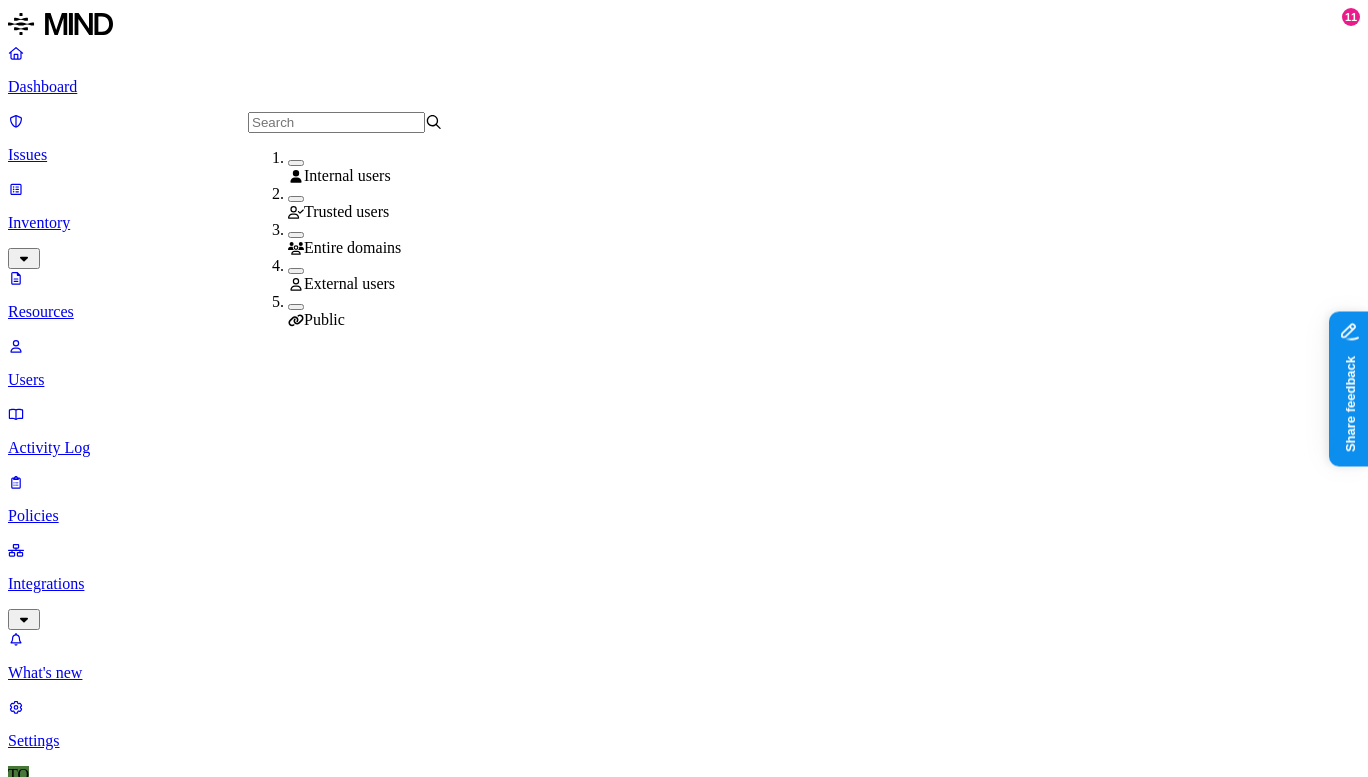 click at bounding box center (107, 1994) 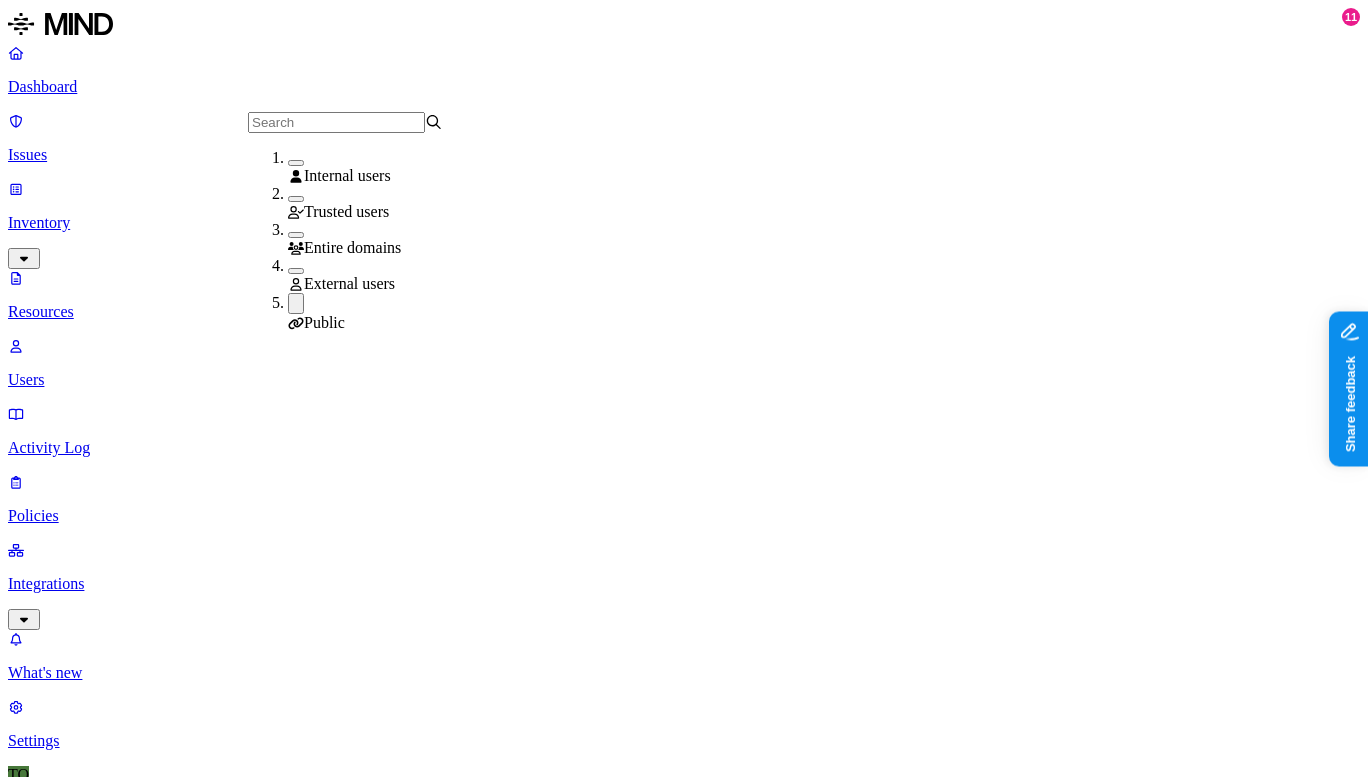 click on "Dashboard" at bounding box center [684, 87] 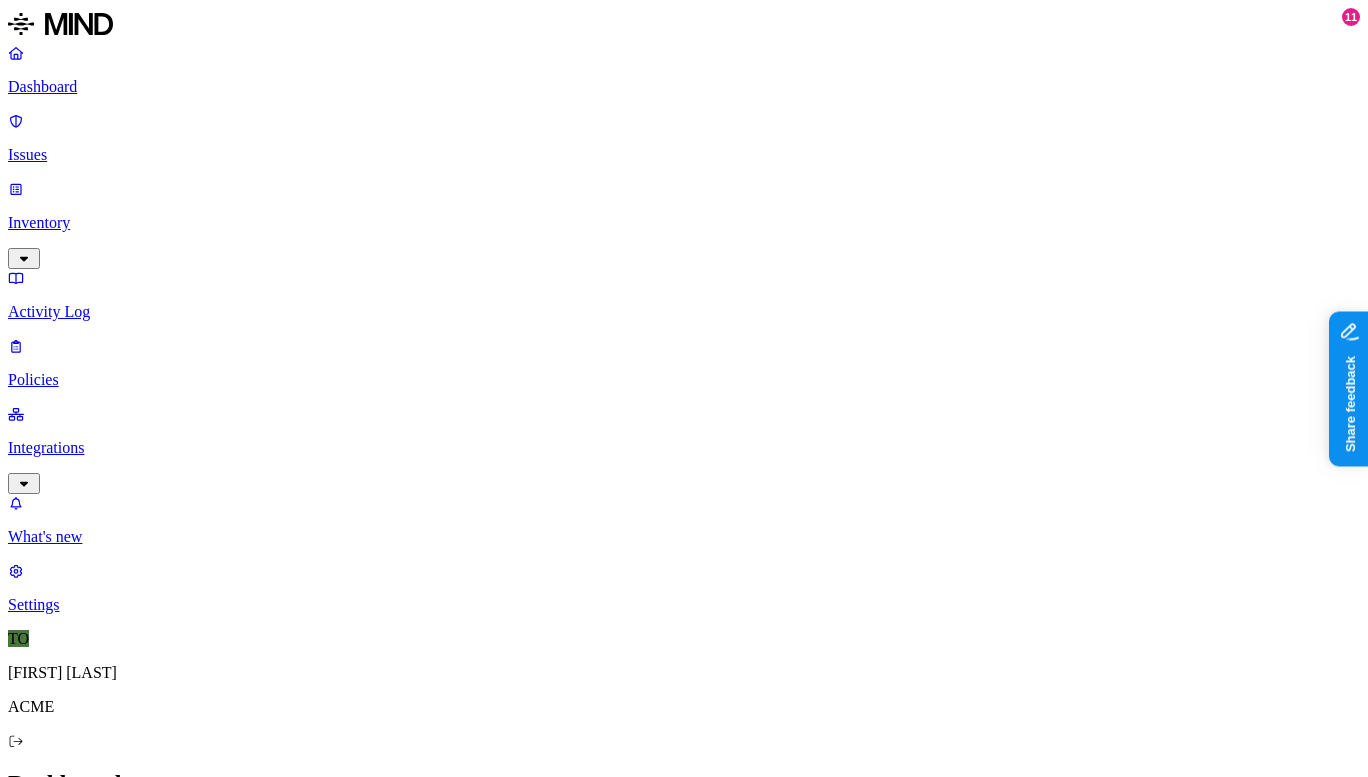 click on "Detection" at bounding box center (119, 2138) 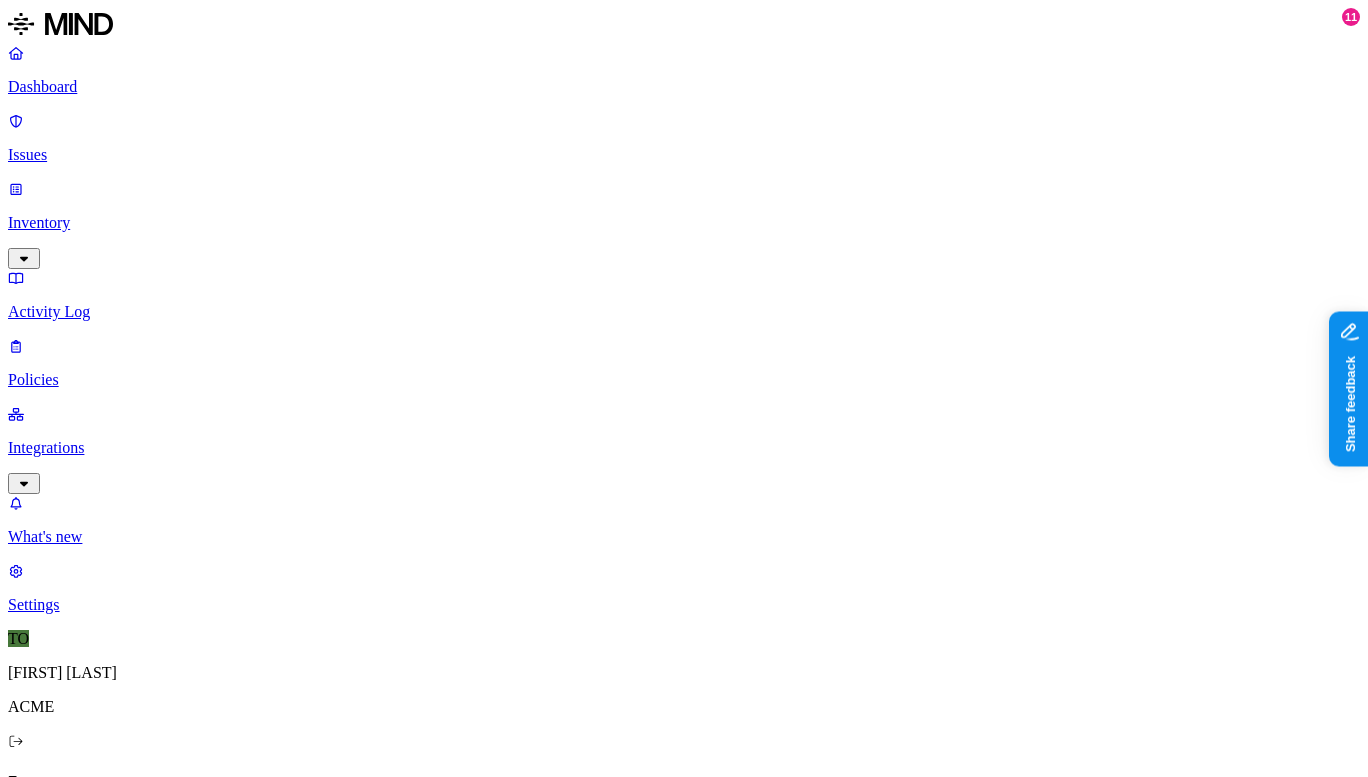 scroll, scrollTop: 0, scrollLeft: 270, axis: horizontal 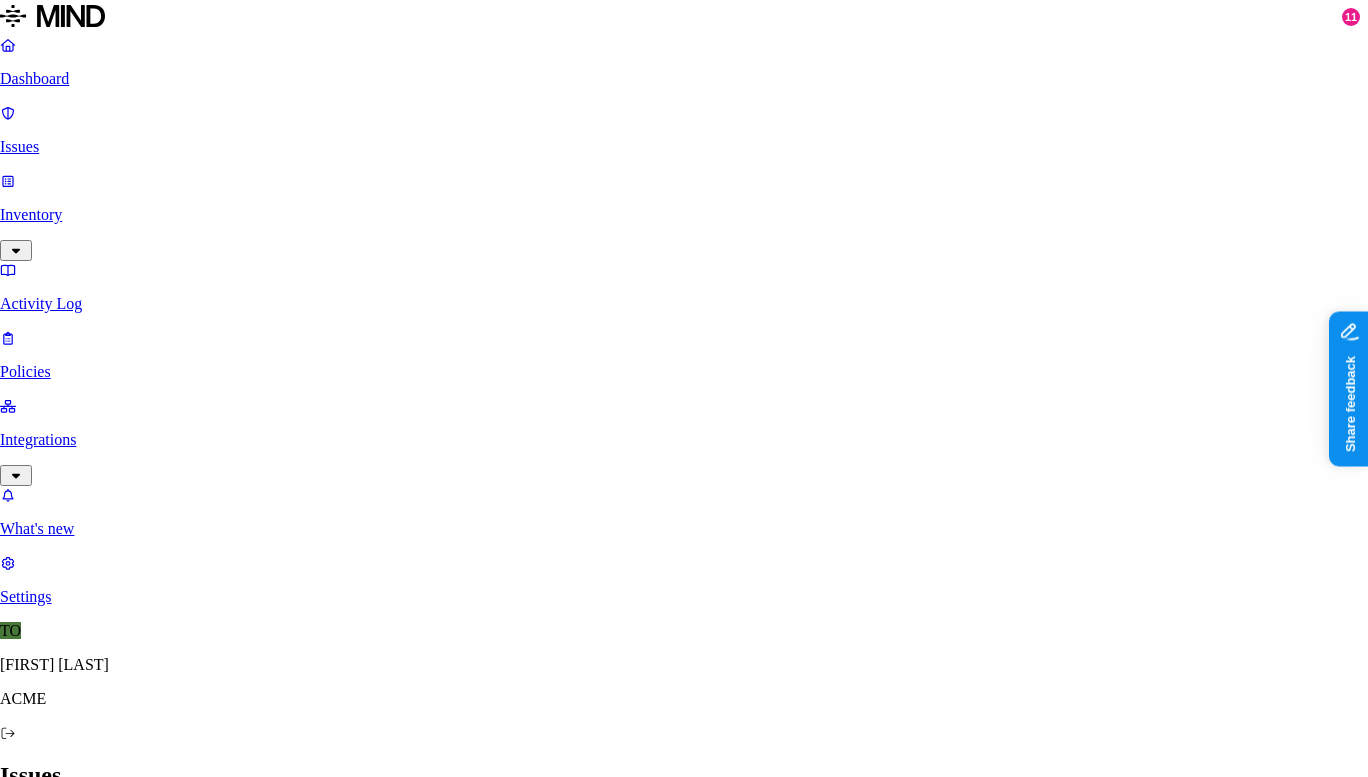 click on "Label Value" at bounding box center (50, 6375) 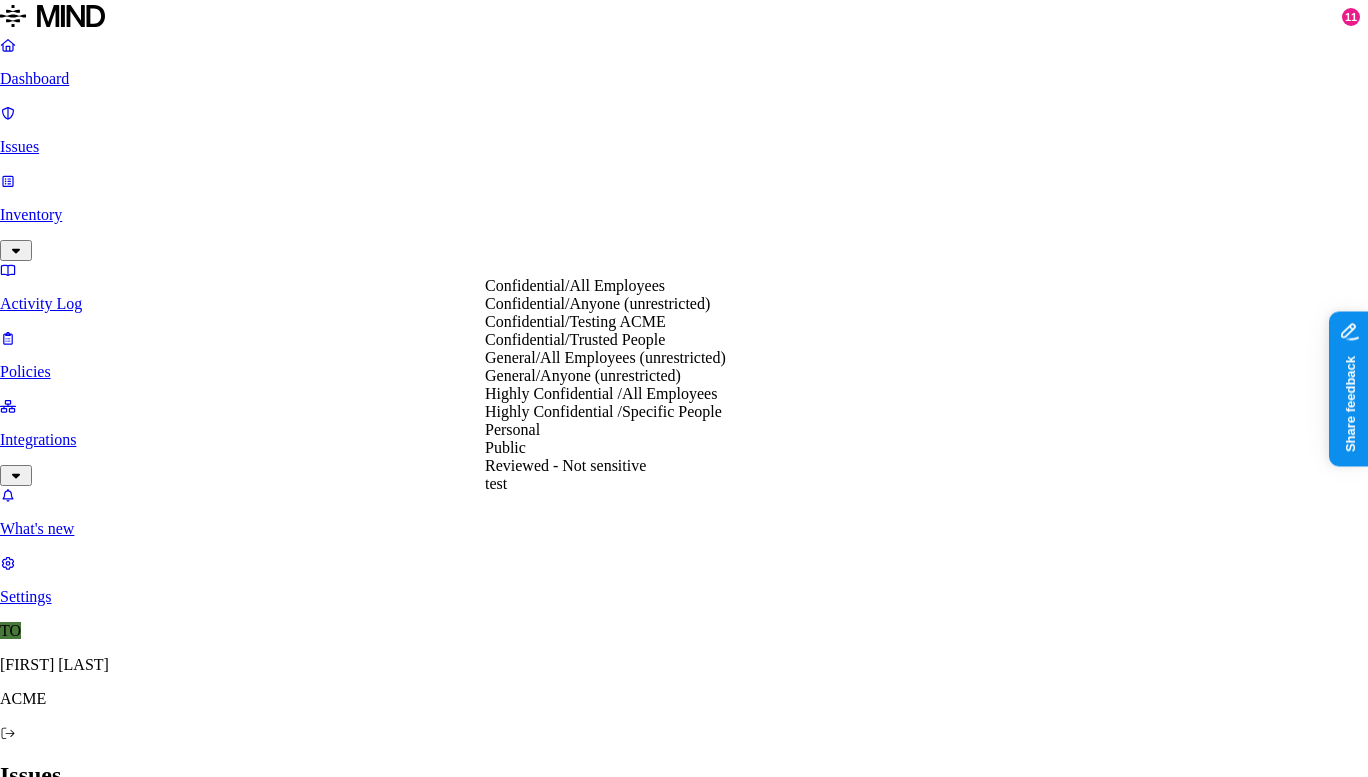 click on "Highly Confidential /All Employees" at bounding box center [601, 393] 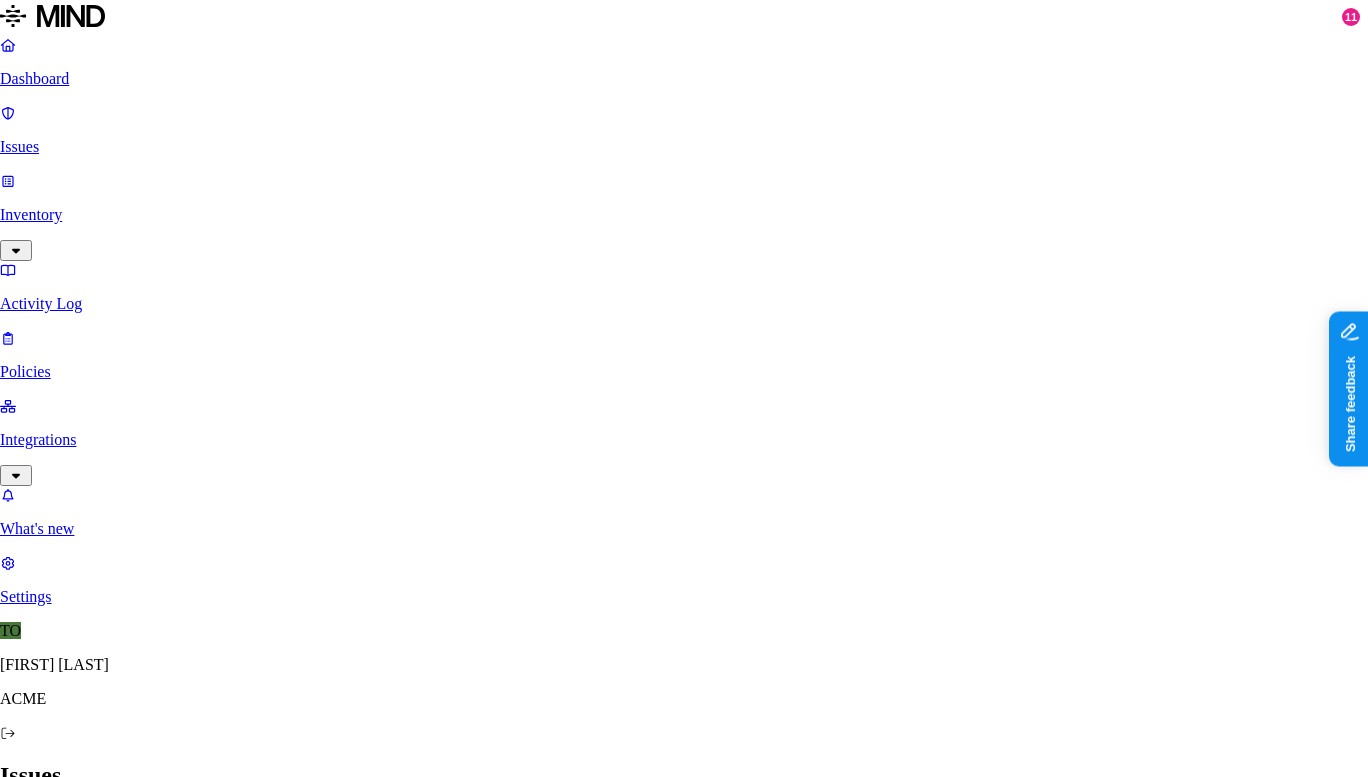 click on "Cancel" at bounding box center [29, 6550] 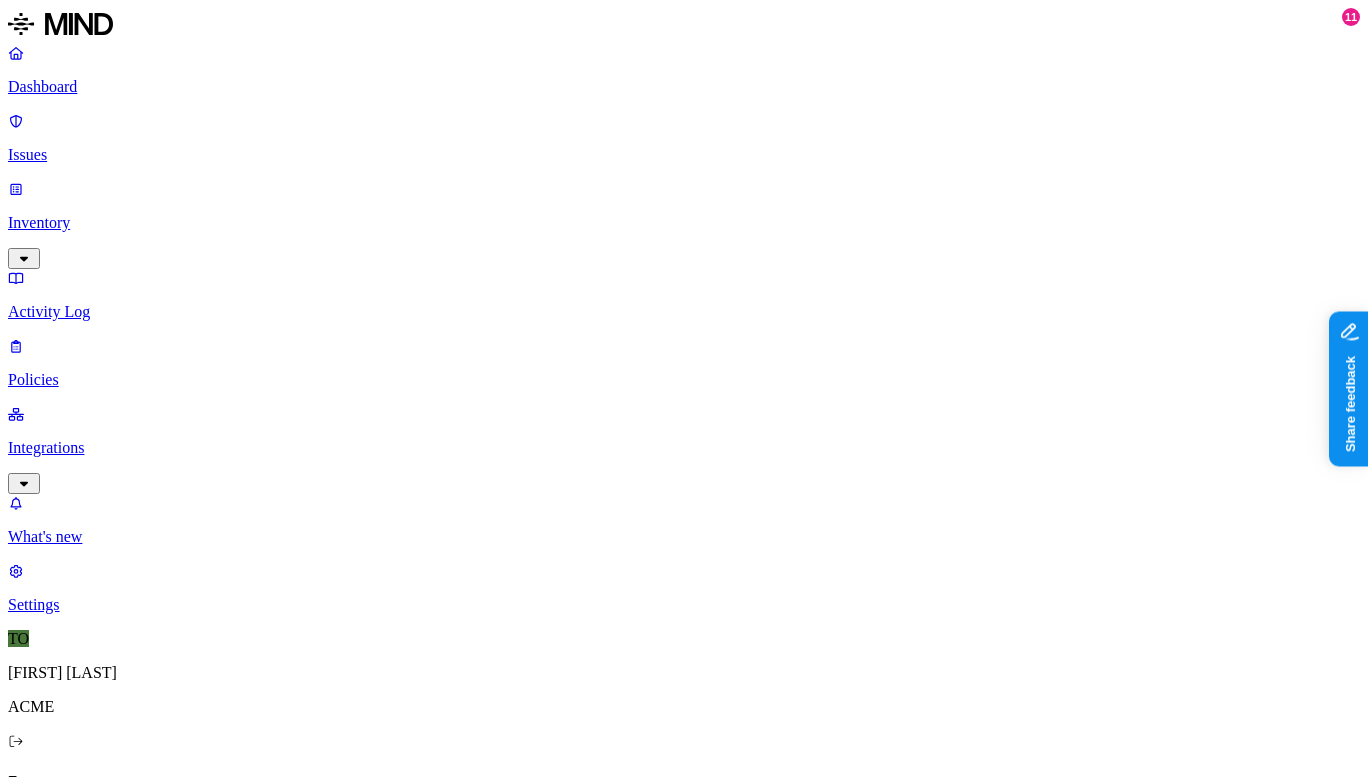 click on "Dashboard" at bounding box center [684, 87] 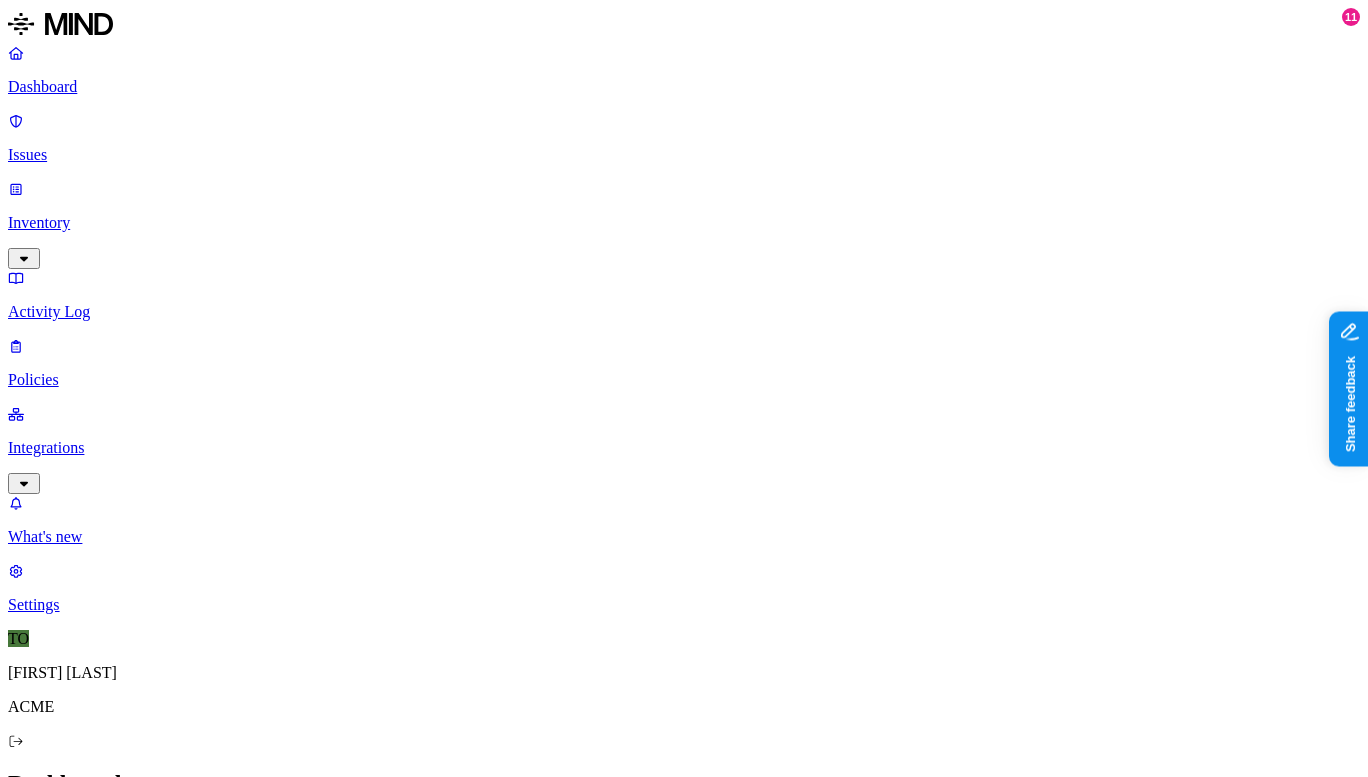 click on "Discovery Detection Prevention" at bounding box center [684, 2138] 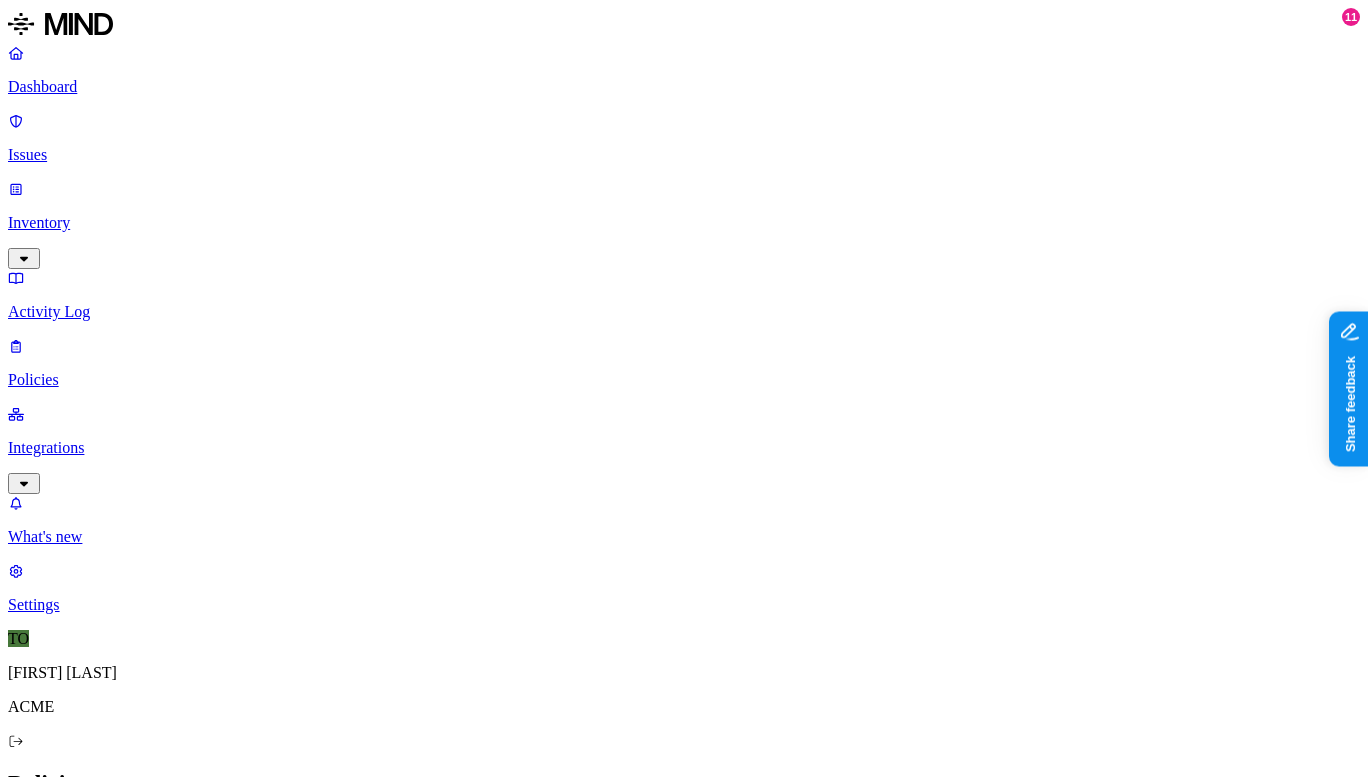 scroll, scrollTop: 299, scrollLeft: 0, axis: vertical 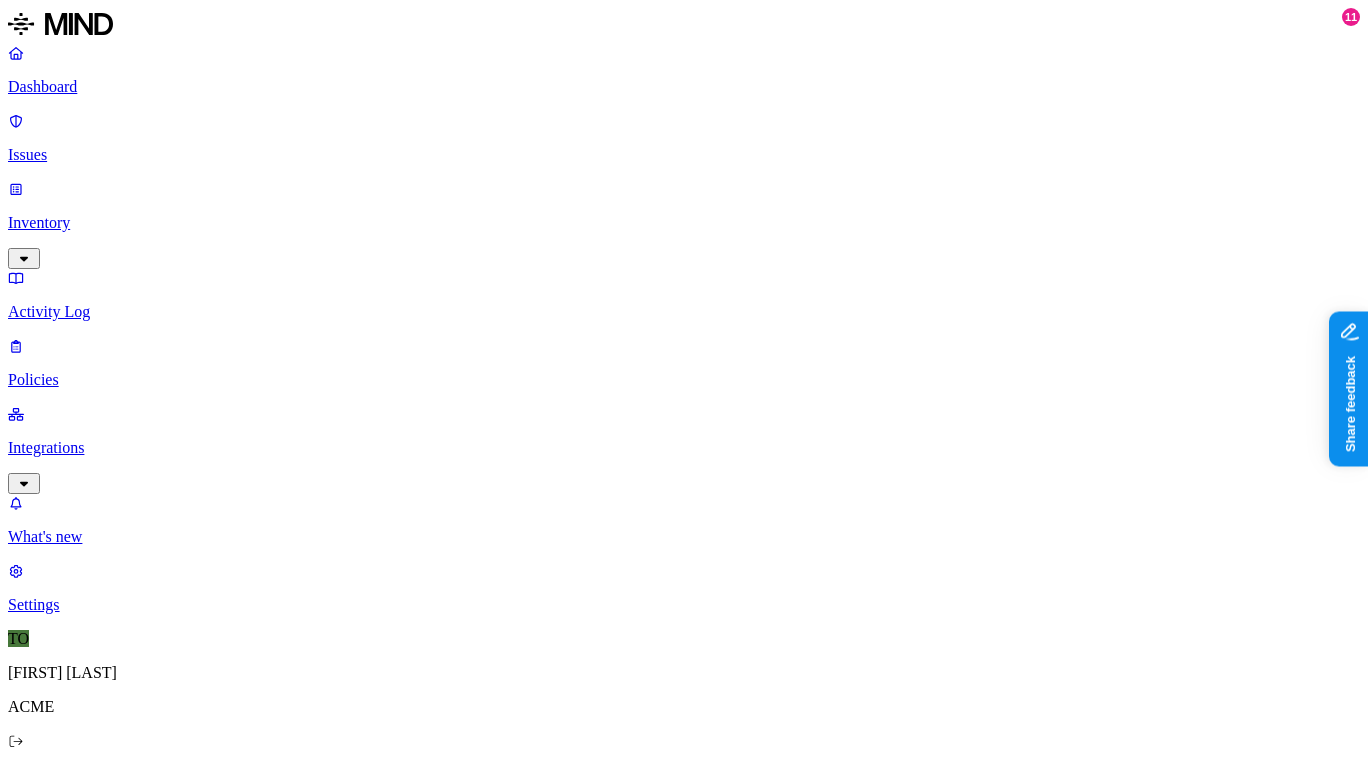 click 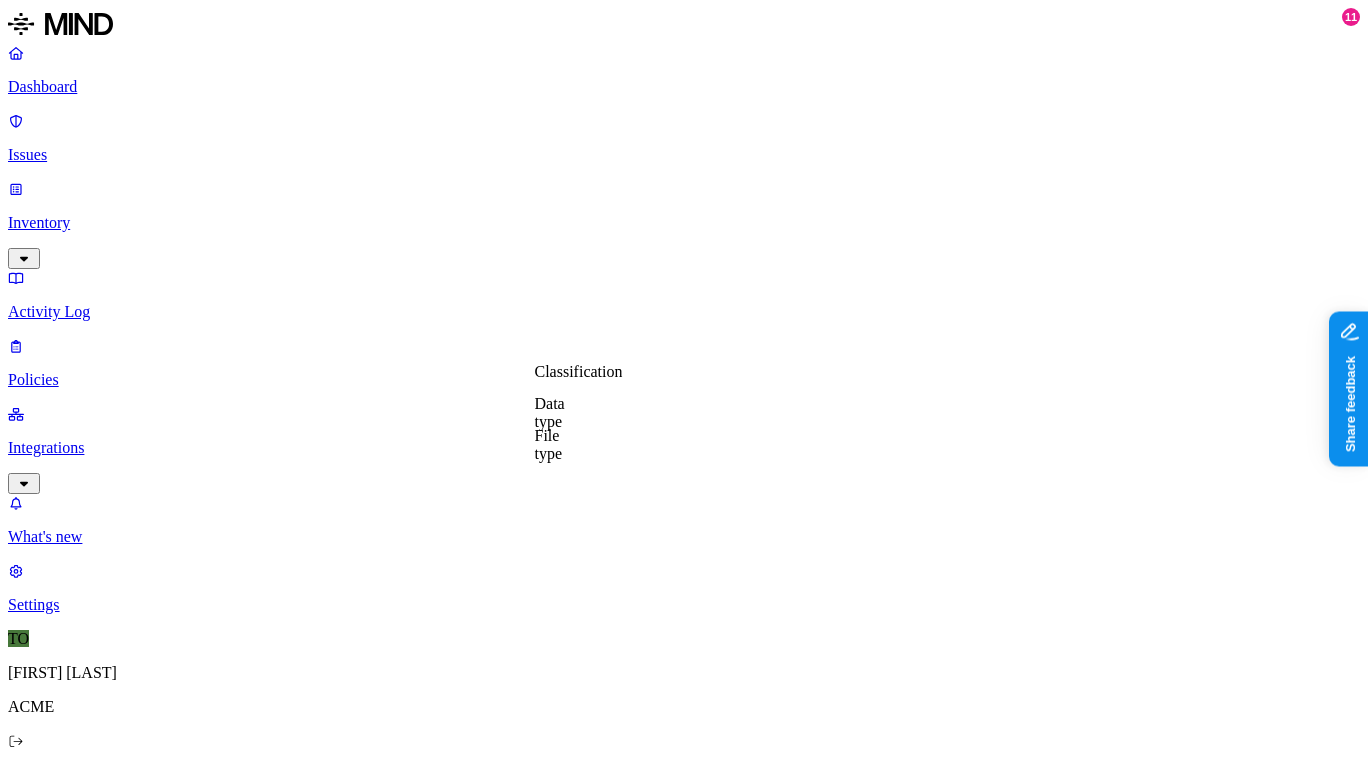click on "Data type" at bounding box center (550, 412) 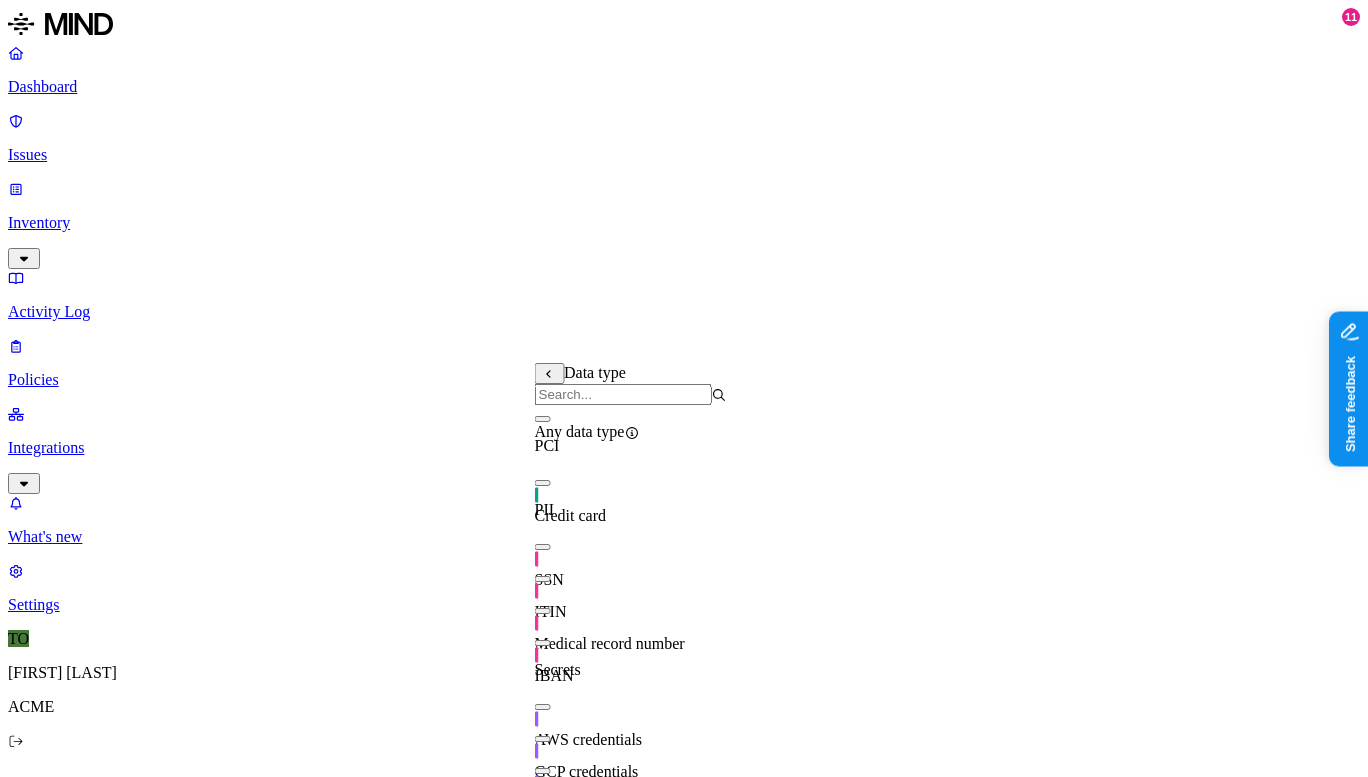 click at bounding box center [543, 547] 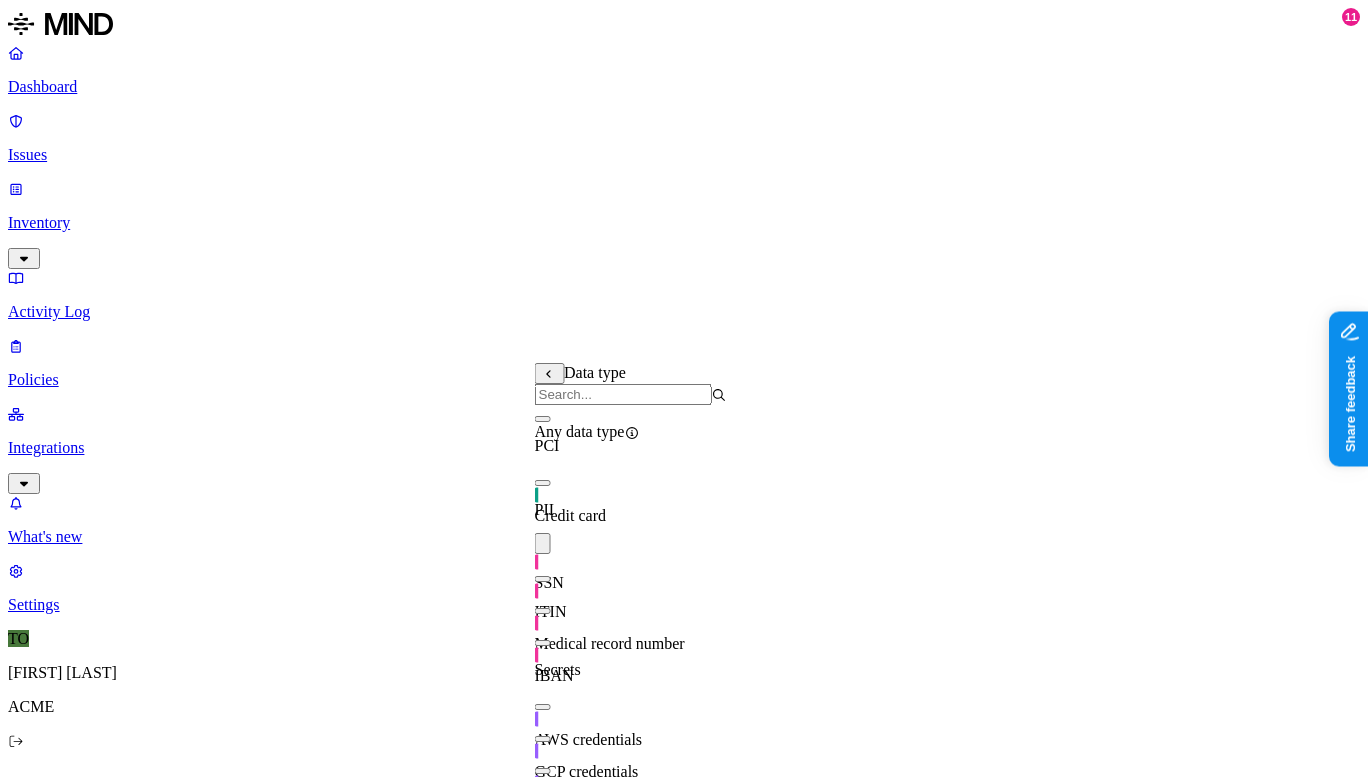 click on "DATA Any ORIGIN Anywhere TRANSFER TO Anywhere BY USER Anyone" at bounding box center [684, 1498] 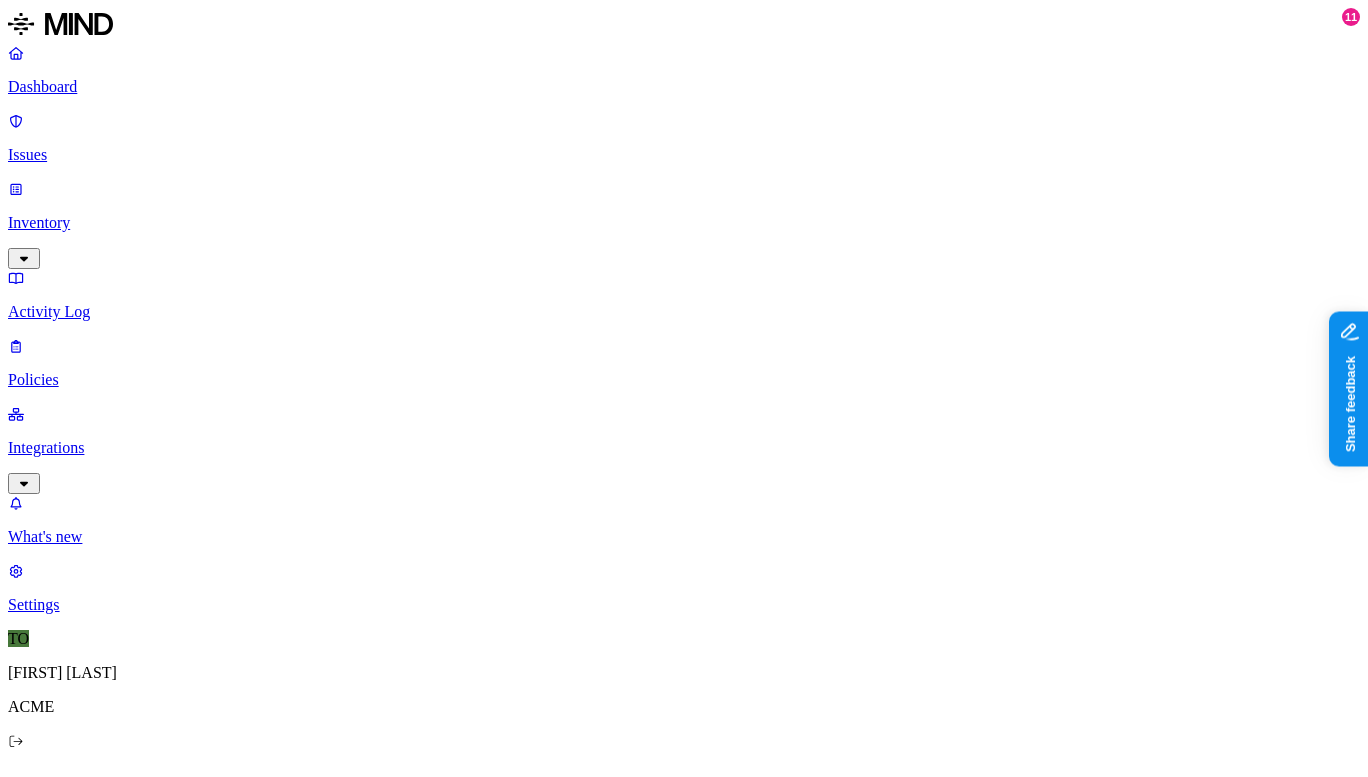 click at bounding box center [31, 1541] 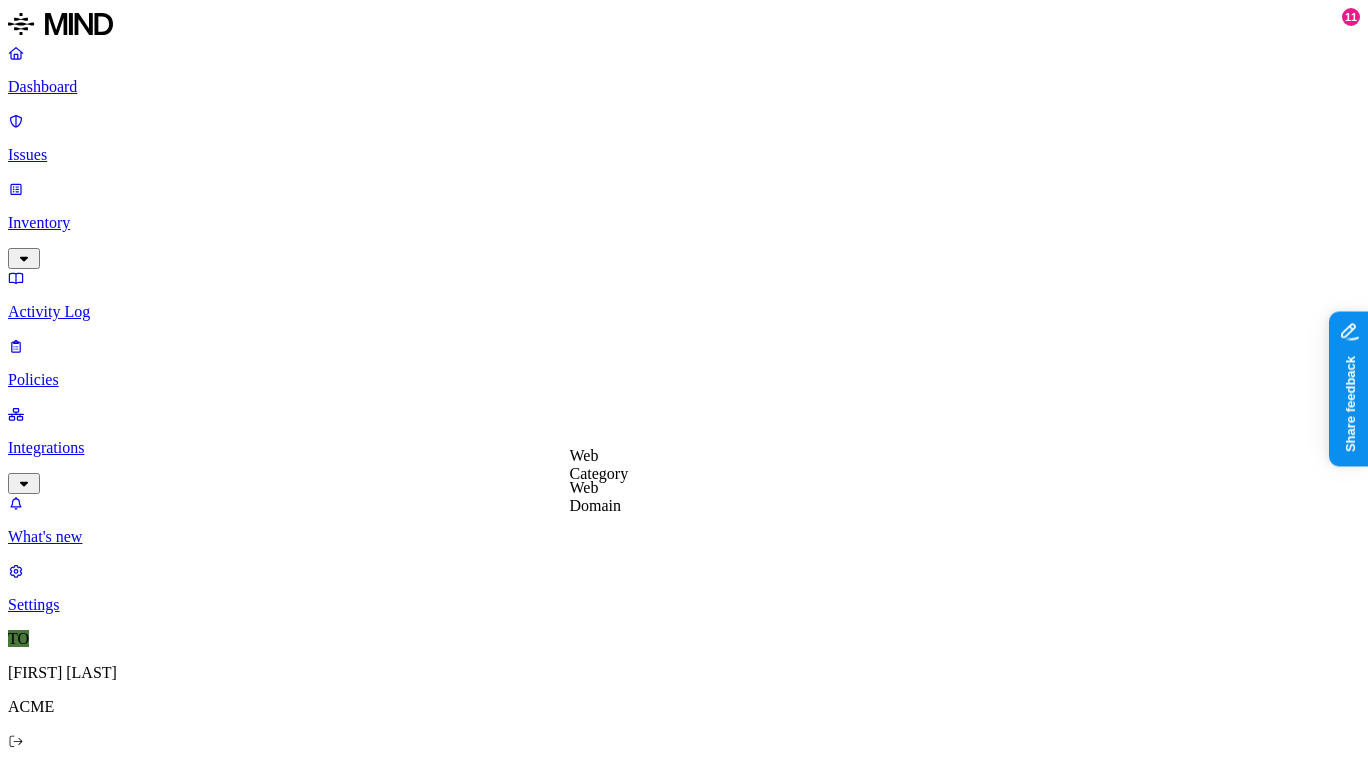click on "Web Domain" at bounding box center [596, 496] 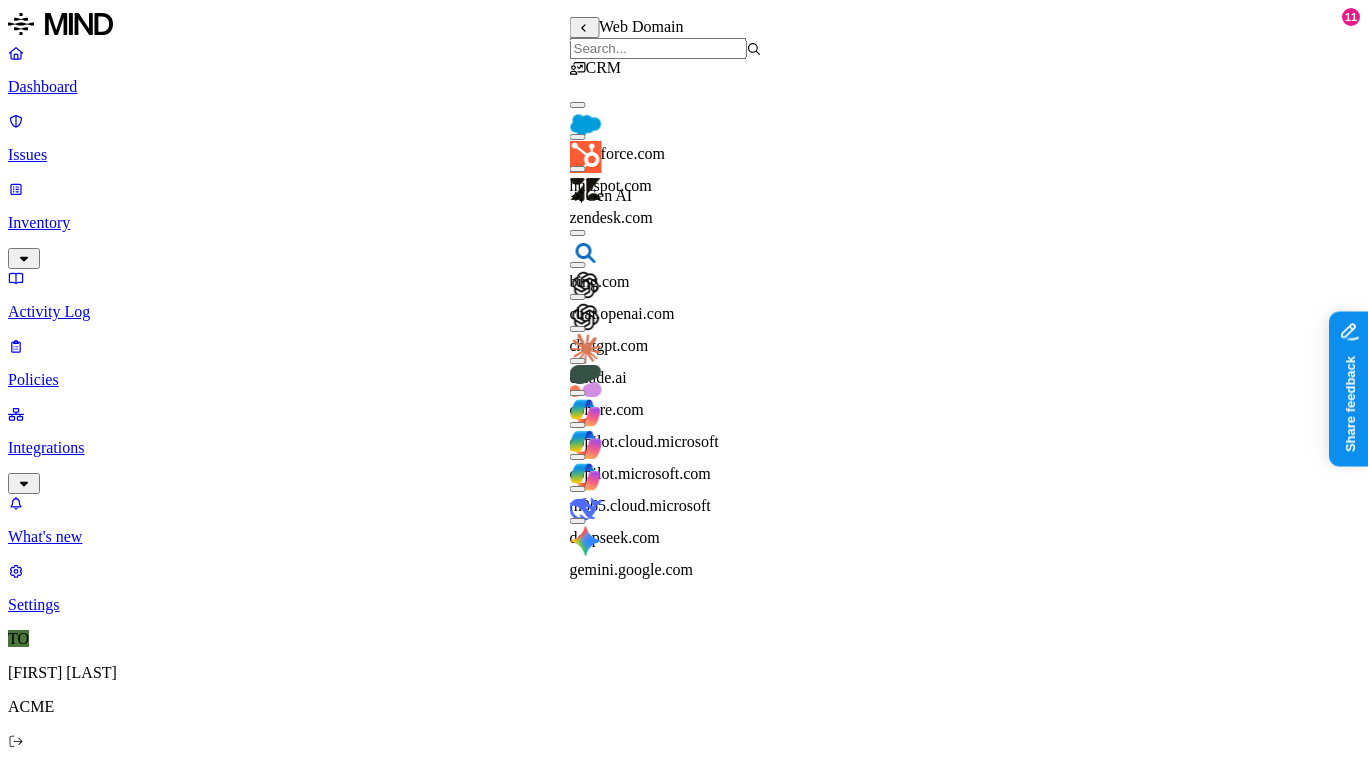 click on "salesforce.com" at bounding box center [618, 153] 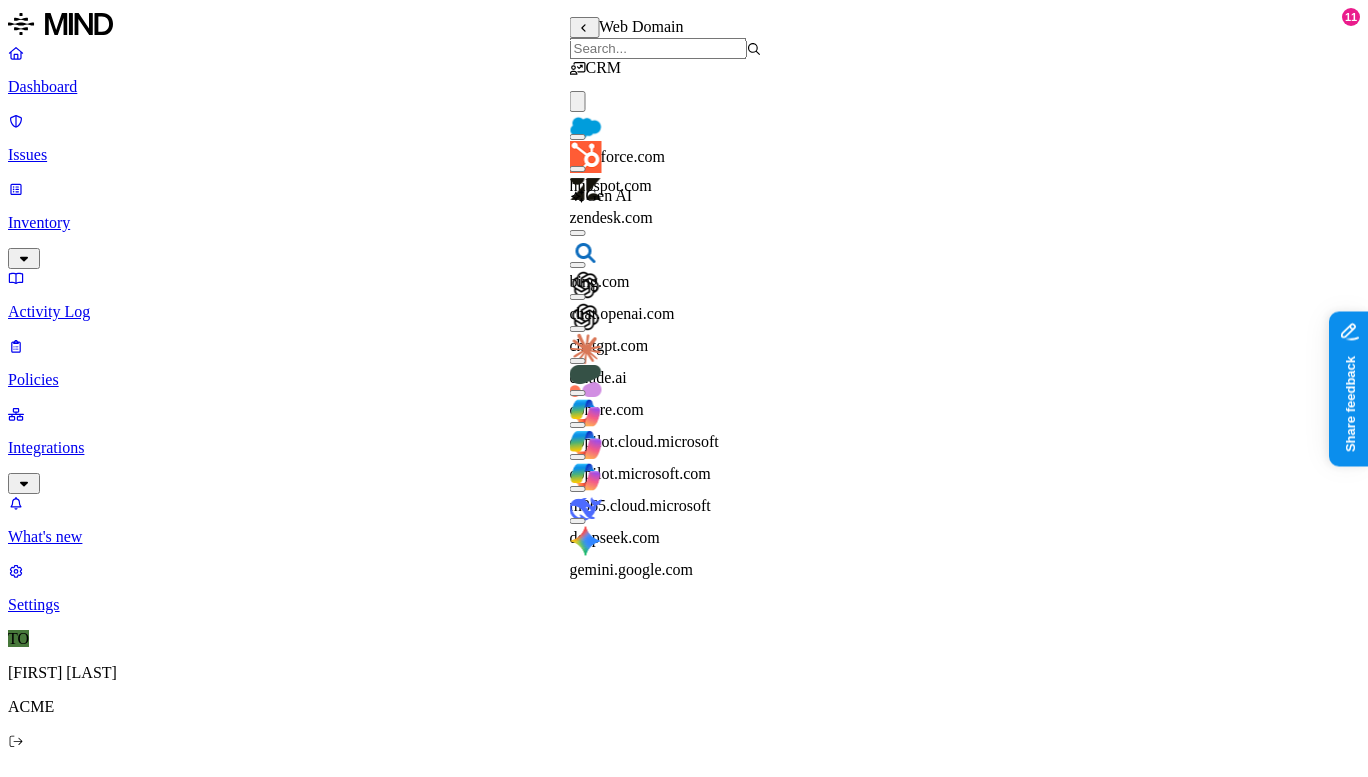 click on "DATA Data type is SSN ORIGIN Anywhere TRANSFER TO Anywhere BY USER Anyone" at bounding box center [684, 1526] 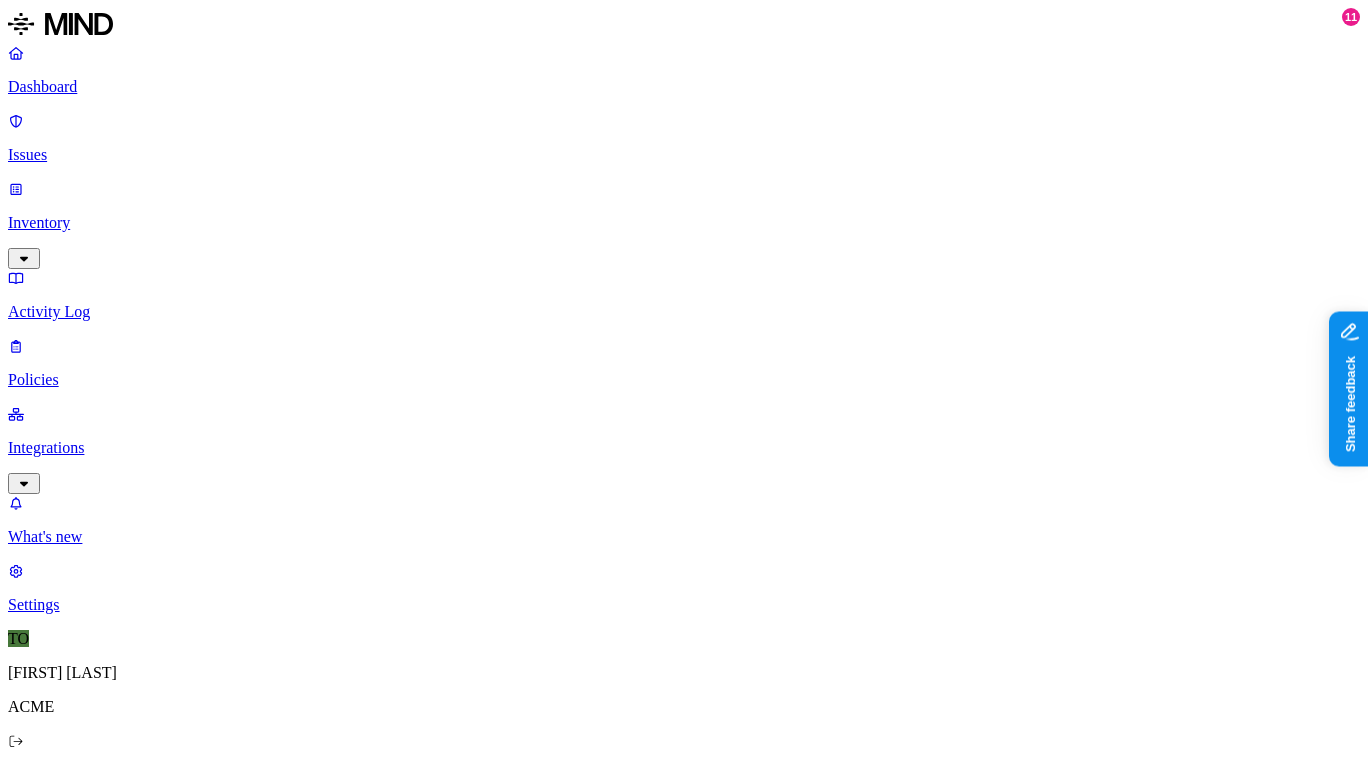 click 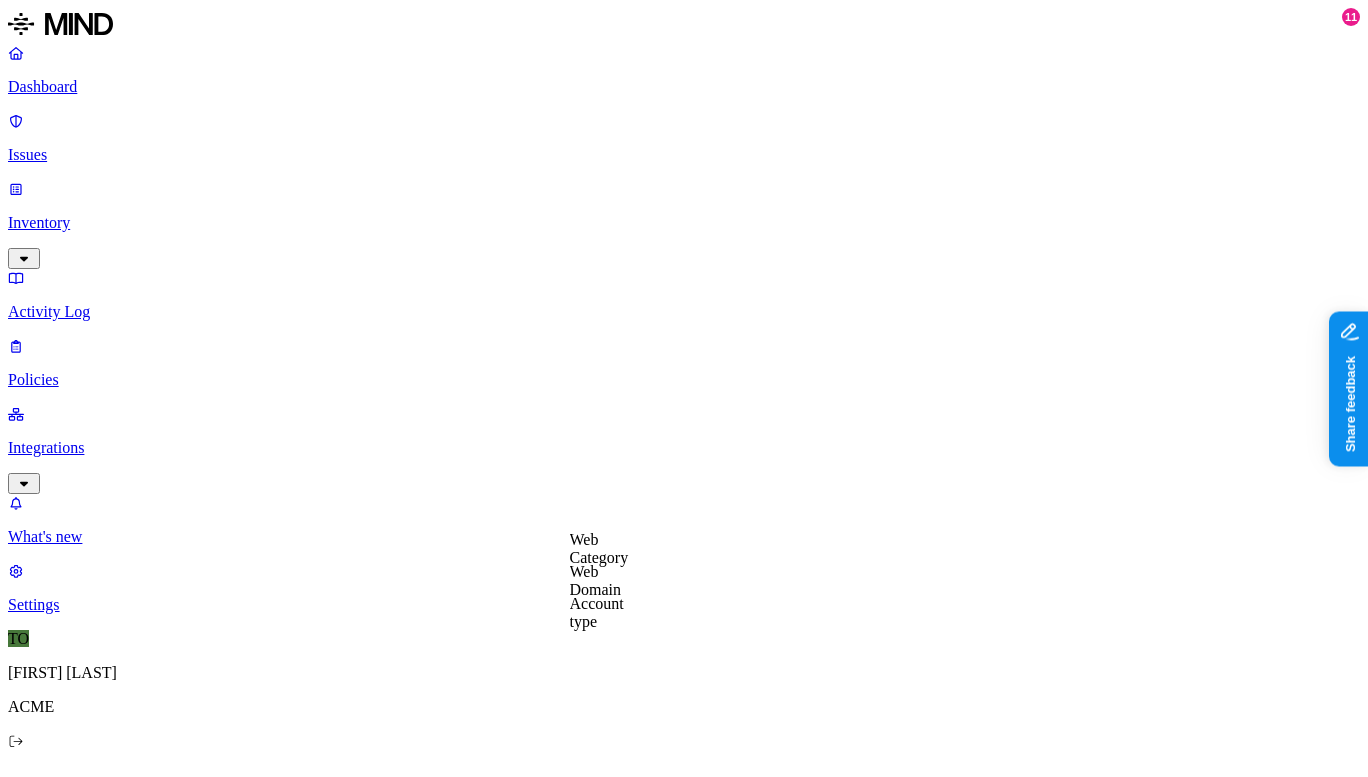 click on "Web Category" at bounding box center [599, 548] 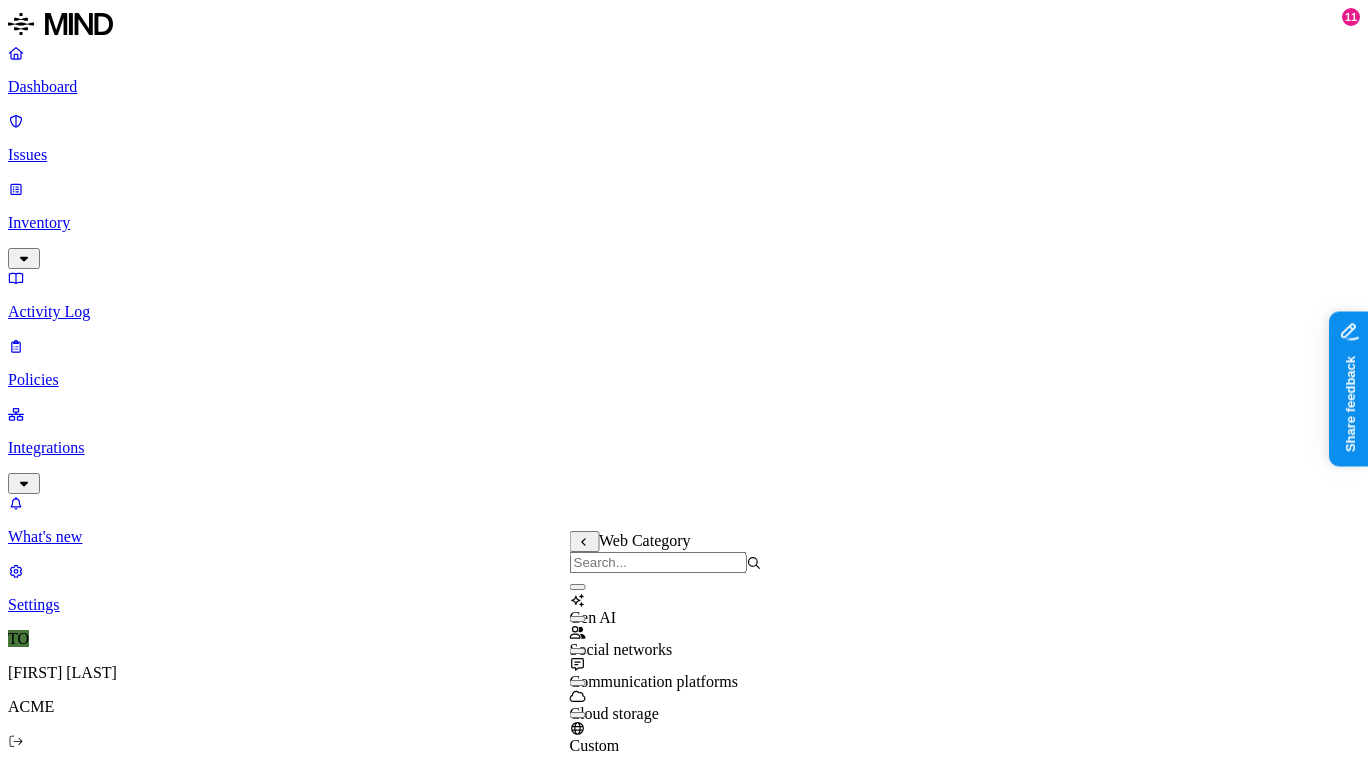 click on "Social networks" at bounding box center (621, 649) 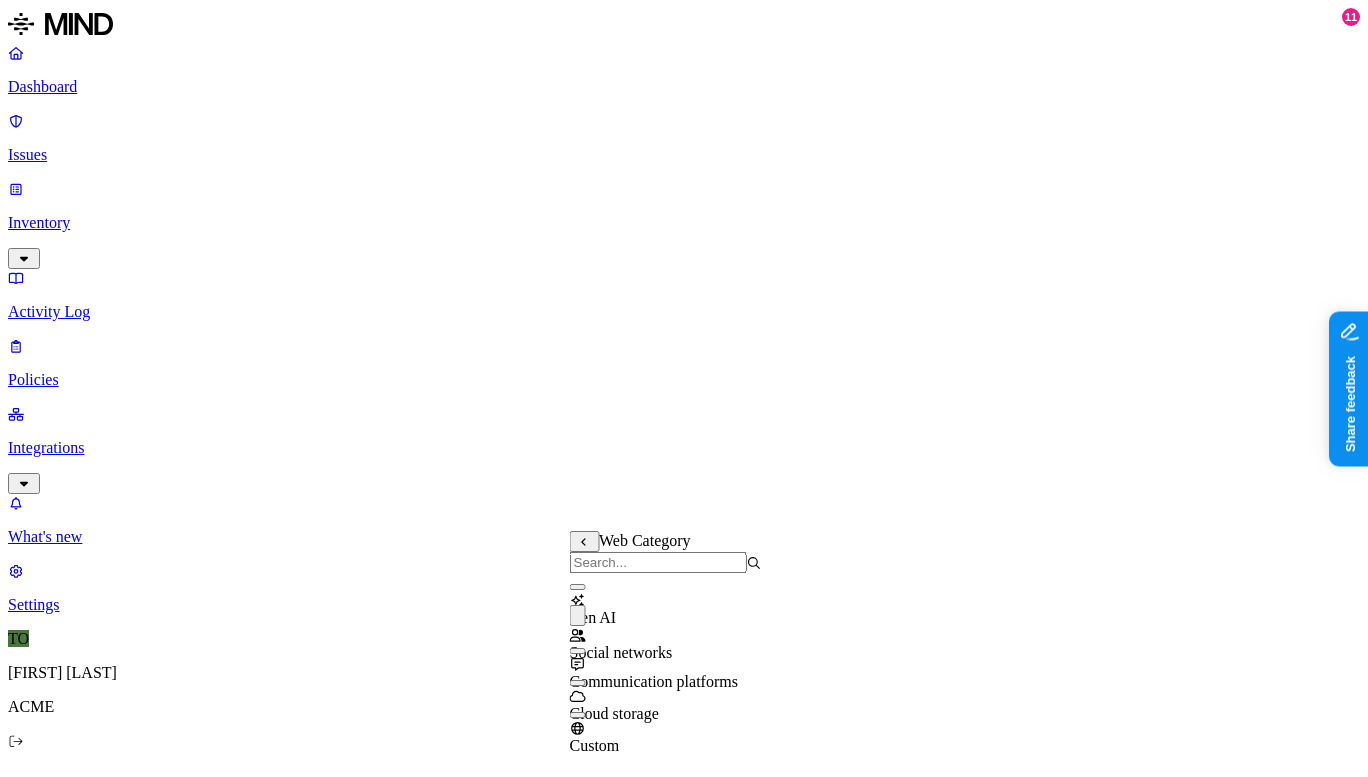 click on "Gen AI" at bounding box center (593, 617) 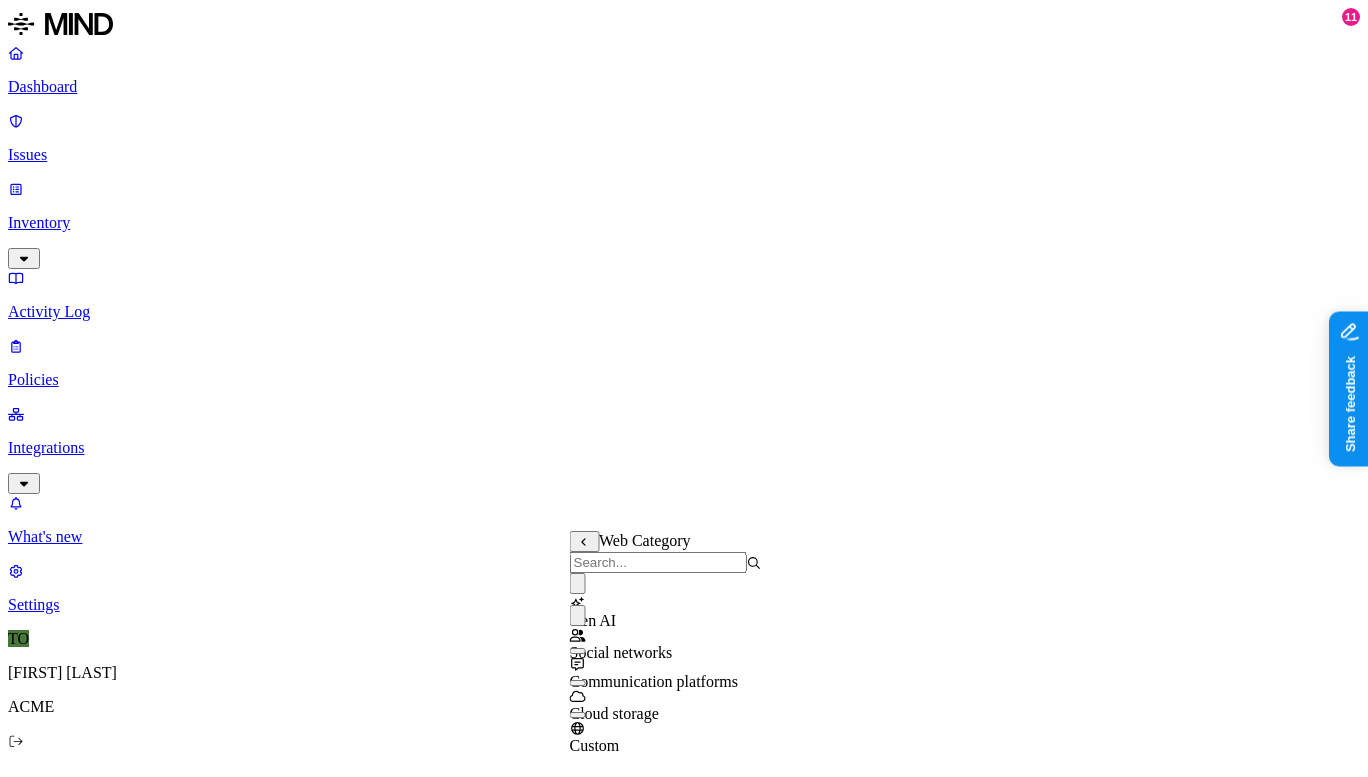 click on "Policy name   Severity Select severity Low Medium High Critical   Description (Optional) Policy type Exfiltration Prevent sensitive data uploads Endpoint Exposure Detect sensitive data exposure Cloud Condition Define the data attributes, exfiltration destinations, and users that should trigger the policy.  By default, the policy will be triggered by any data uploaded to any destination by any user. For more details on condition guidelines, please refer to the   documentation DATA Data type is SSN ORIGIN Web Domain is salesforce.com TRANSFER TO Anywhere BY USER Anyone Action Default action Default action for all users and groups who violate the policy. Block with override BlockDeny all uploads. Block with overrideDeny all uploads with an option to upload anyway. MonitorAllow uploads and create a new issue. AllowAllow all uploads. Exceptions You can add exceptions for specific users or groups. Exceptions are evaluated from the top. Add Exception Notifications Method None None Maya Raz prod-164.westus dadaa" at bounding box center (684, 1524) 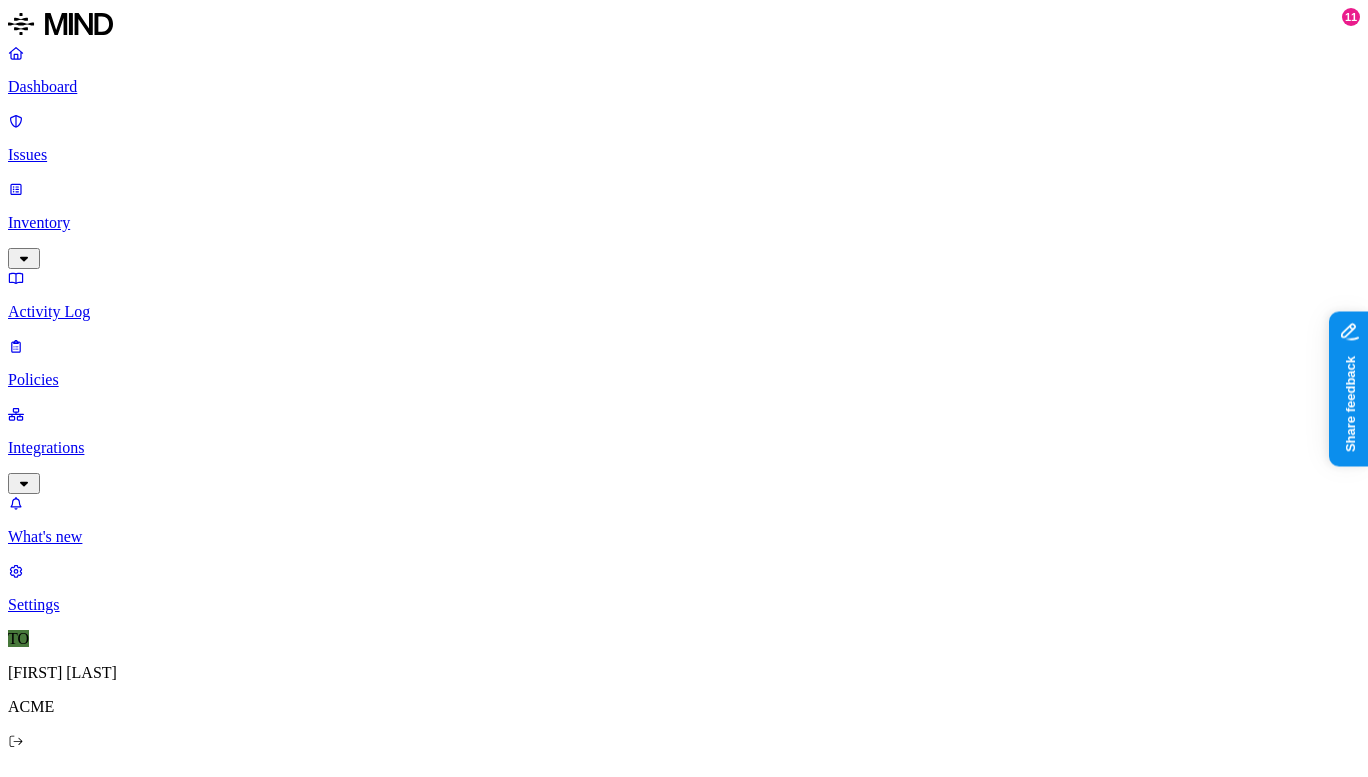 click 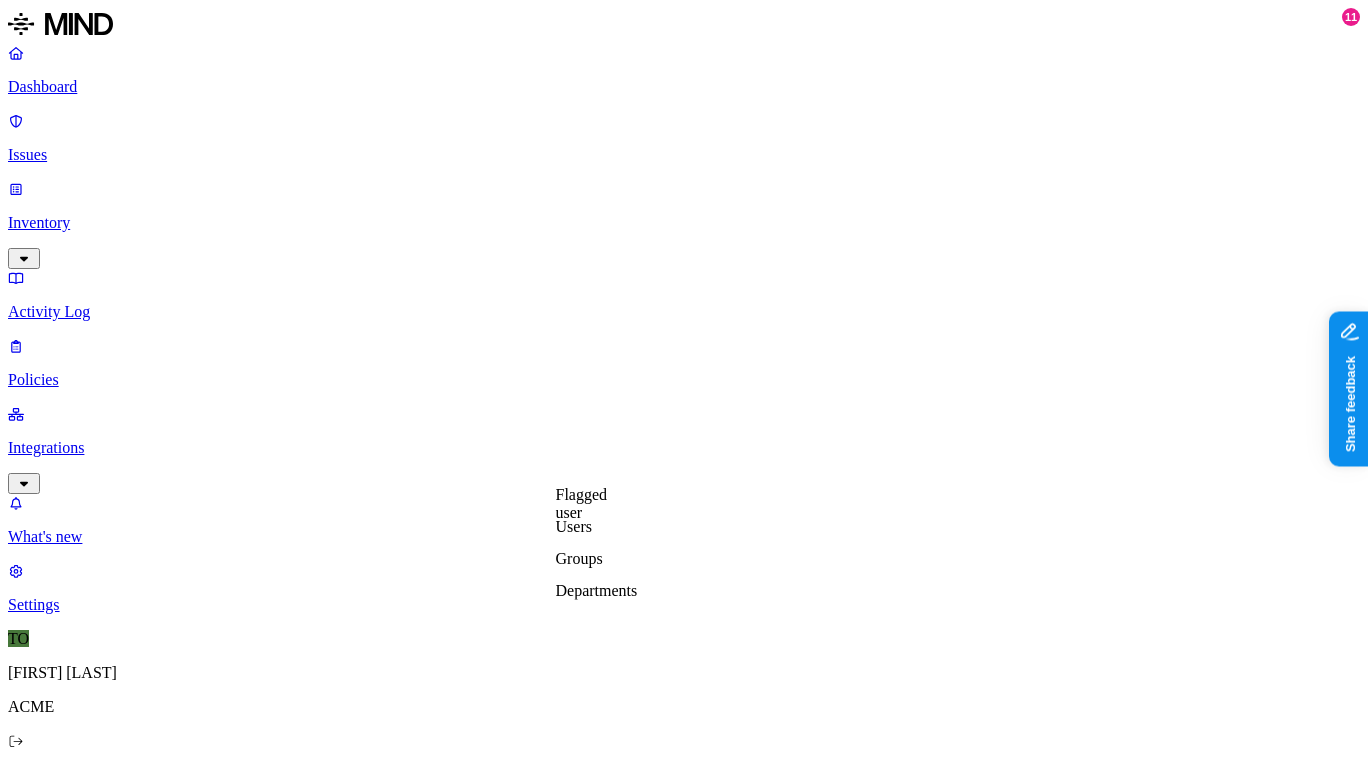 scroll, scrollTop: 655, scrollLeft: 0, axis: vertical 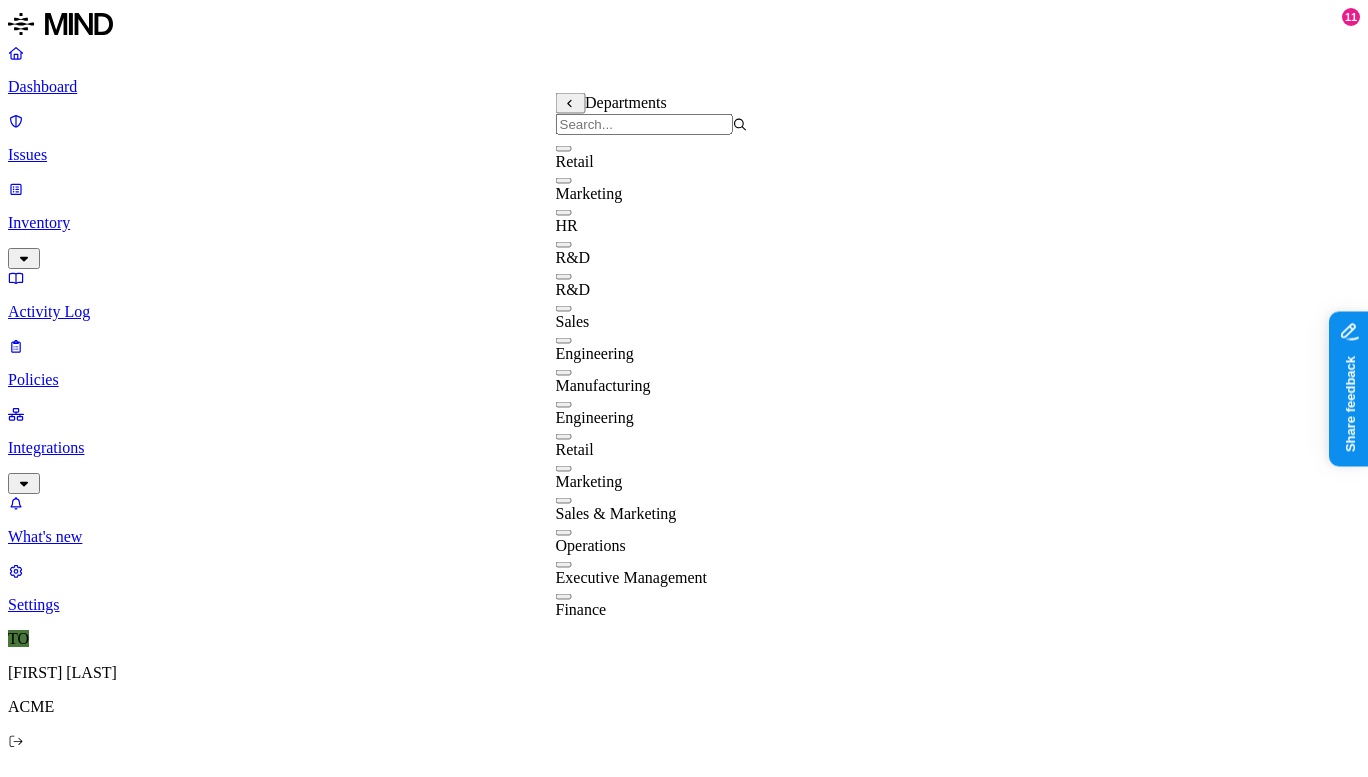 click on "HR" at bounding box center [567, 225] 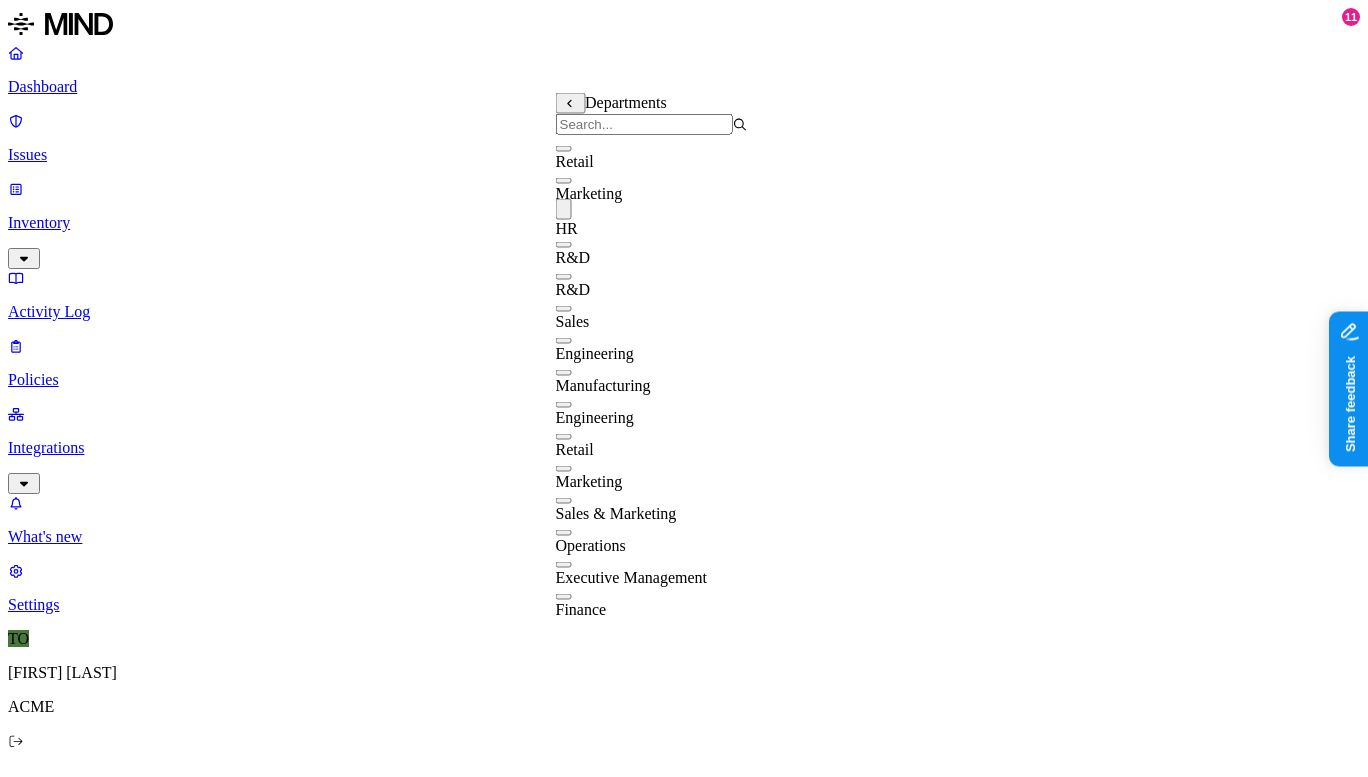click at bounding box center [564, 181] 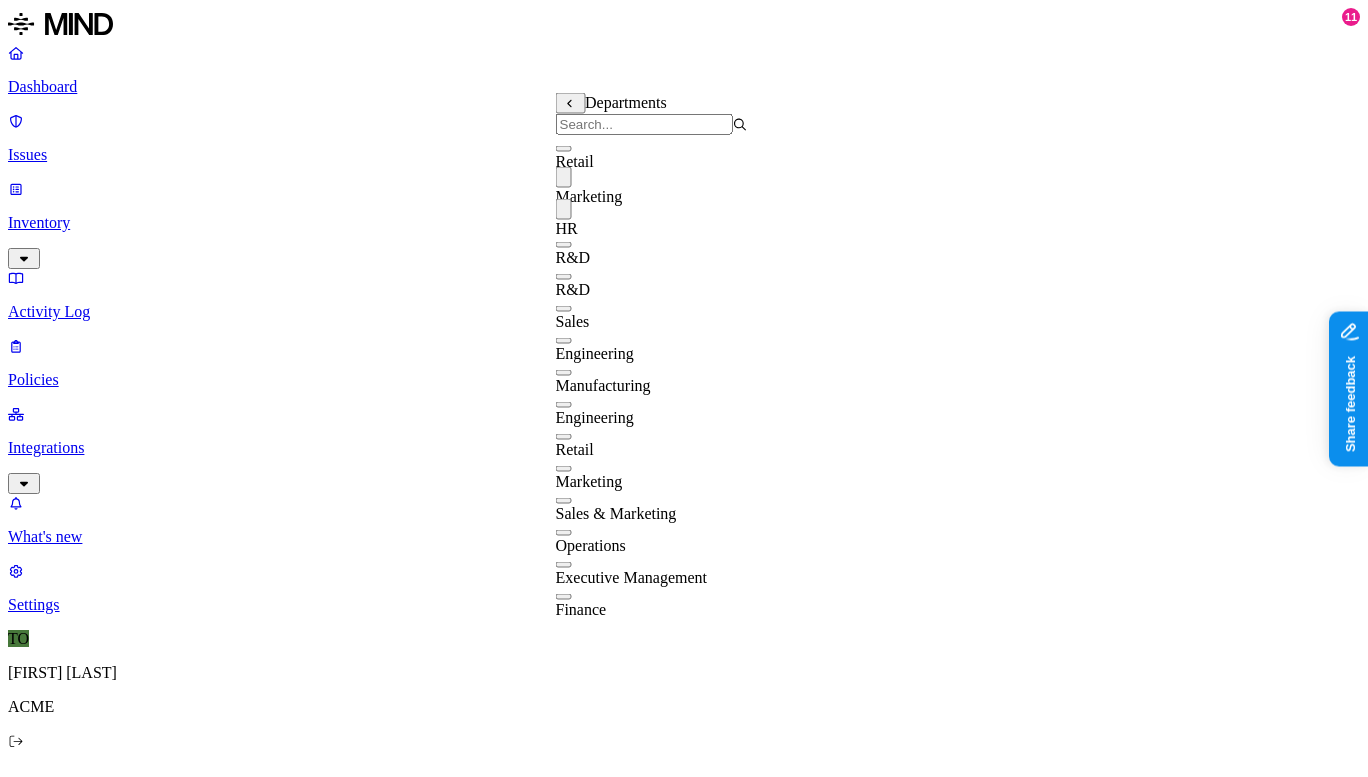 click on "HR" at bounding box center (567, 228) 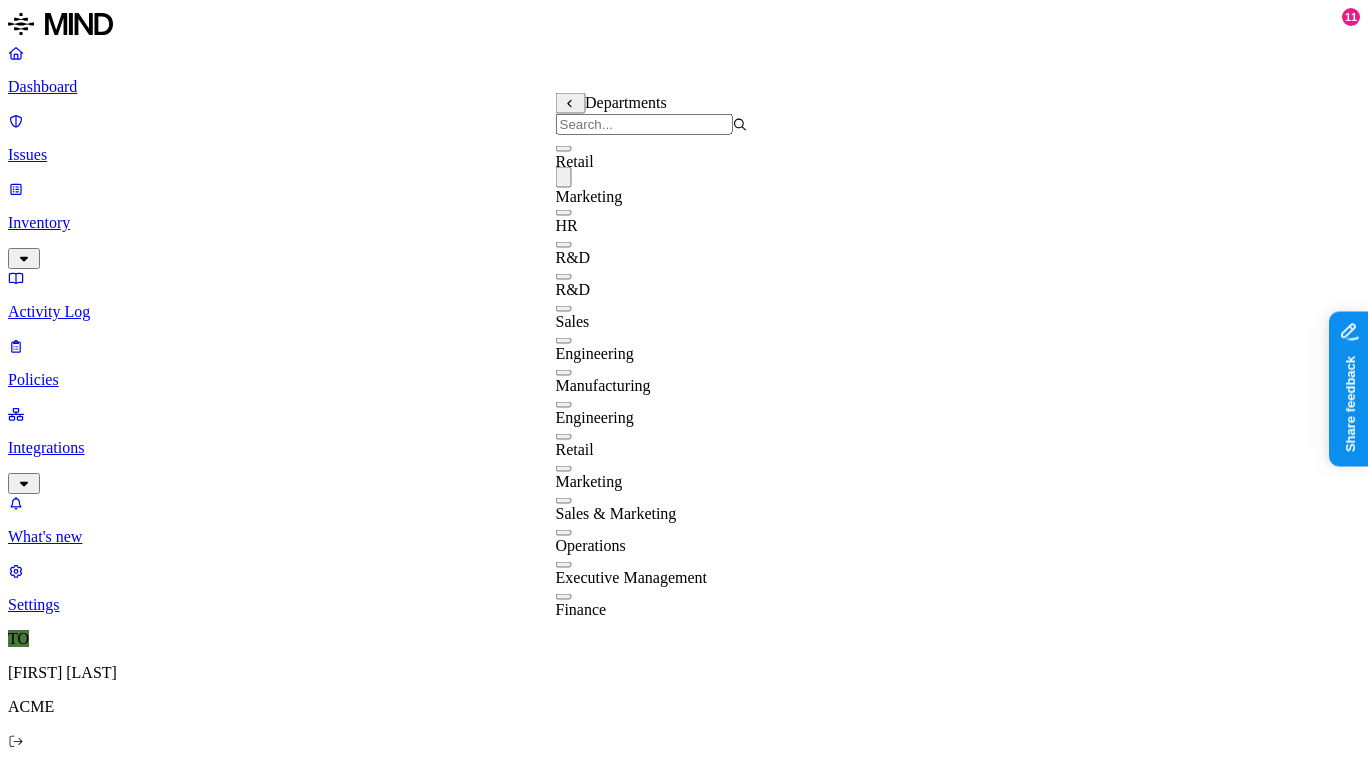 click on "DATA Data type is SSN ORIGIN Web Domain is salesforce.com TRANSFER TO Web Category is any of Gen AI, Social networks BY USER Anyone" at bounding box center [684, 1583] 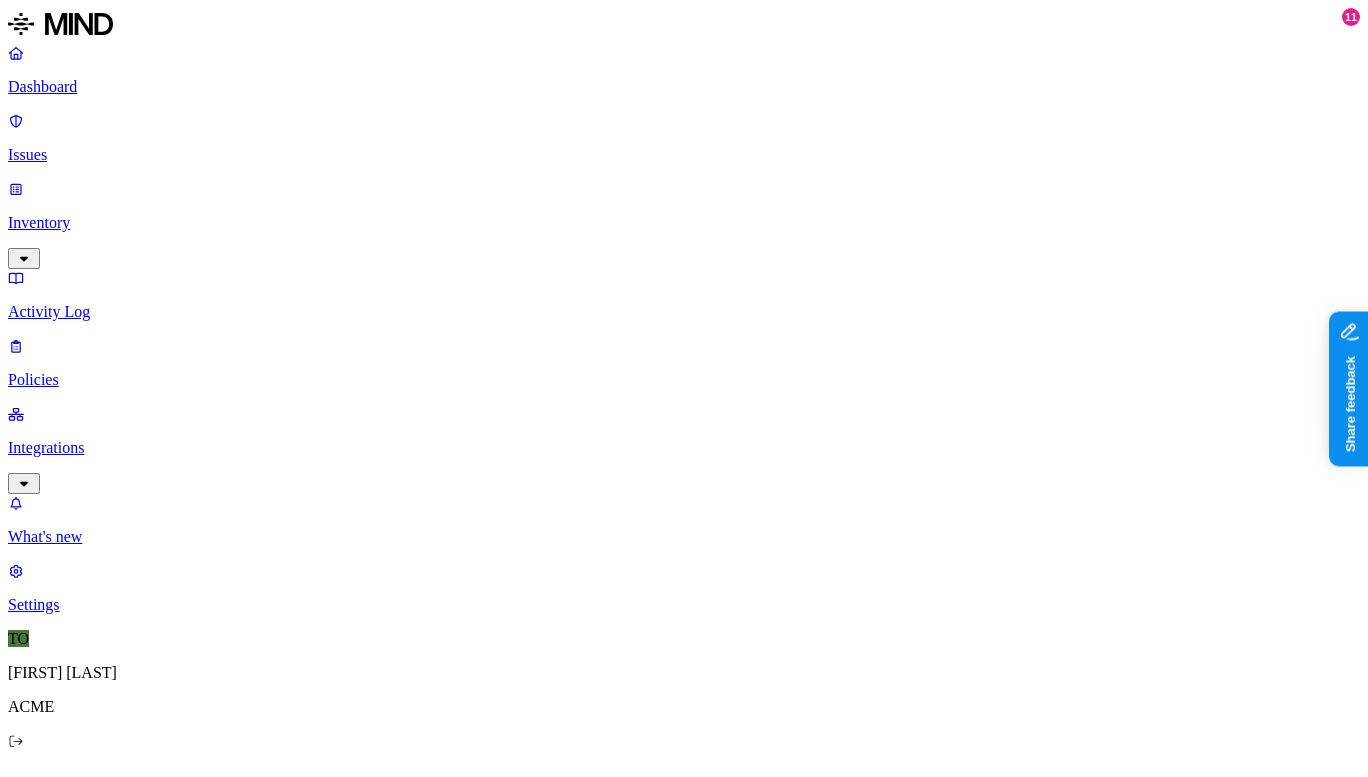 scroll, scrollTop: 850, scrollLeft: 0, axis: vertical 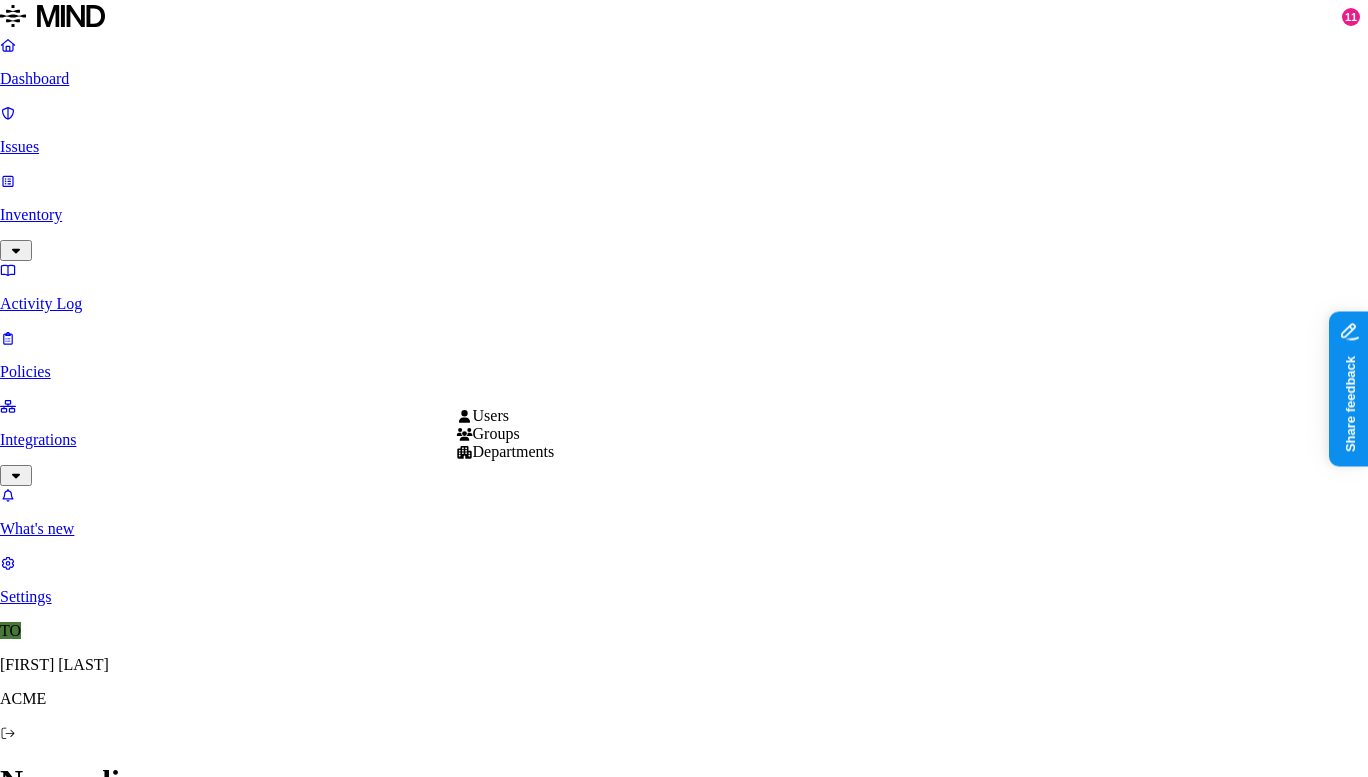 click on "Users" at bounding box center (491, 415) 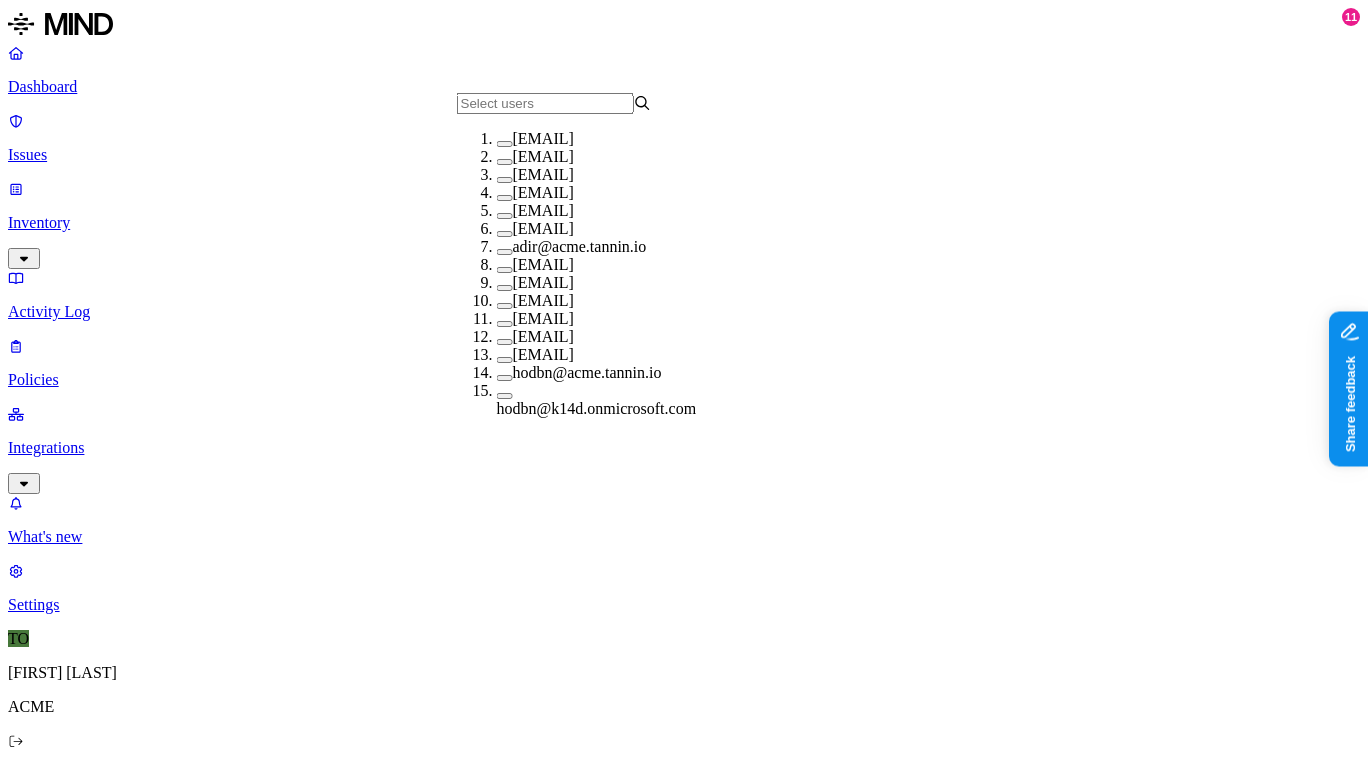 scroll, scrollTop: 106, scrollLeft: 0, axis: vertical 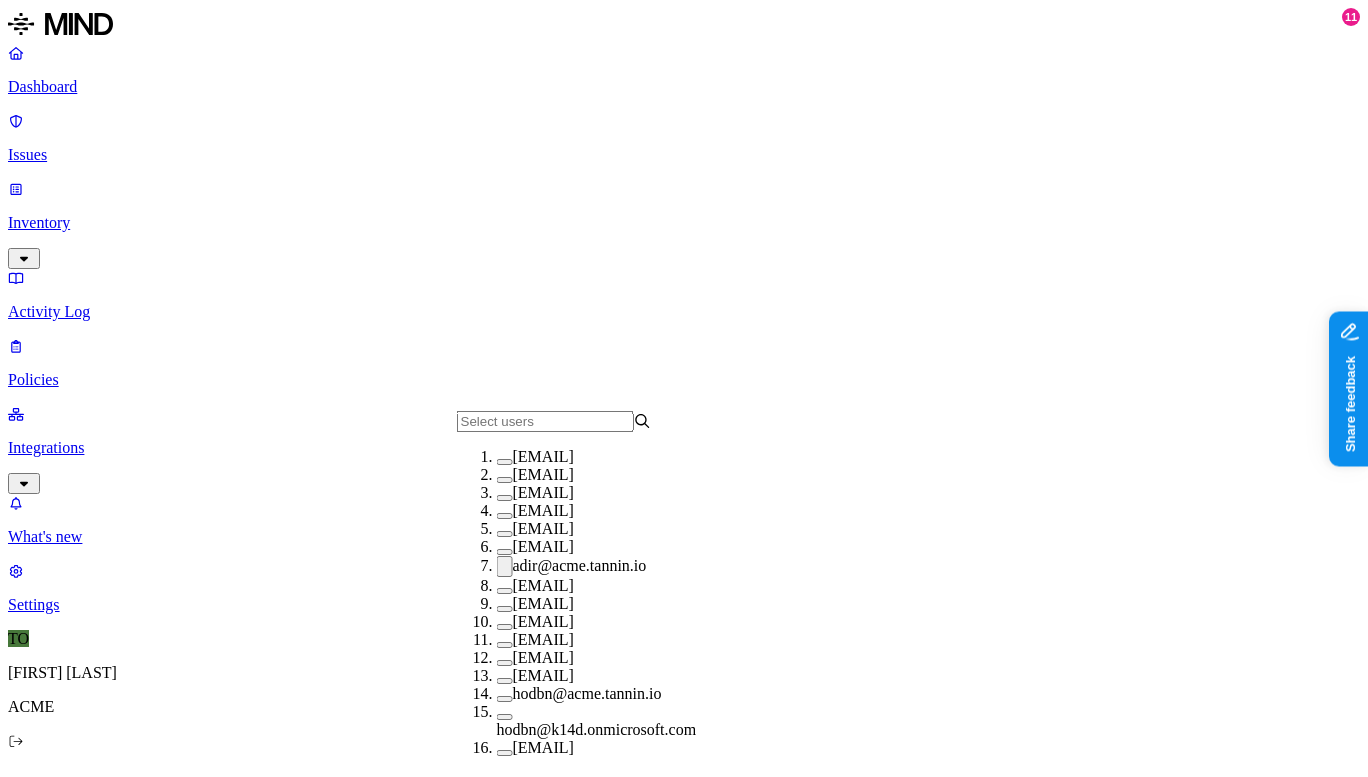 click on "Select action" at bounding box center (142, 2163) 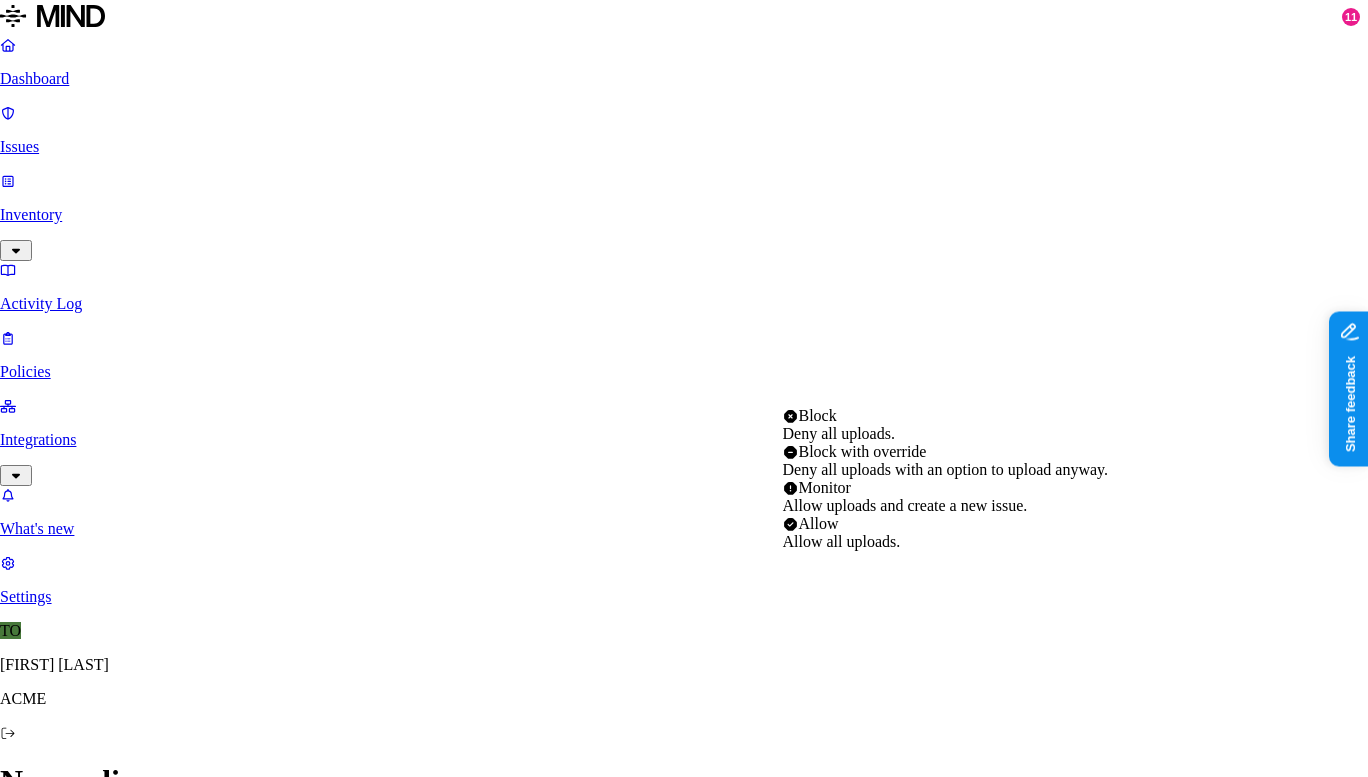 click on "Allow uploads and create a new issue." at bounding box center [905, 505] 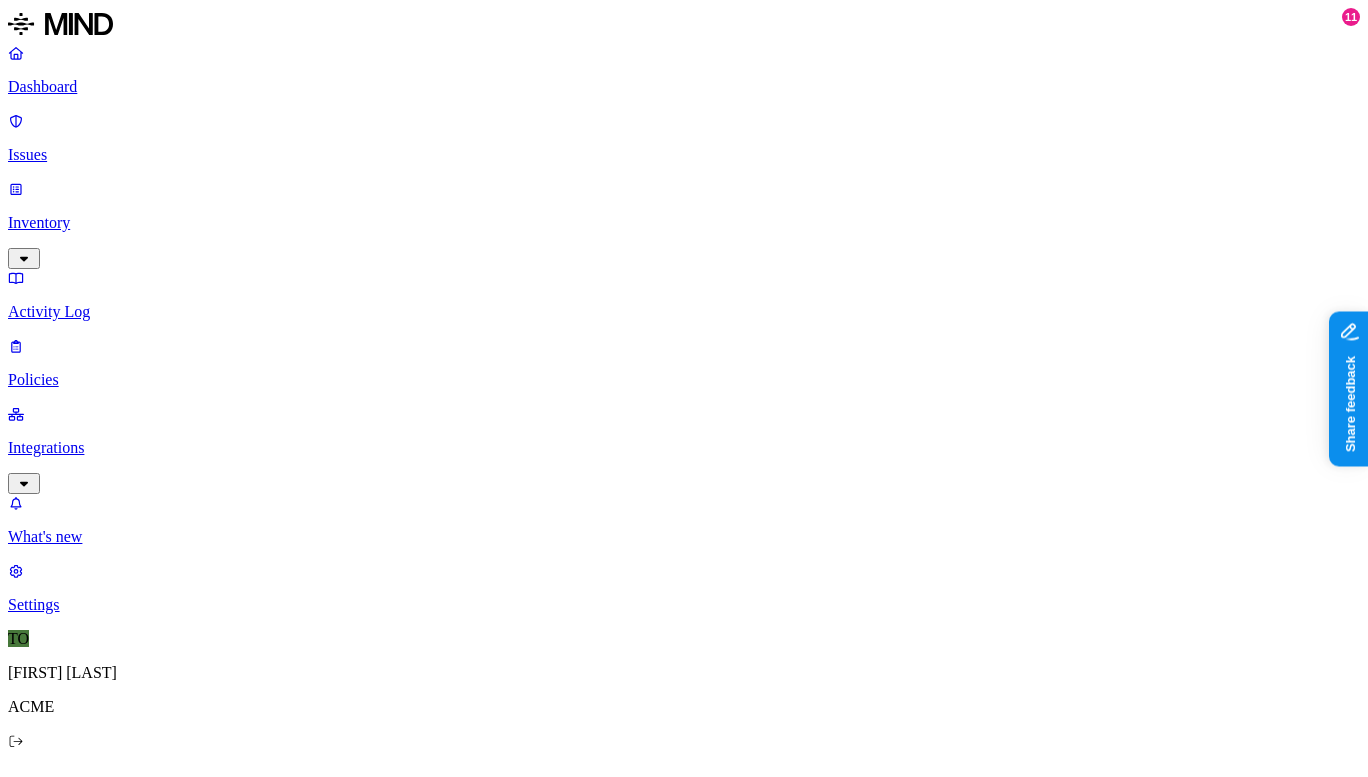 scroll, scrollTop: 0, scrollLeft: 0, axis: both 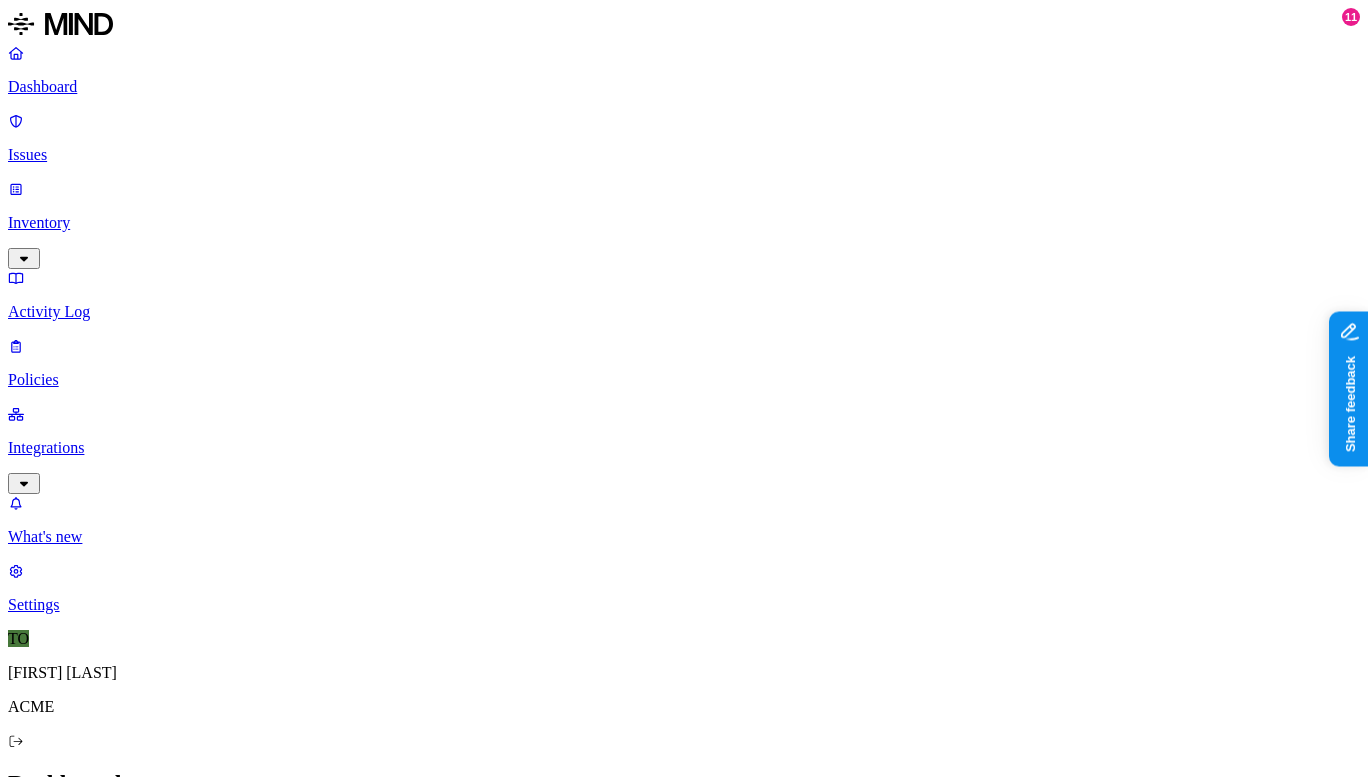click on "Integrations" at bounding box center [684, 448] 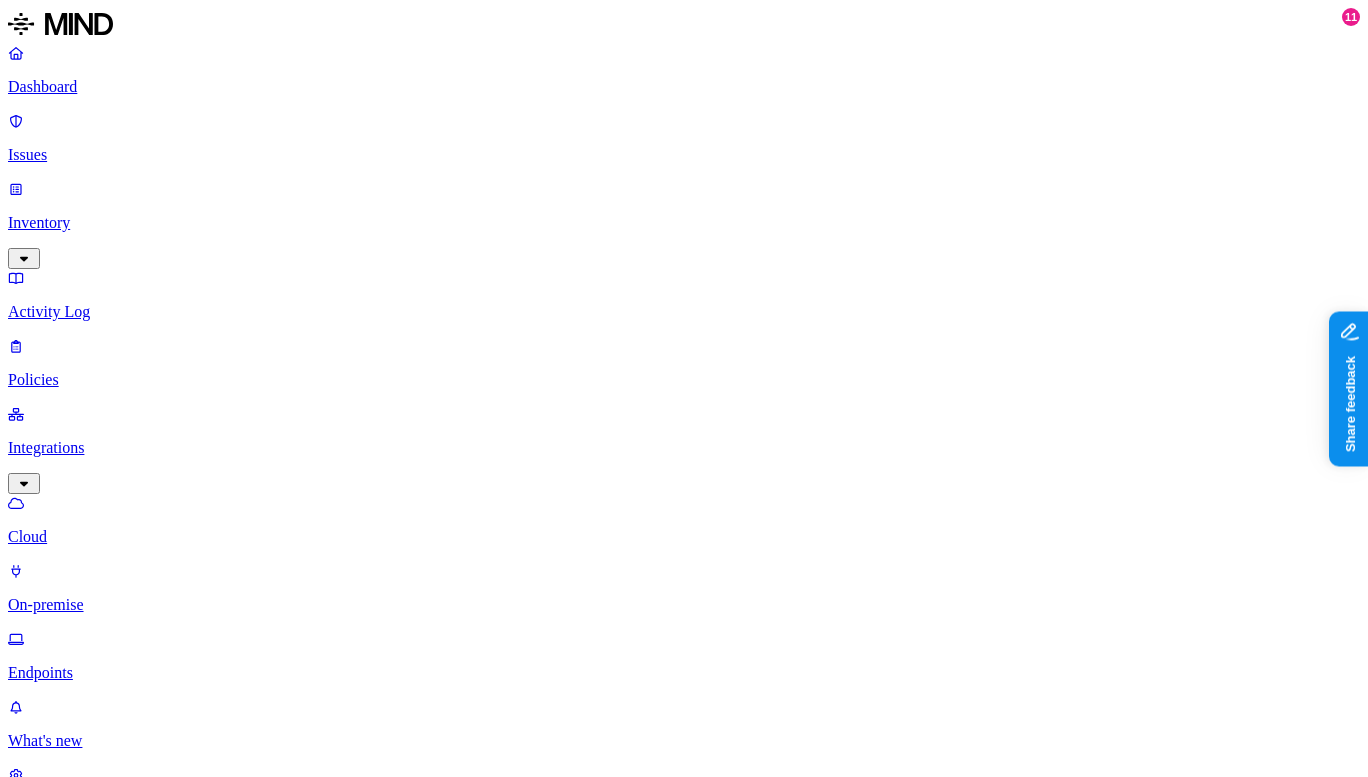click on "On-premise" at bounding box center (684, 605) 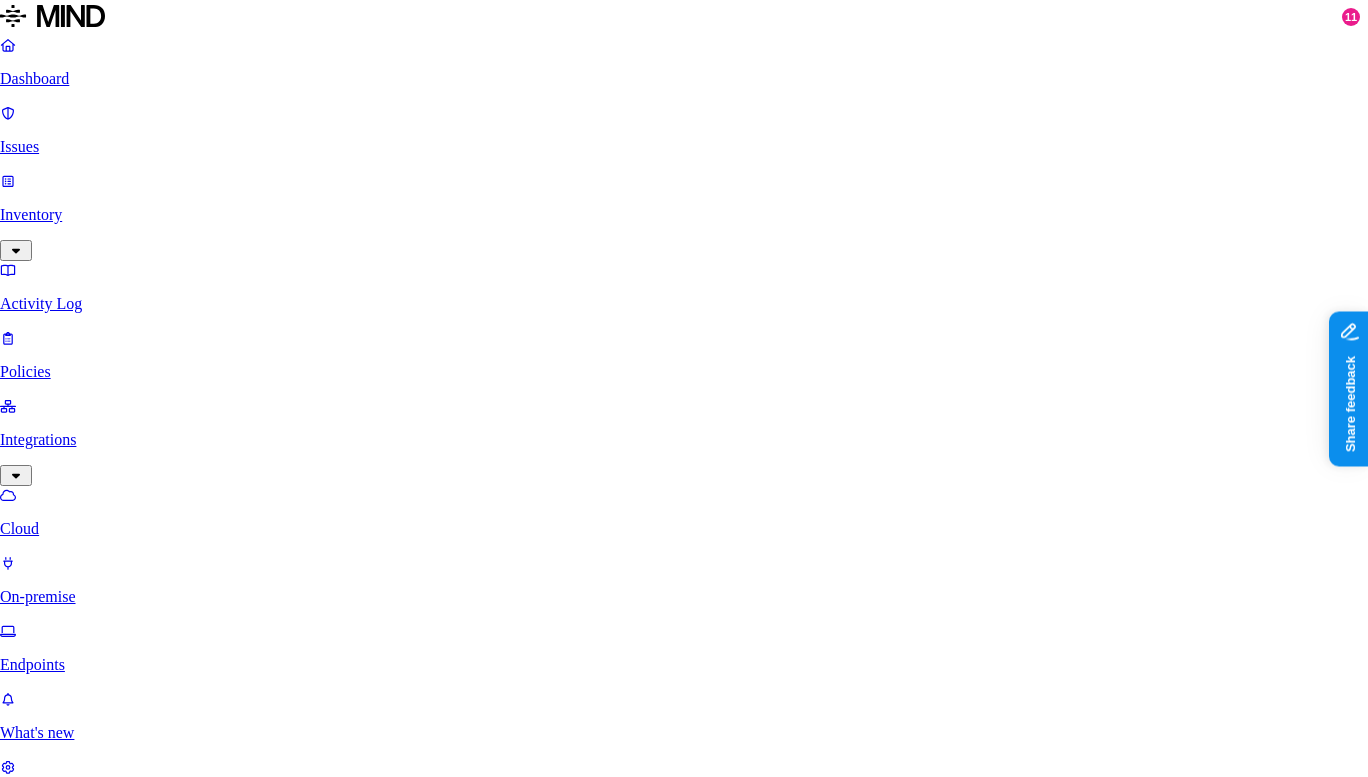 click at bounding box center [684, 1720] 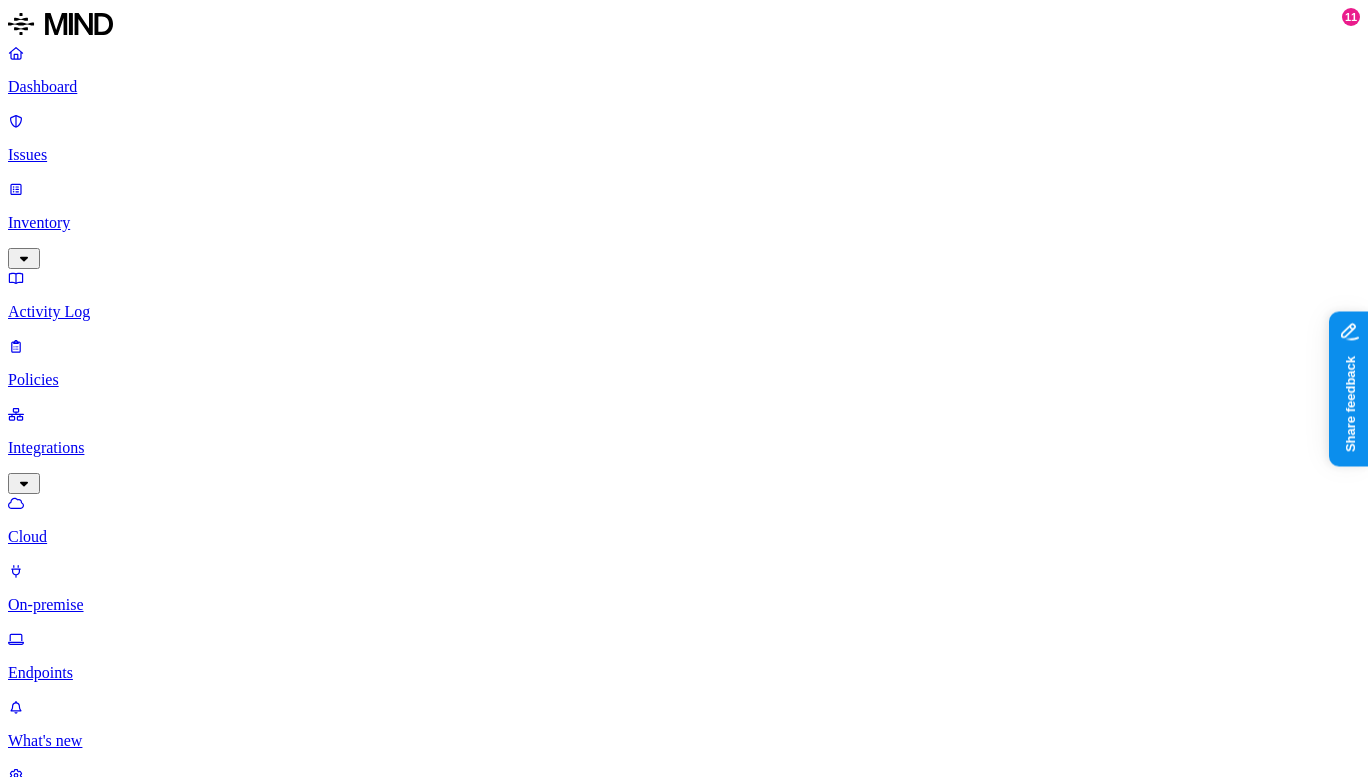 click on "Inventory" at bounding box center (684, 223) 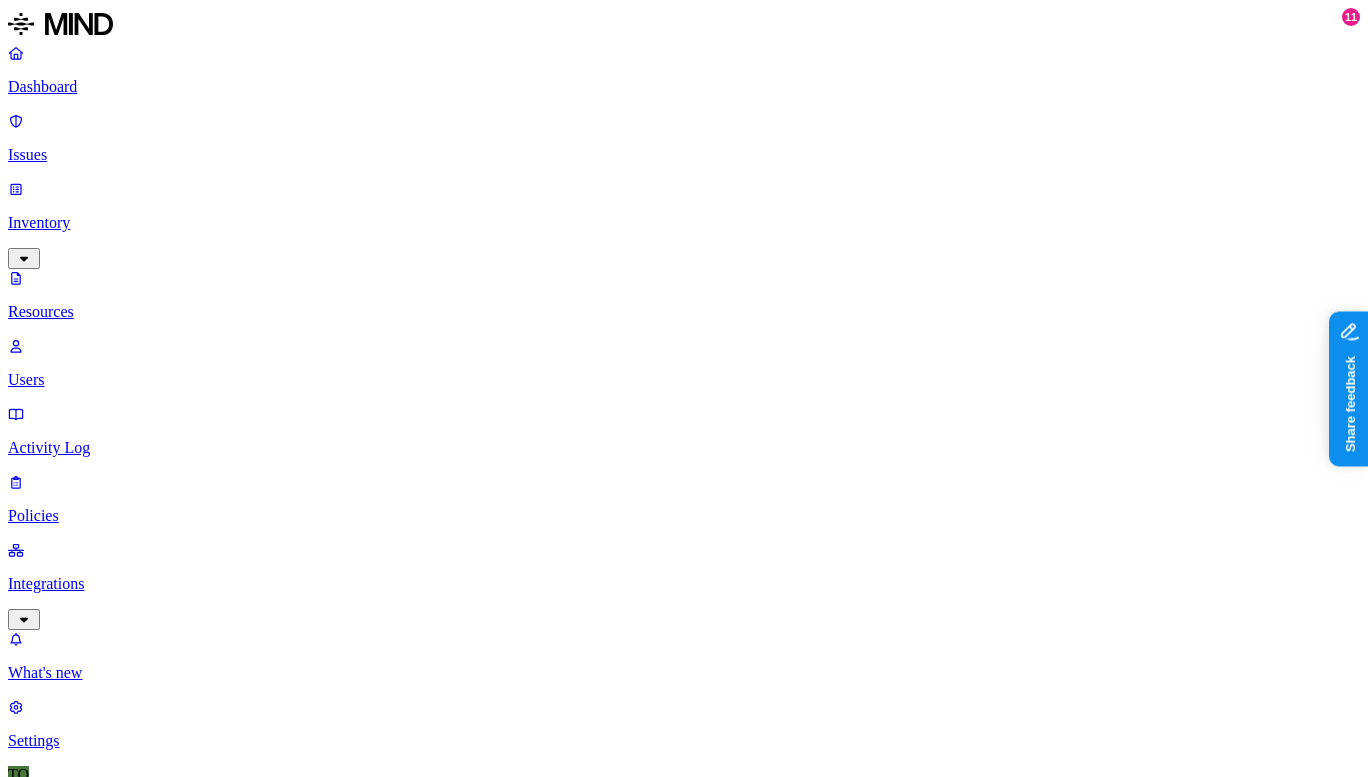 click on "Issues" at bounding box center (684, 155) 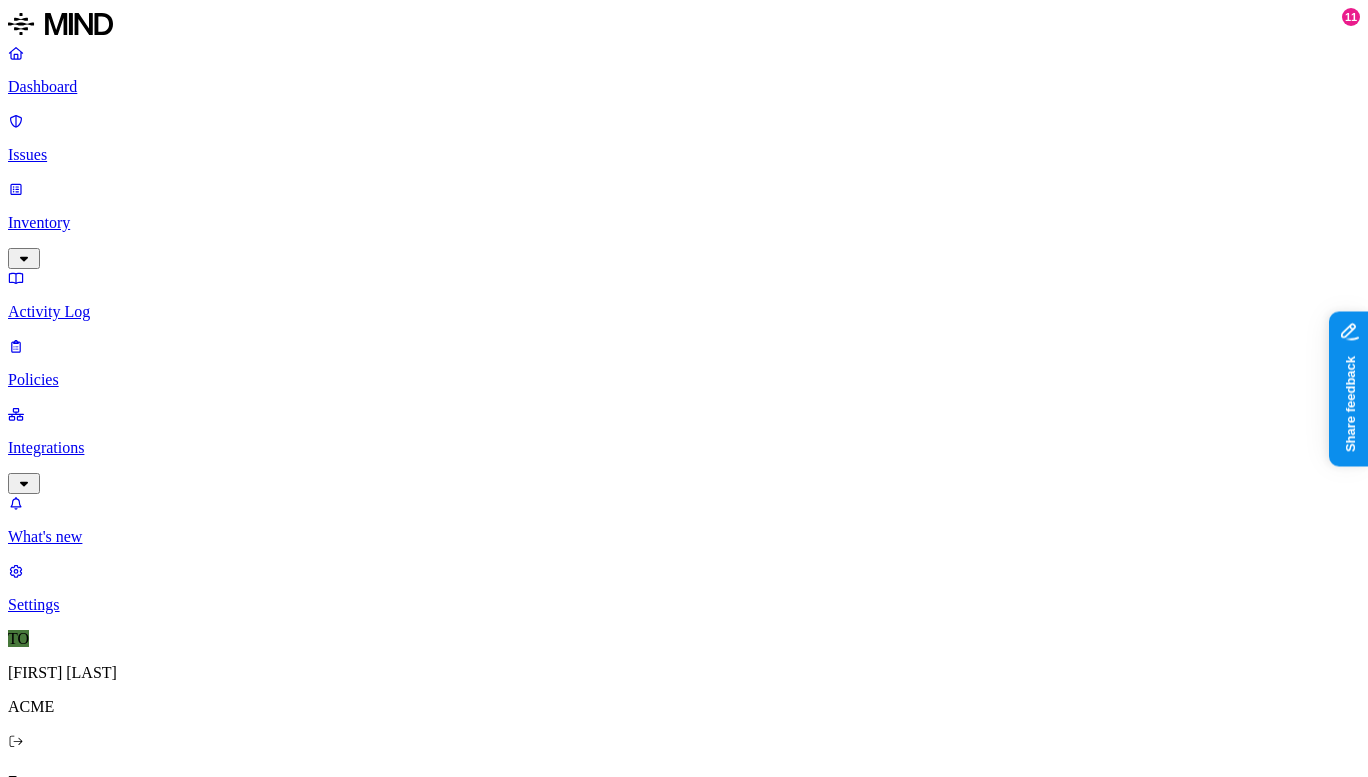 click on "Inventory" at bounding box center [684, 223] 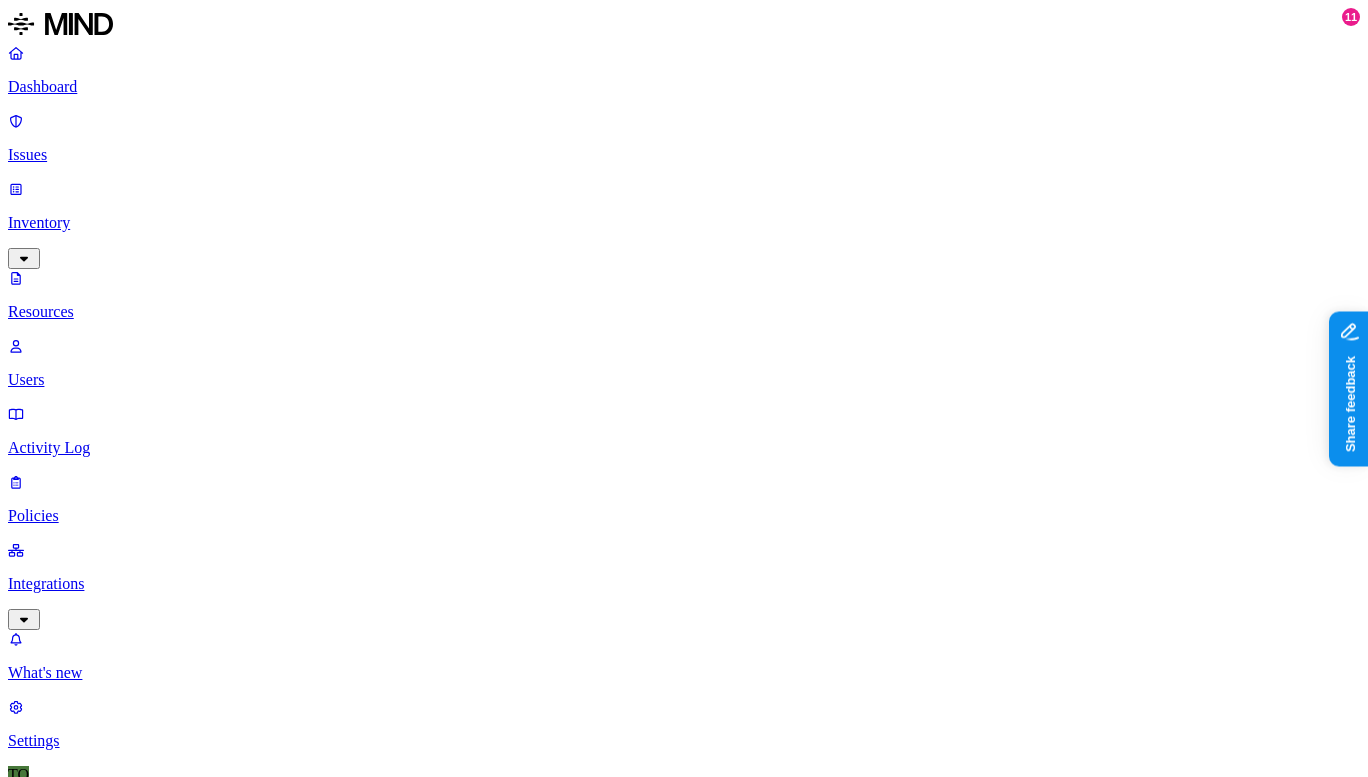 click on "sensitive.docx" at bounding box center (2588, 2349) 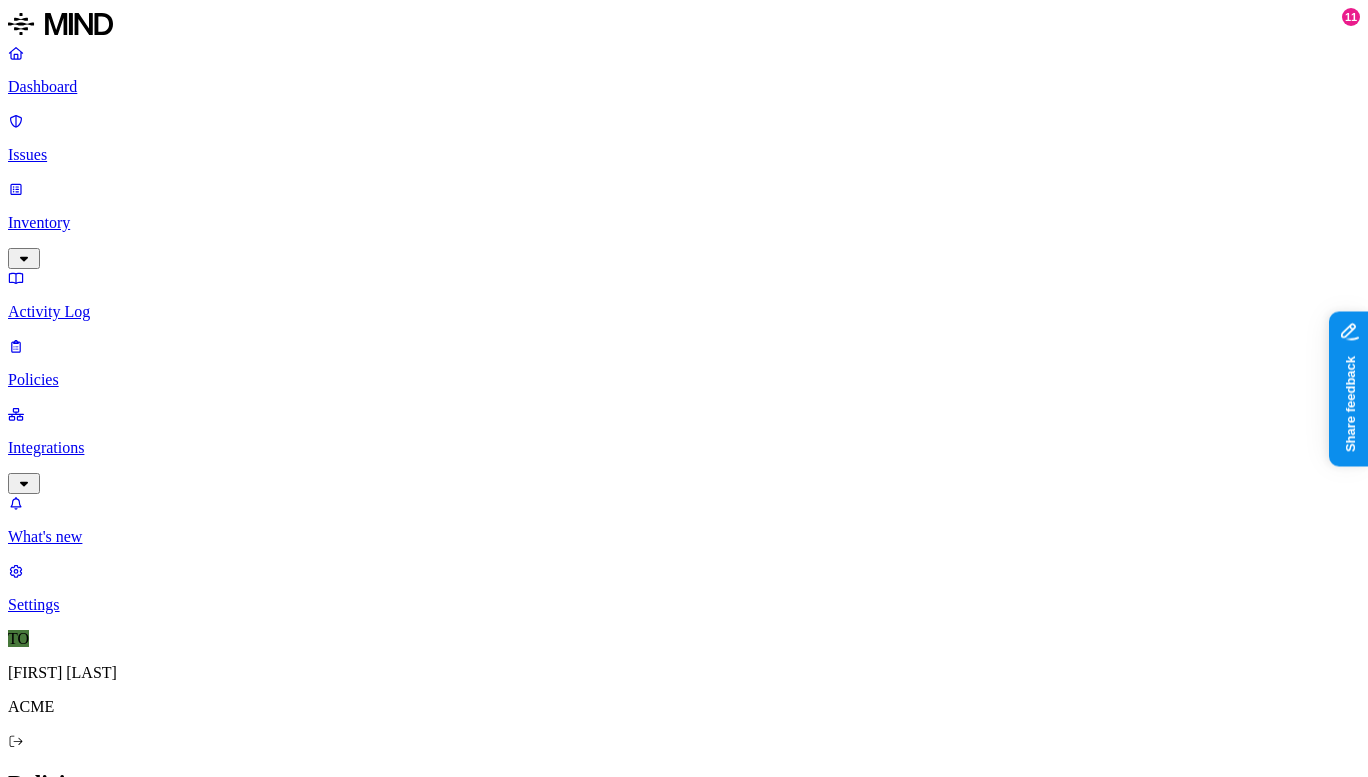 click on "PCI upload to GenAI" at bounding box center [169, 1434] 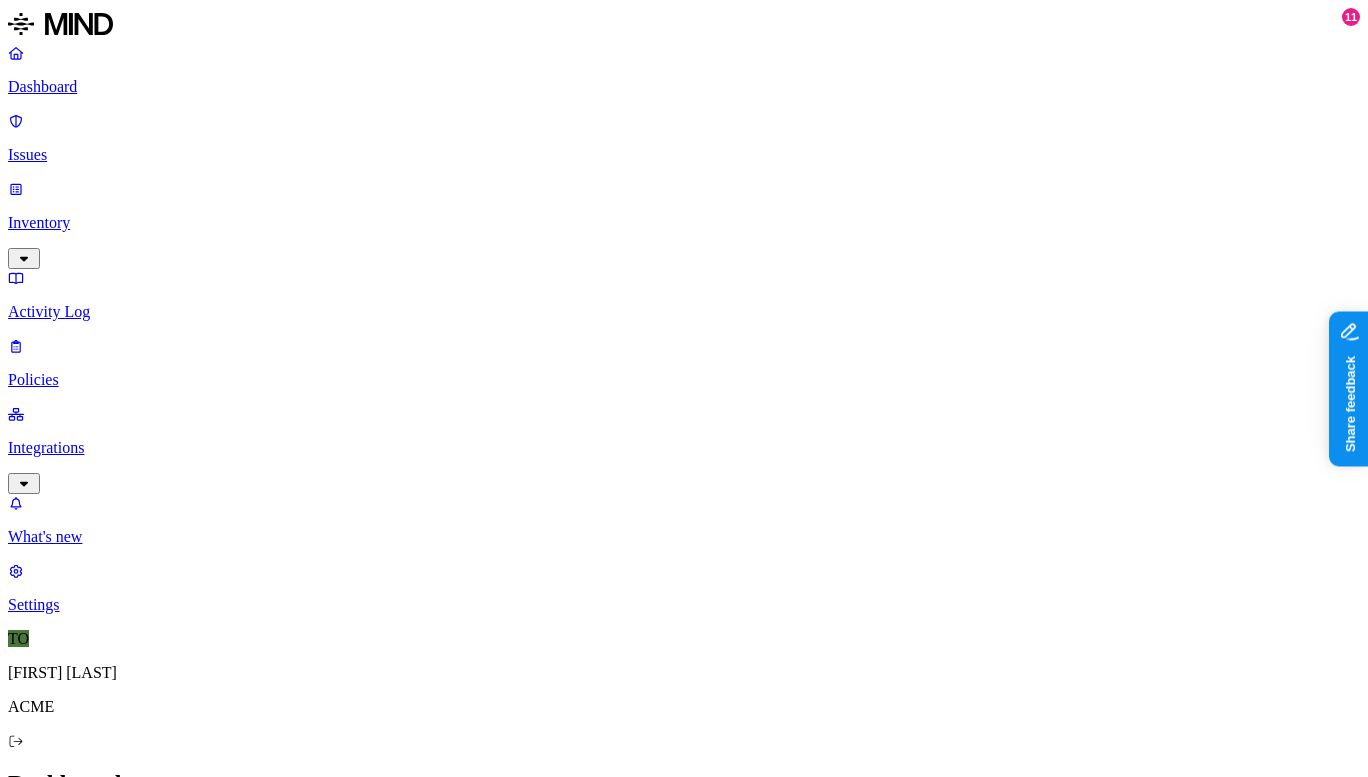 click on "Integrations" at bounding box center [684, 448] 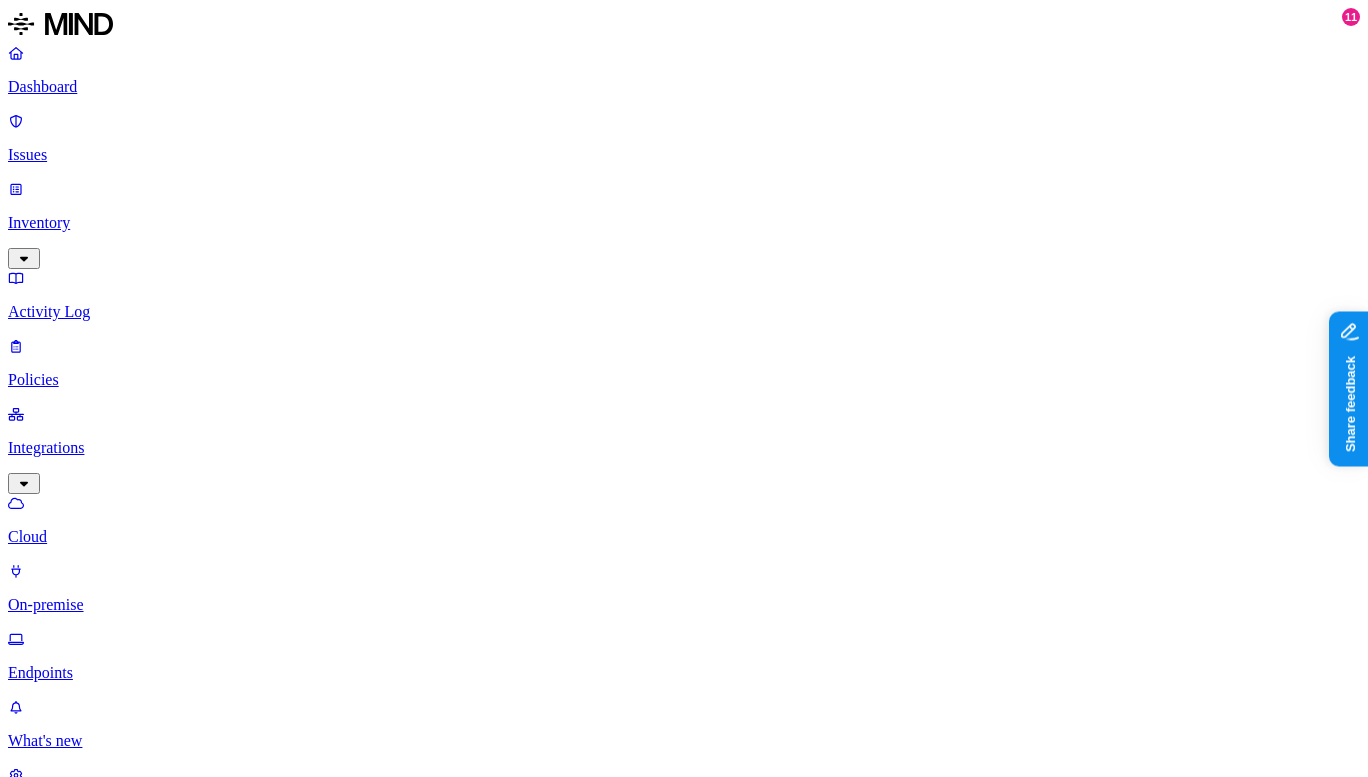 click on "Endpoints" at bounding box center (684, 673) 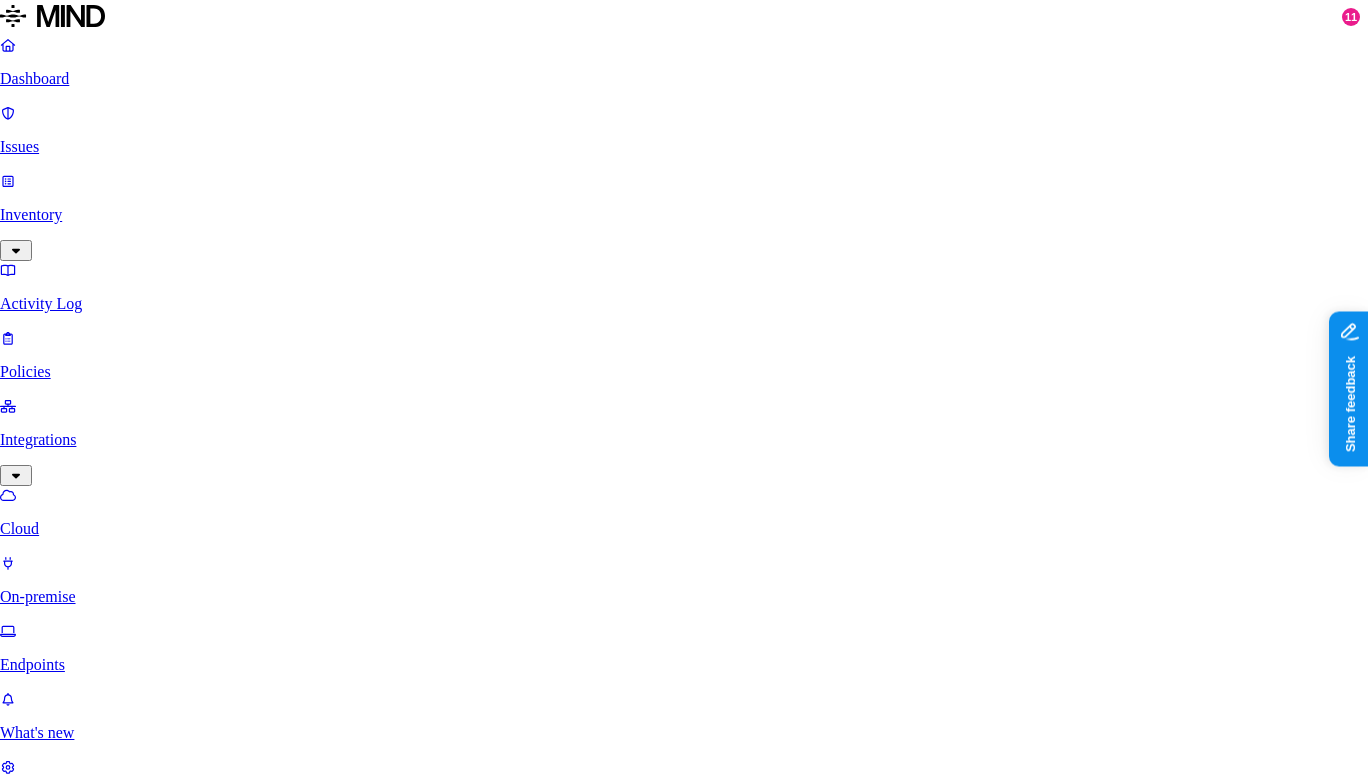 click at bounding box center [684, 3194] 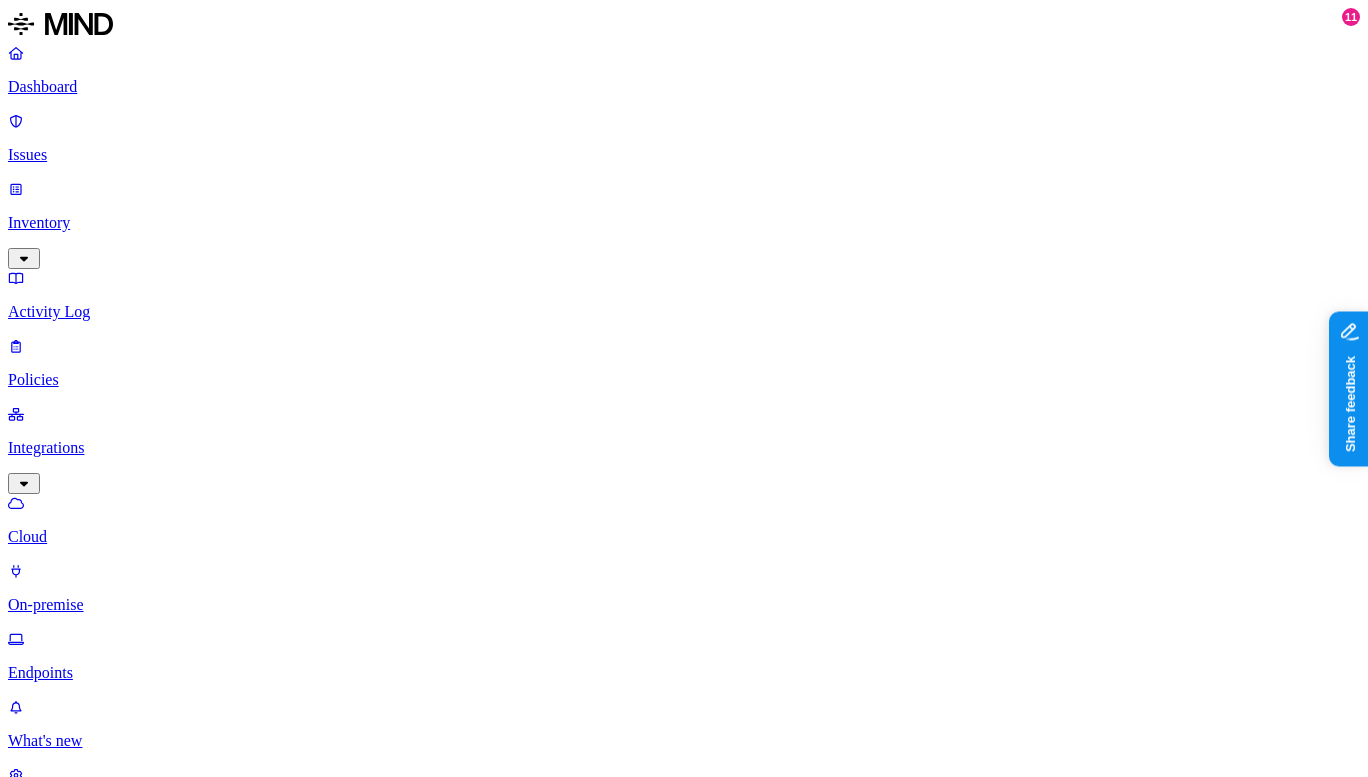 click 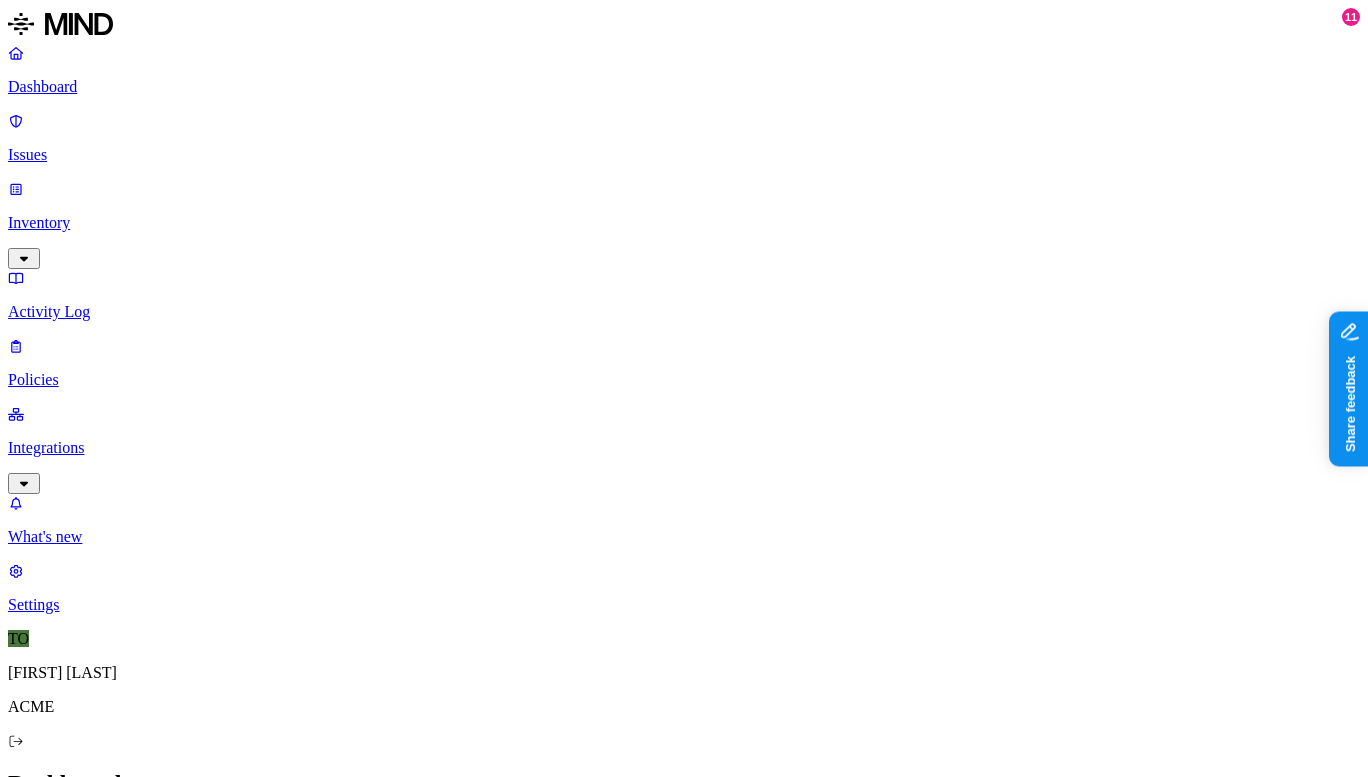scroll, scrollTop: 63, scrollLeft: 0, axis: vertical 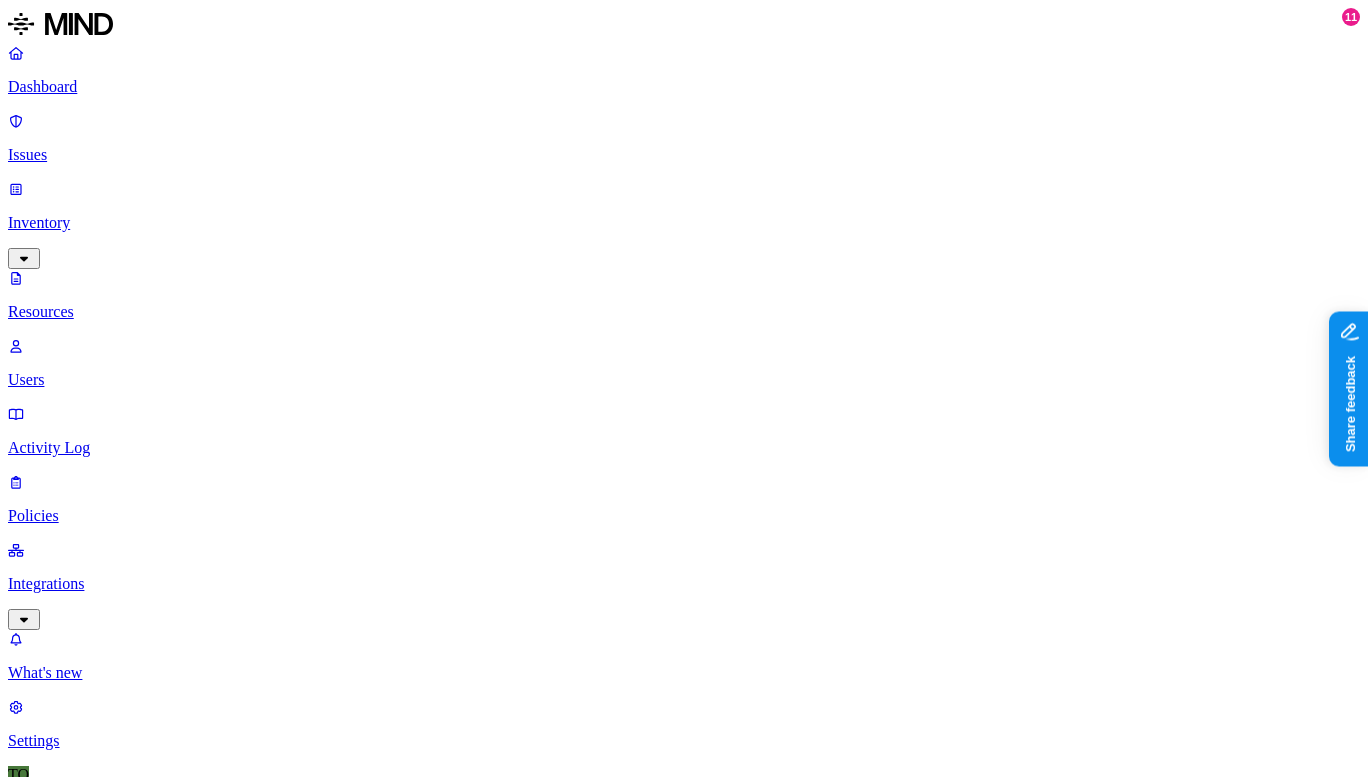 click on "important transaction.docx" at bounding box center [272, 1264] 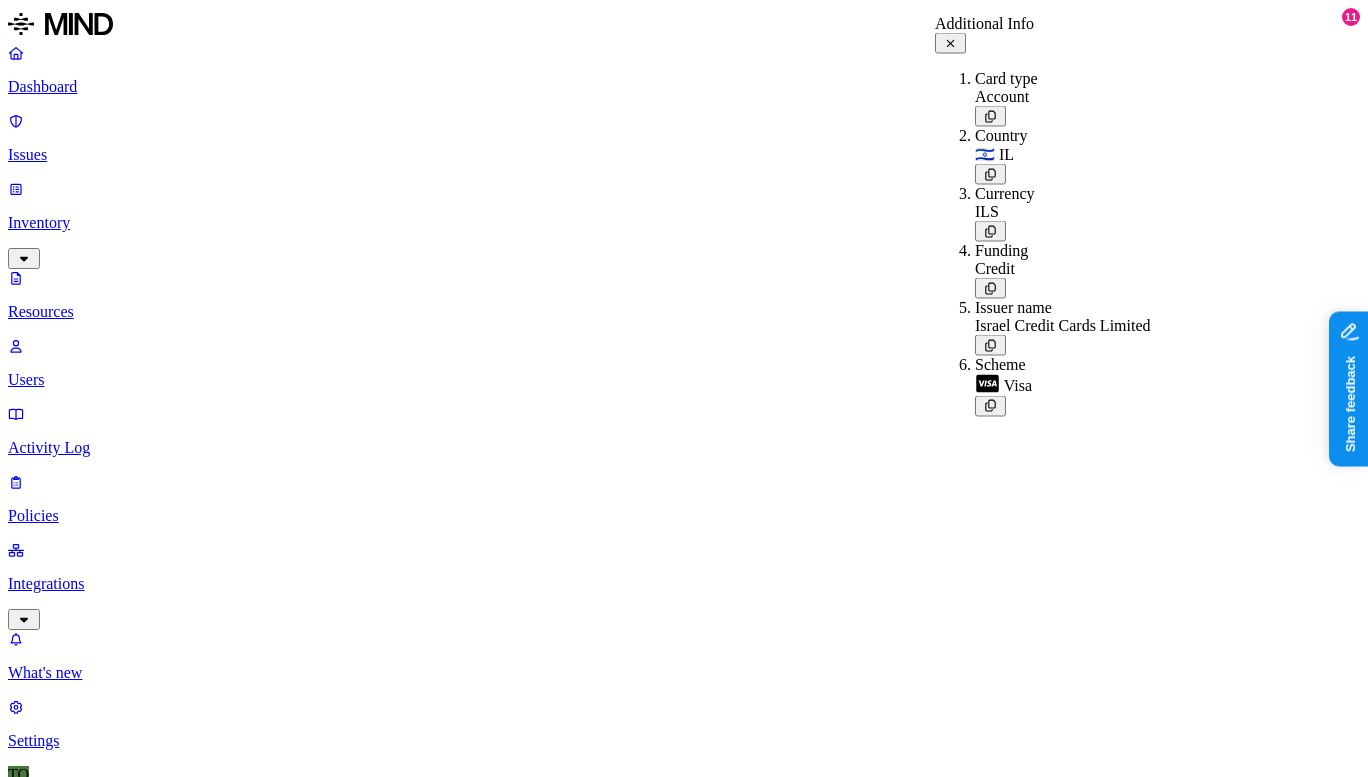 click on "Test Credit Card number 2024 - 15 - O365" at bounding box center [272, 2551] 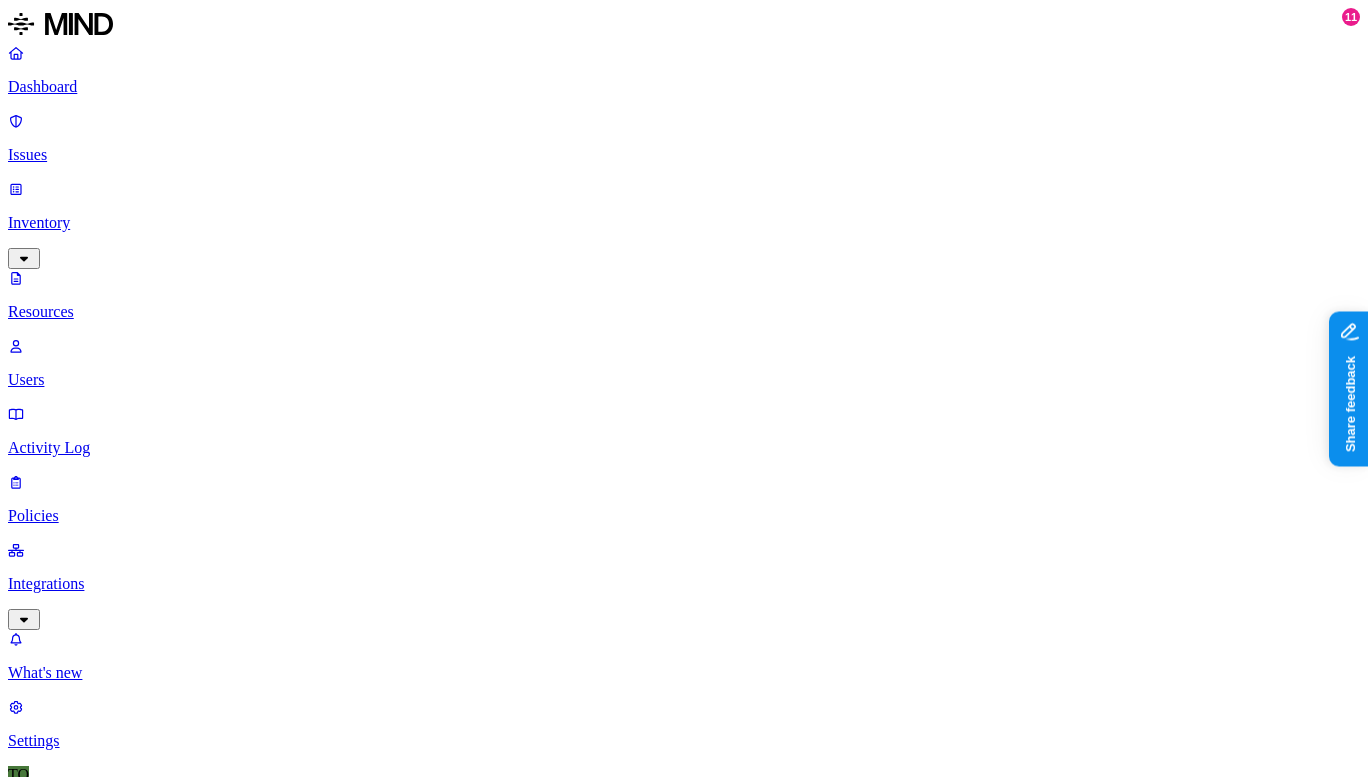 click on "Test Credit Card number 2024 - 55" at bounding box center (272, 2319) 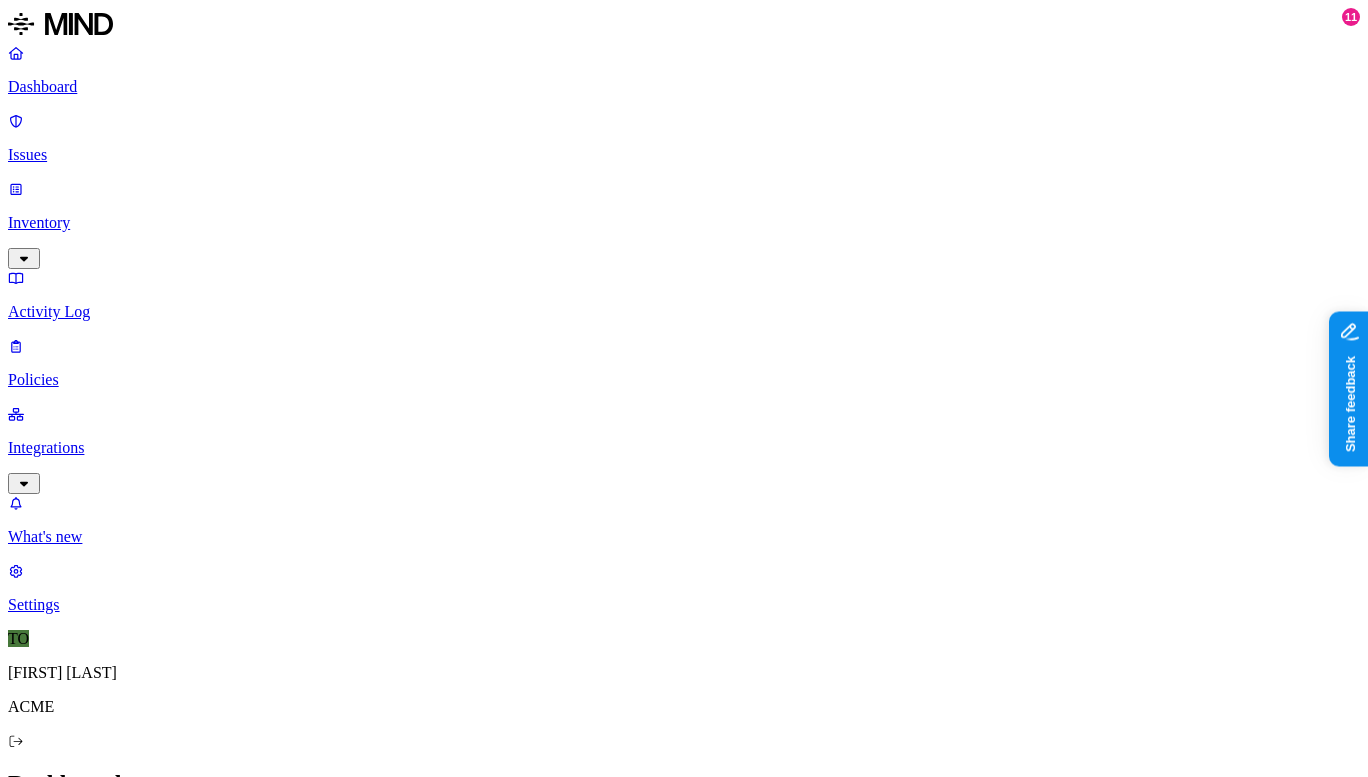 click on "Detection" at bounding box center (119, 2138) 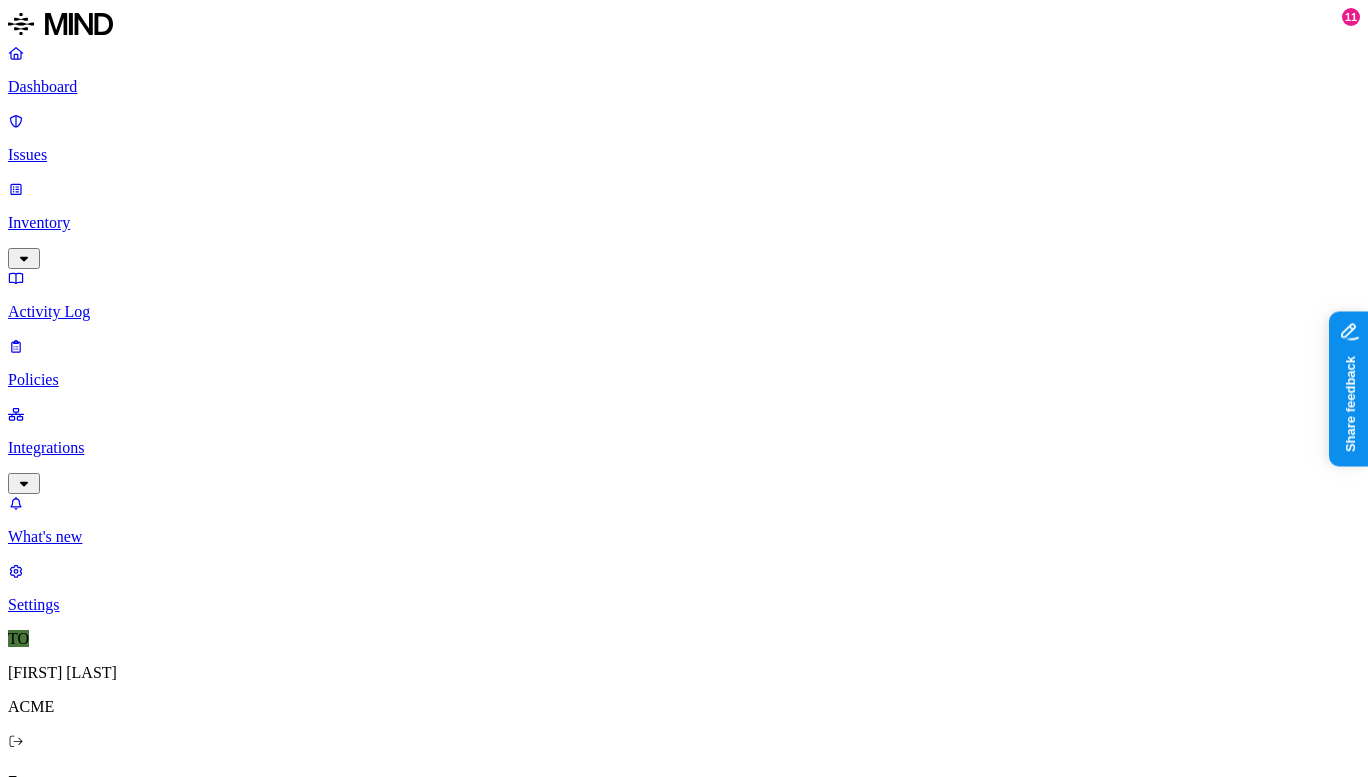 click on "SSN shared with external user" at bounding box center [148, 1036] 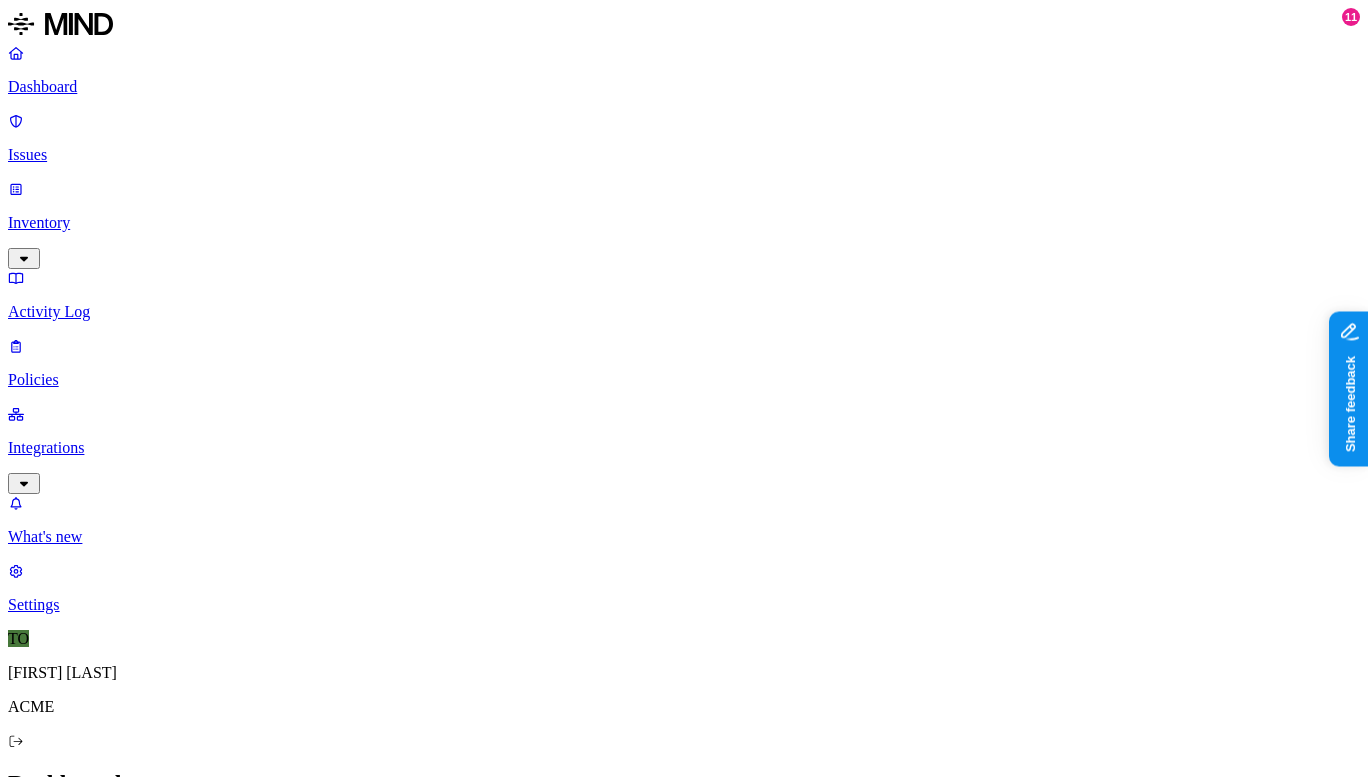 click on "Prevention" at bounding box center (195, 2138) 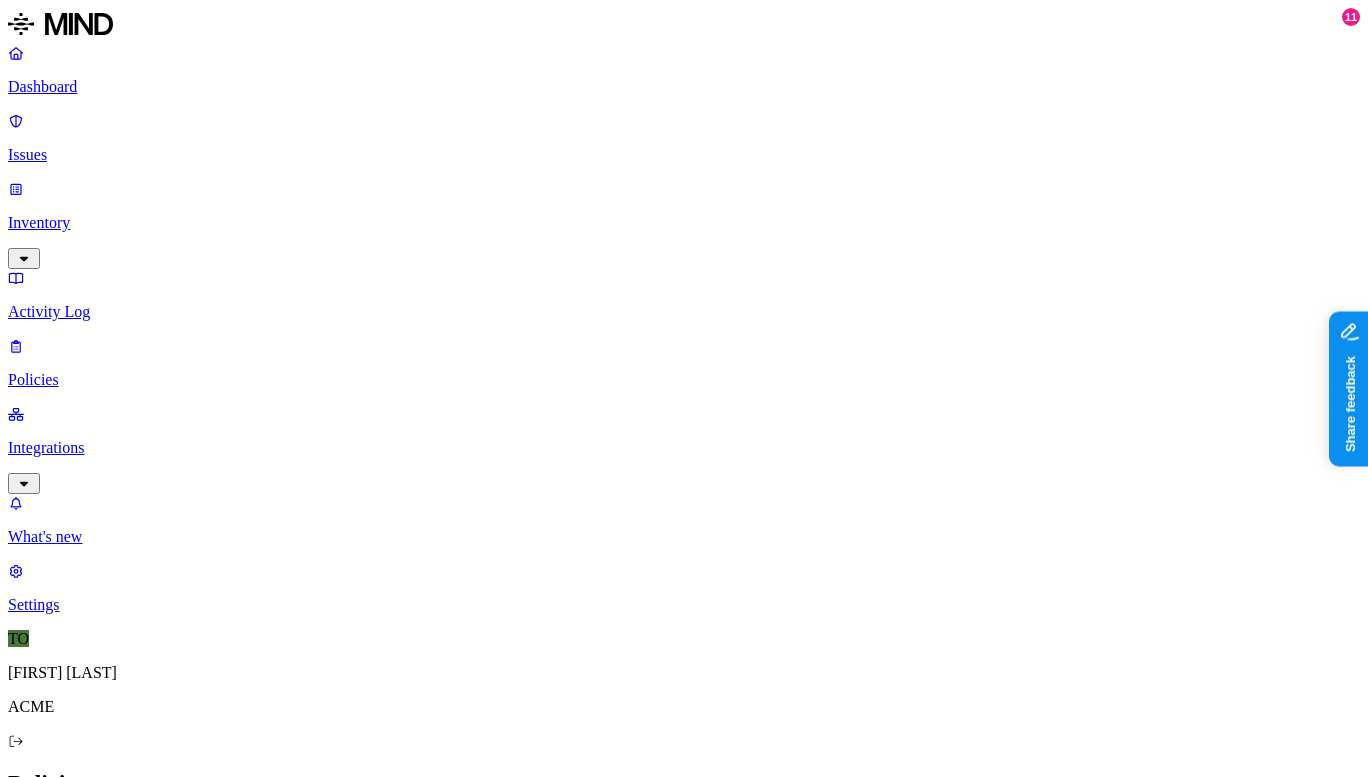 scroll, scrollTop: 0, scrollLeft: 0, axis: both 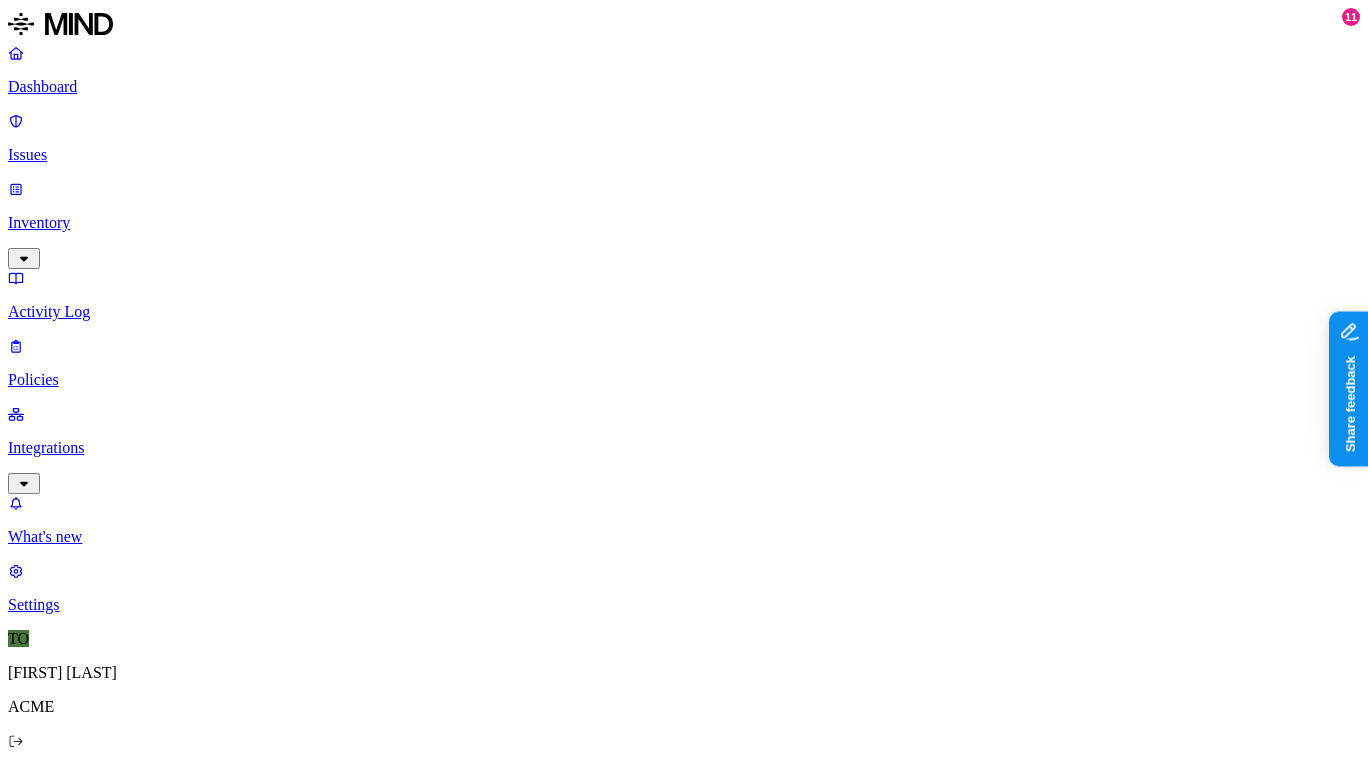 click on "Exposure Detect sensitive data exposure Cloud" at bounding box center (684, 1153) 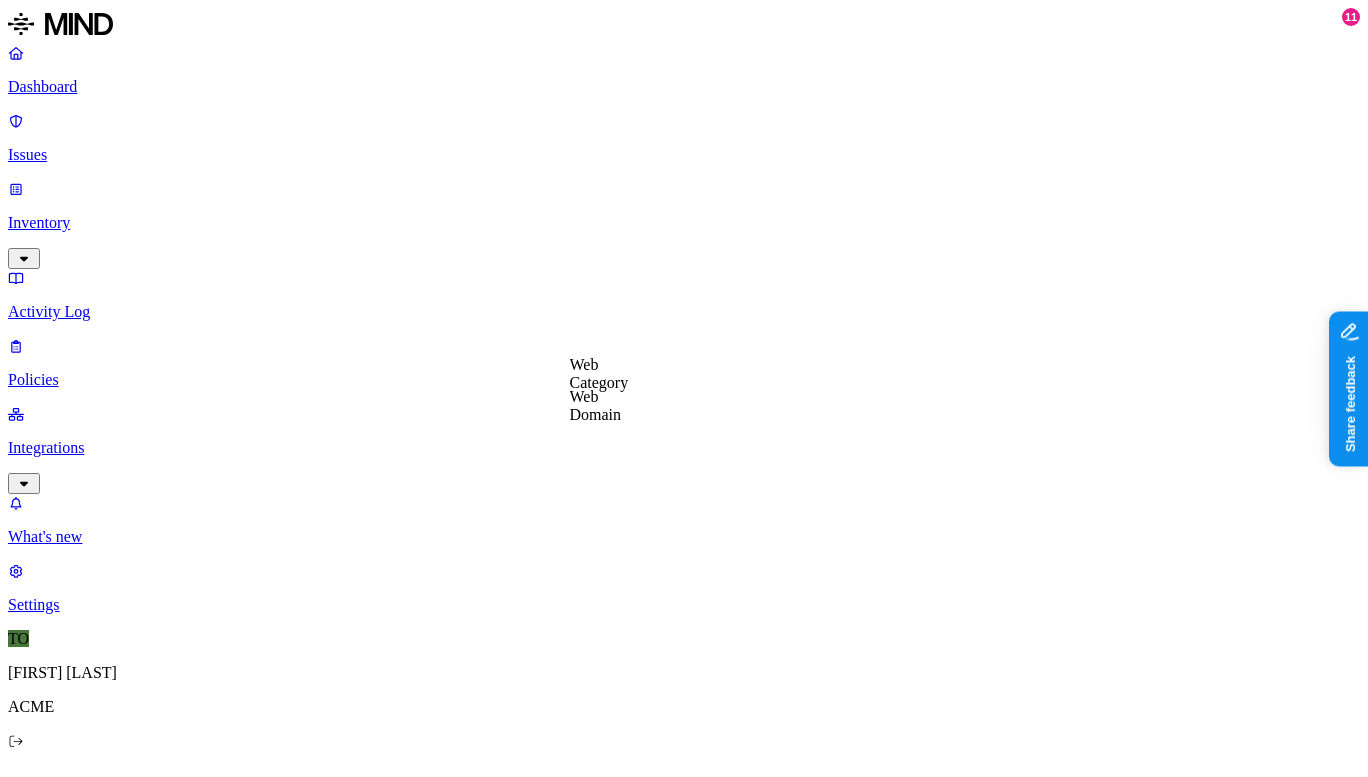 click on "Web Domain" at bounding box center (596, 405) 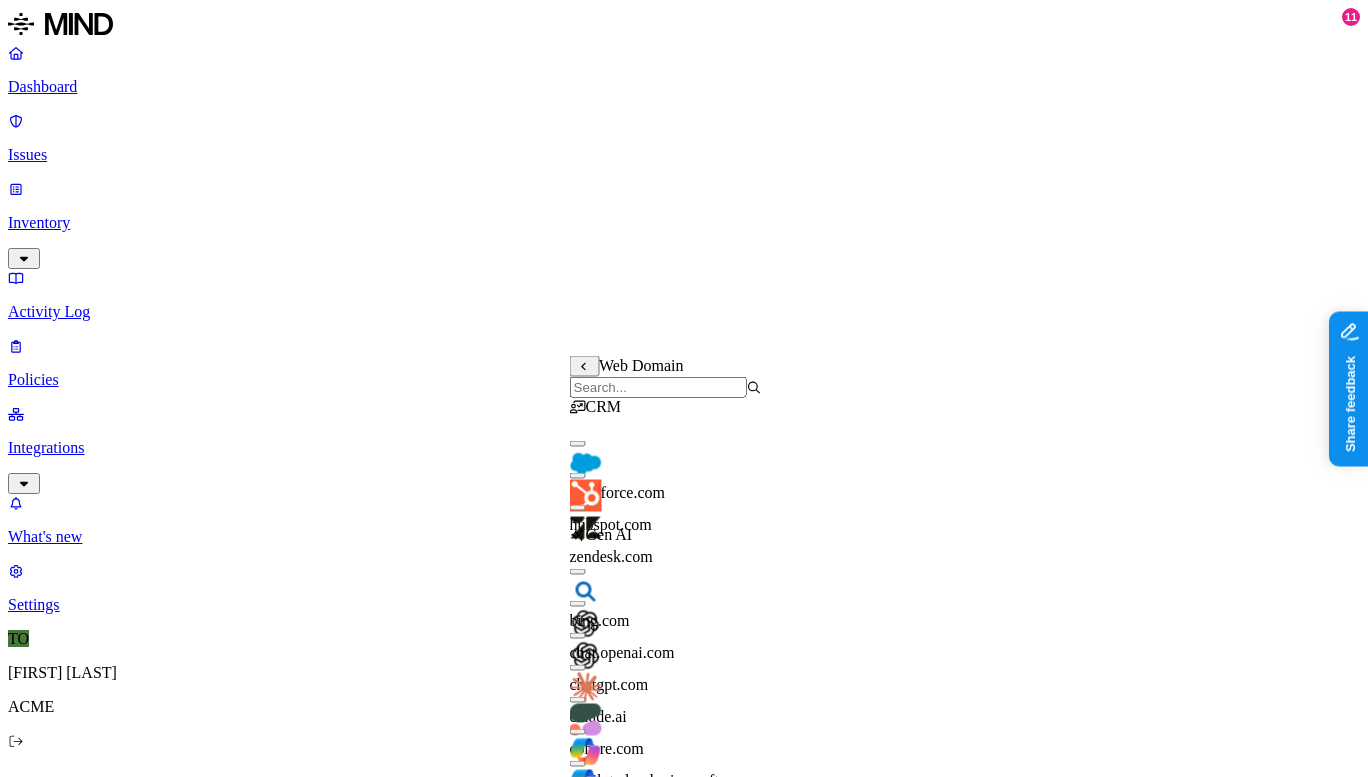 click on "salesforce.com" at bounding box center (618, 492) 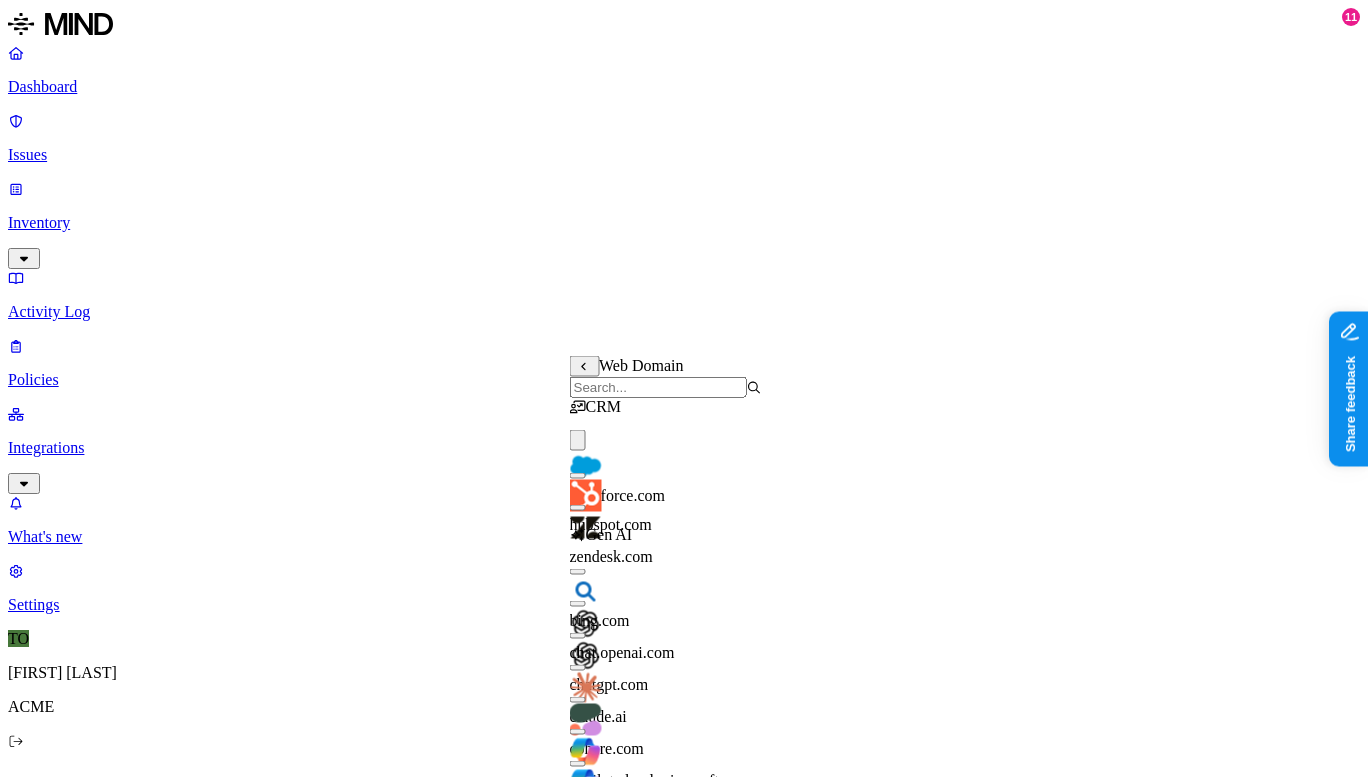 click at bounding box center [578, 476] 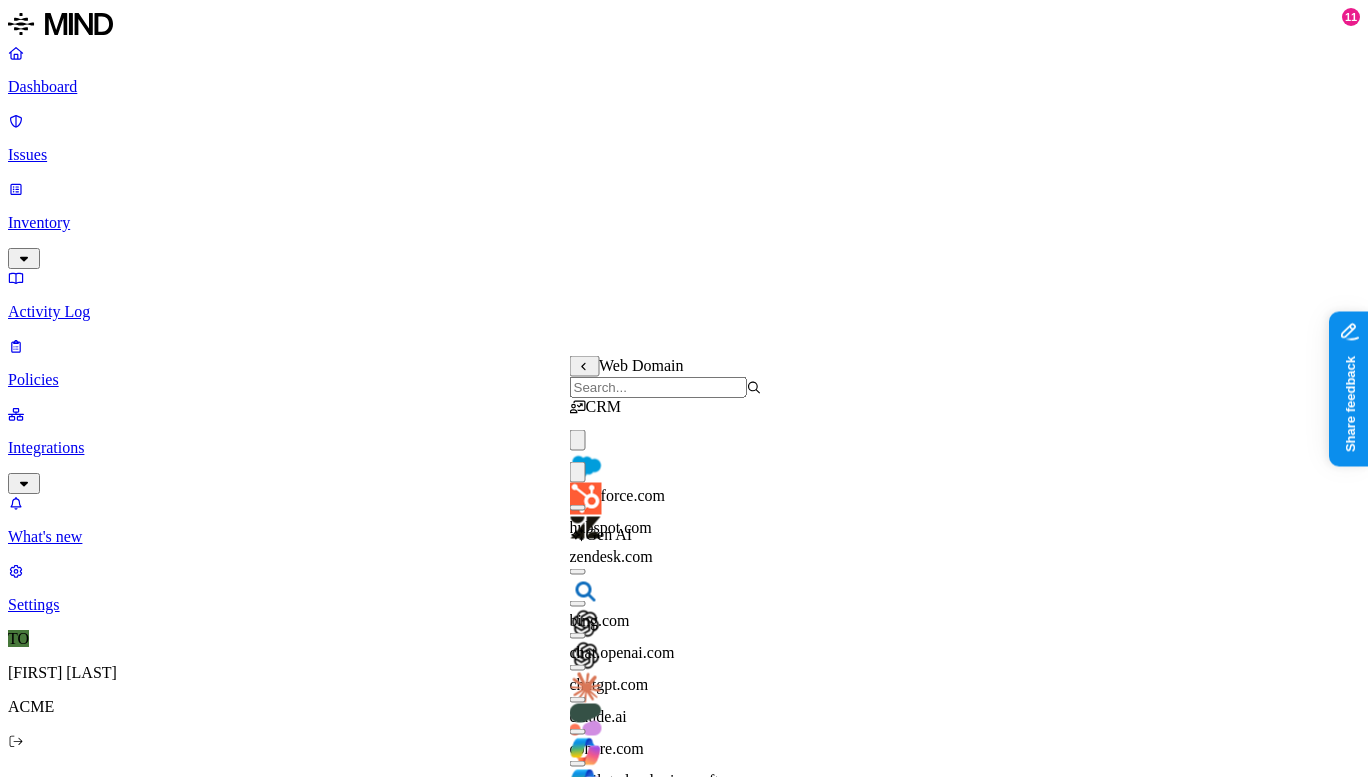 click at bounding box center [586, 528] 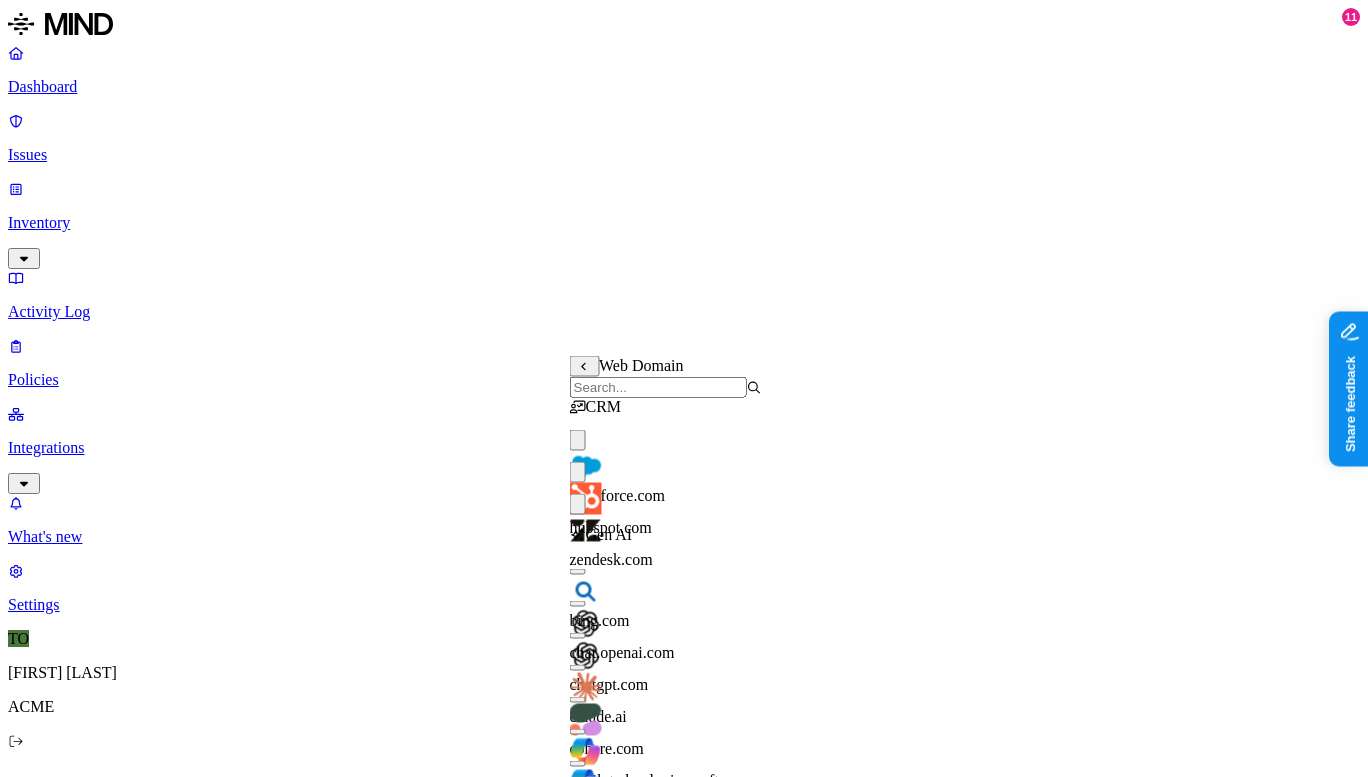 click on "New policy Policy name   Severity Select severity Low Medium High Critical   Description (Optional) Policy type Exfiltration Prevent sensitive data uploads Endpoint Exposure Detect sensitive data exposure Cloud Condition Define the data attributes, exfiltration destinations, and users that should trigger the policy.  By default, the policy will be triggered by any data uploaded to any destination by any user. For more details on condition guidelines, please refer to the   documentation DATA Any ORIGIN Anywhere TRANSFER TO Anywhere BY USER Anyone Action Default action Default action for all users and groups who violate the policy. Block with override BlockDeny all uploads. Block with overrideDeny all uploads with an option to upload anyway. MonitorAllow uploads and create a new issue. AllowAllow all uploads. Exceptions You can add exceptions for specific users or groups. Exceptions are evaluated from the top. Add Exception Notifications Method None None Maya Raz prod-164.westus prod-82.westus test-avigail" at bounding box center [684, 1437] 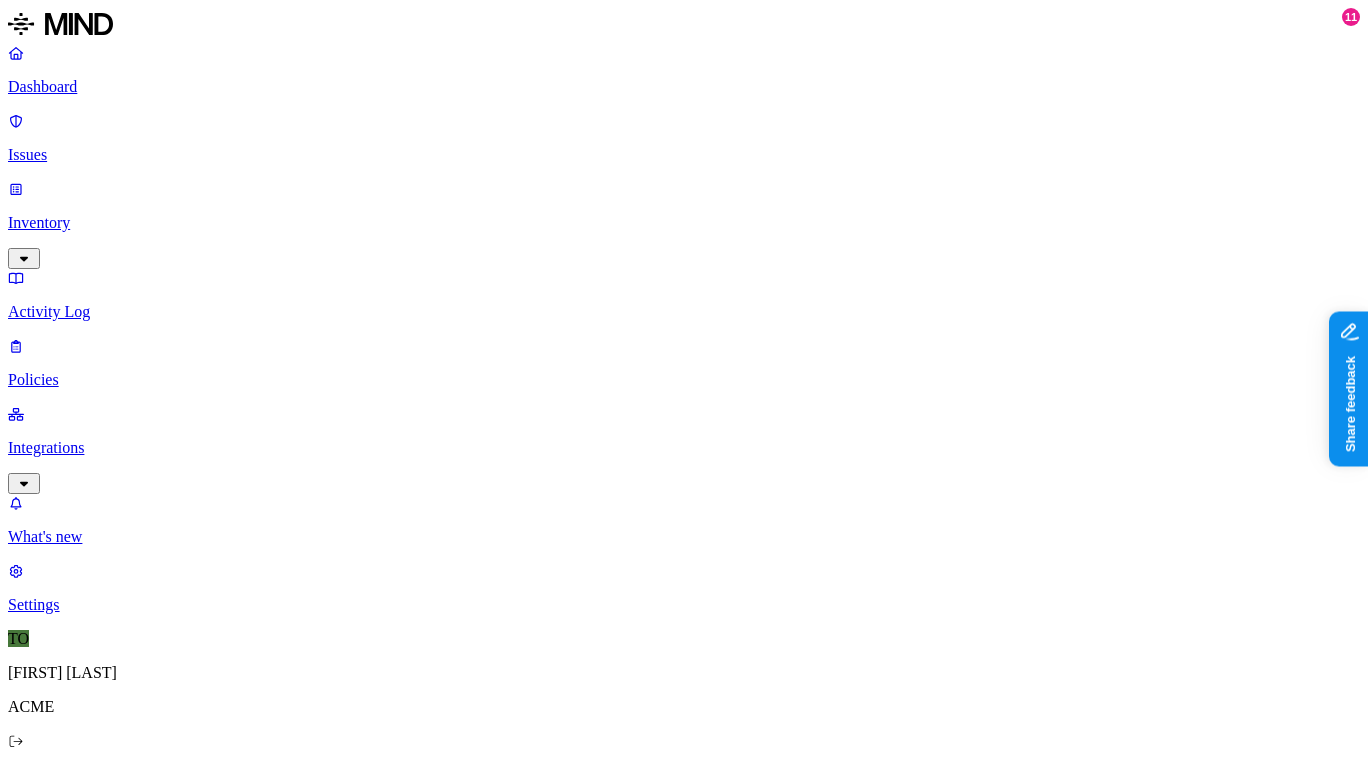 click on "Anywhere" at bounding box center [41, 1617] 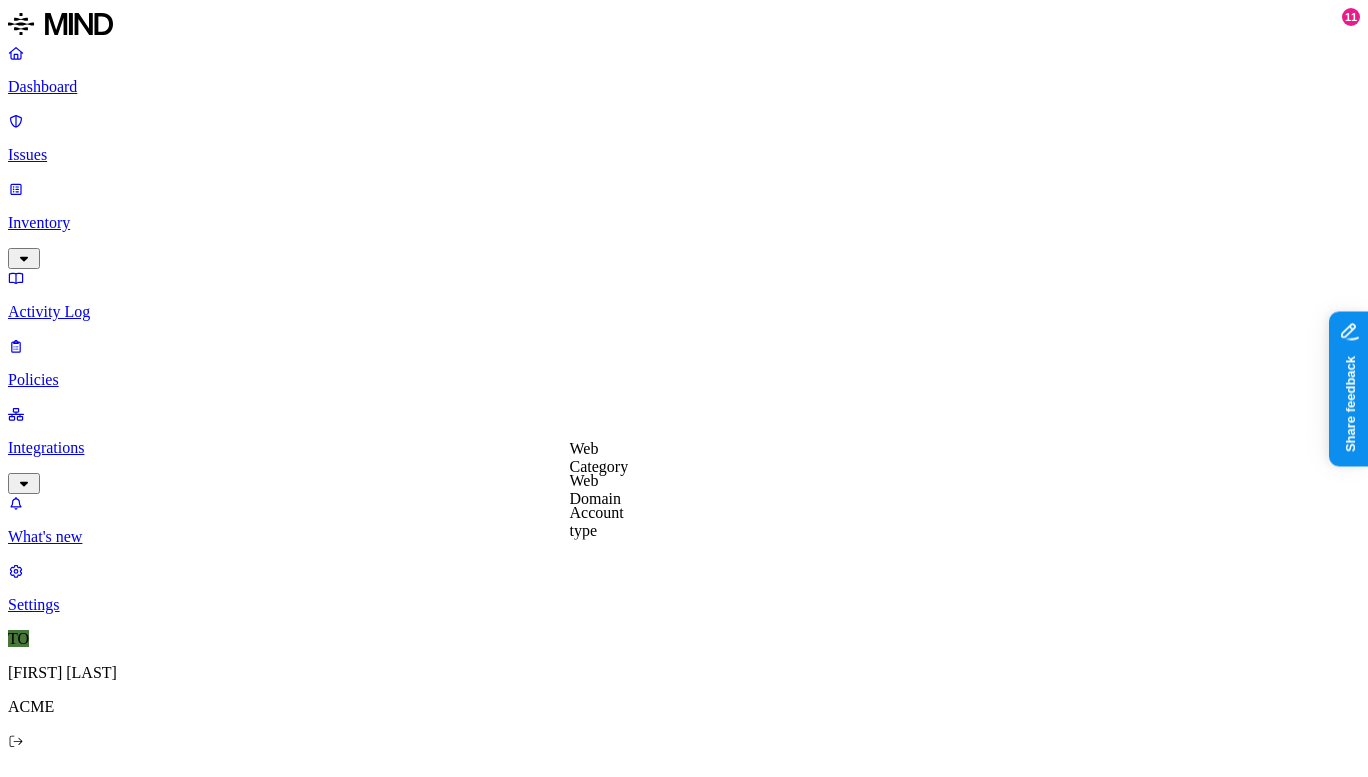 click on "Account type" at bounding box center [597, 521] 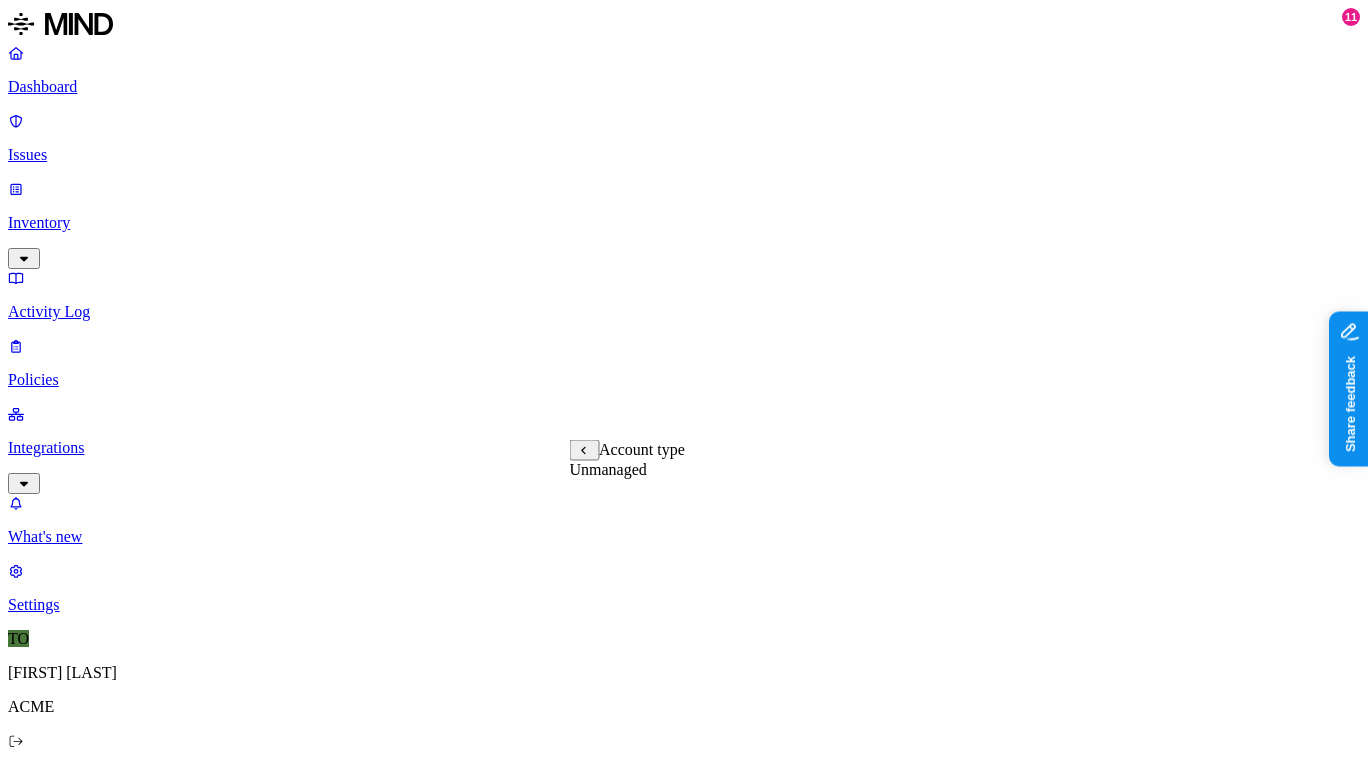 click on "Account type" at bounding box center (627, 450) 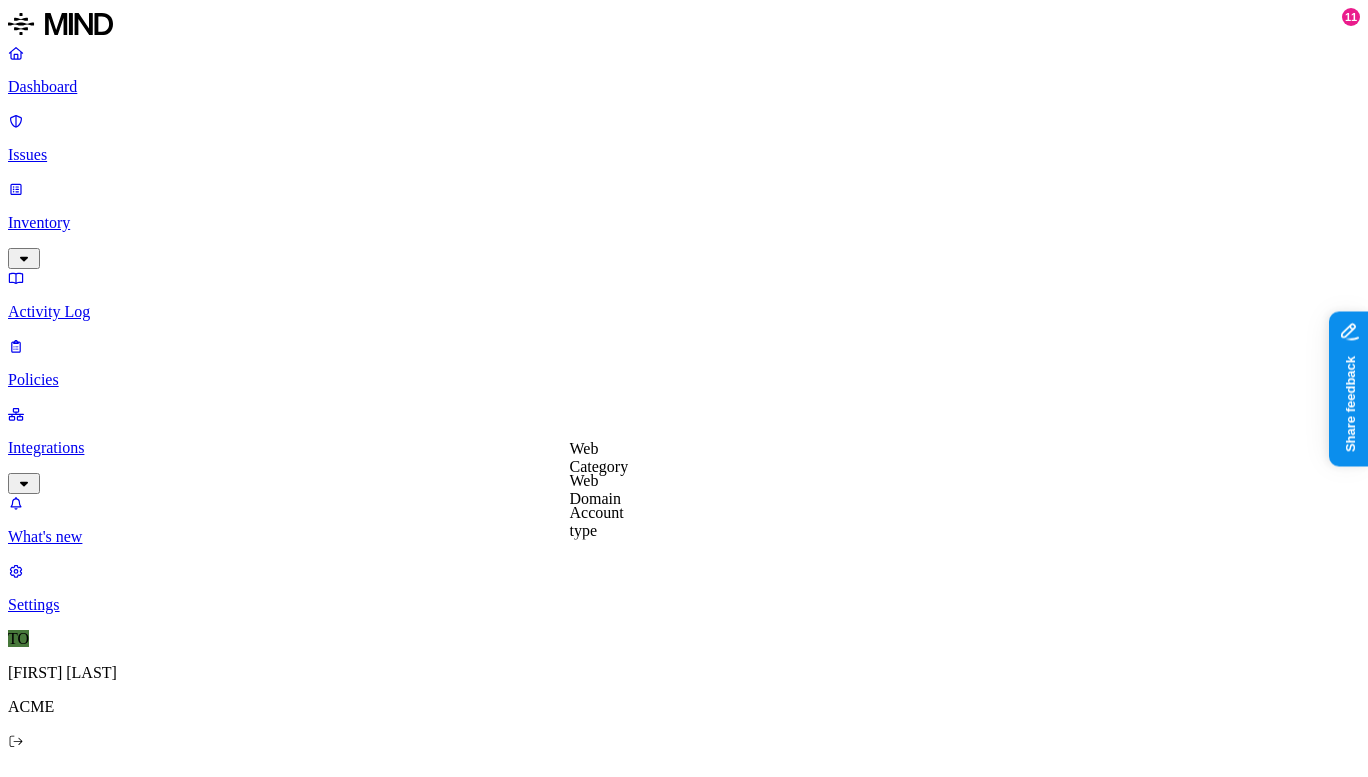 click on "Web Domain" at bounding box center (596, 489) 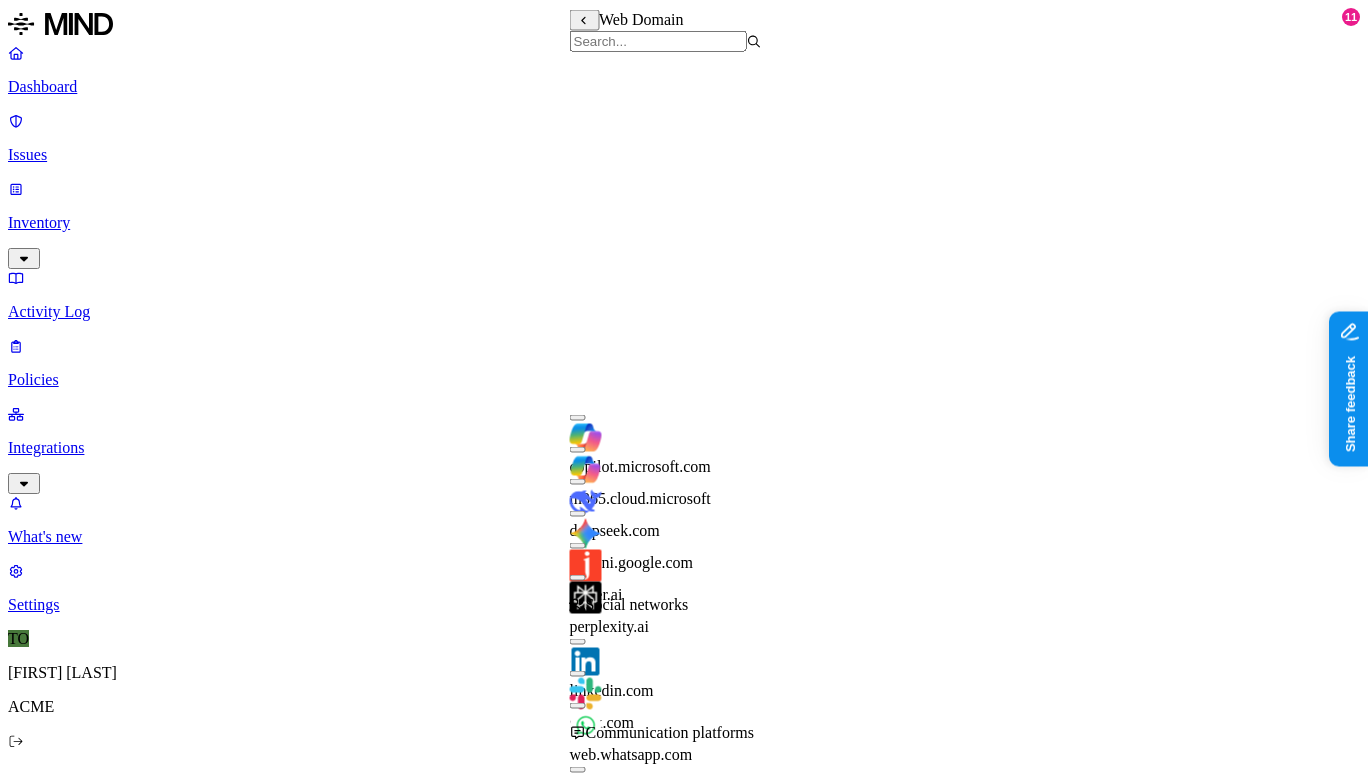 scroll, scrollTop: 555, scrollLeft: 0, axis: vertical 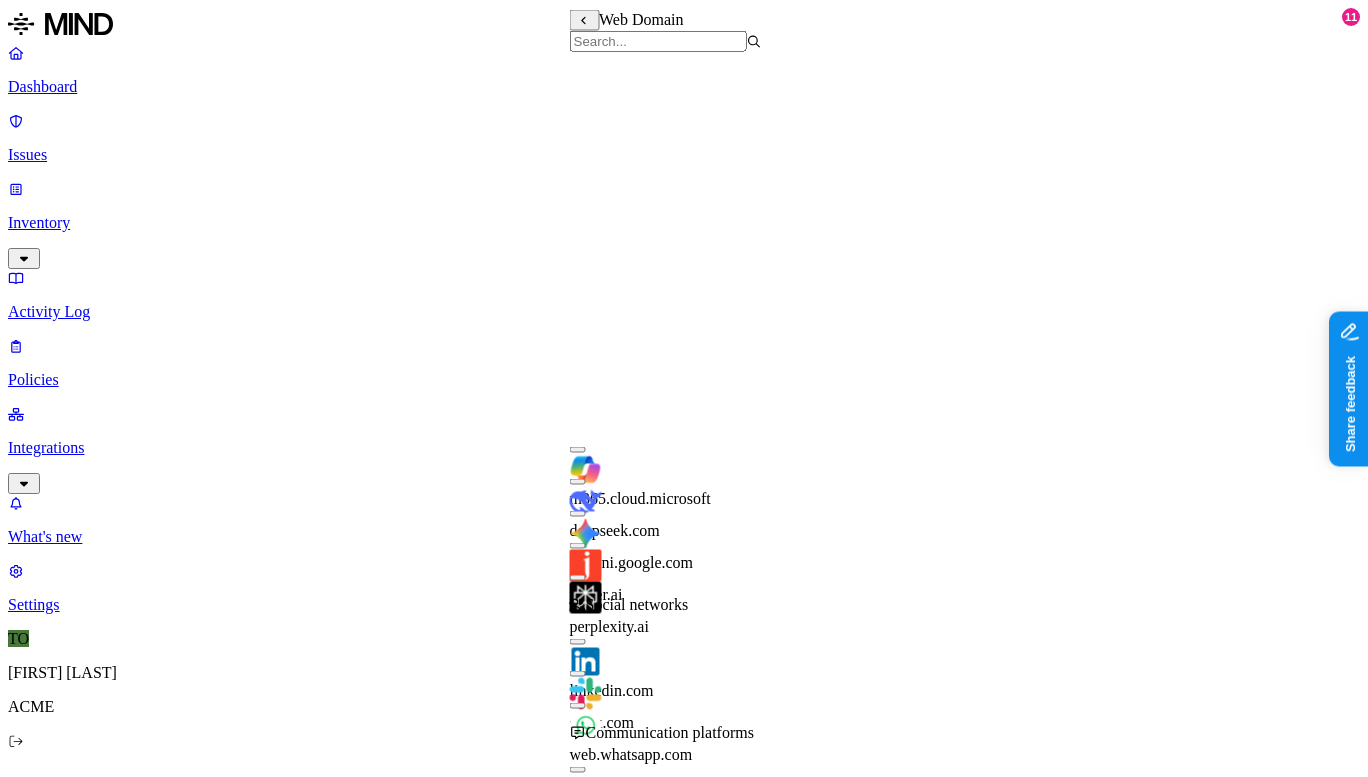 click at bounding box center [578, 770] 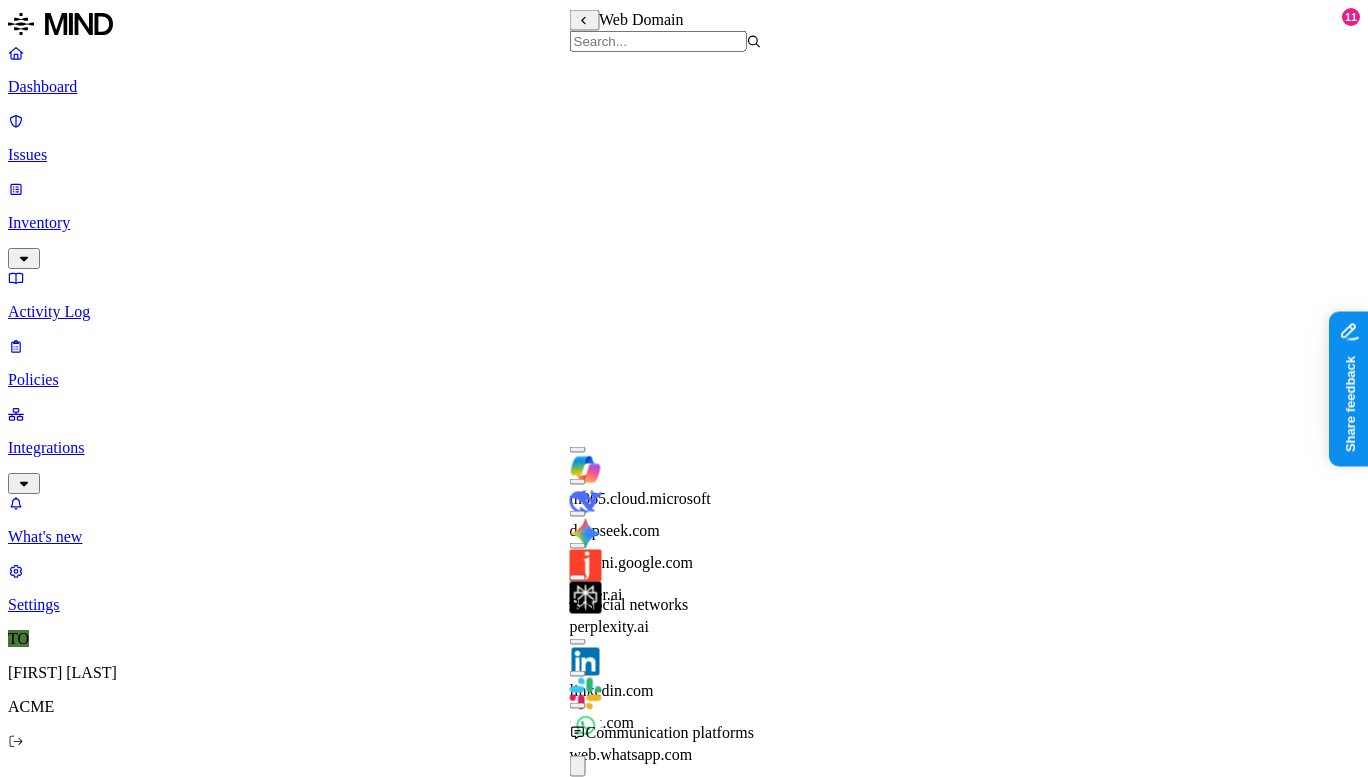click on "New policy Policy name   Severity Select severity Low Medium High Critical   Description (Optional) Policy type Exfiltration Prevent sensitive data uploads Endpoint Exposure Detect sensitive data exposure Cloud Condition Define the data attributes, exfiltration destinations, and users that should trigger the policy.  By default, the policy will be triggered by any data uploaded to any destination by any user. For more details on condition guidelines, please refer to the   documentation DATA Any ORIGIN Web Domain is any of hubspot.com, salesforce.com, zendesk.com TRANSFER TO Anywhere BY USER Anyone Action Default action Default action for all users and groups who violate the policy. Block with override BlockDeny all uploads. Block with overrideDeny all uploads with an option to upload anyway. MonitorAllow uploads and create a new issue. AllowAllow all uploads. Exceptions You can add exceptions for specific users or groups. Exceptions are evaluated from the top. Add Exception Notifications Method None None" at bounding box center [684, 1466] 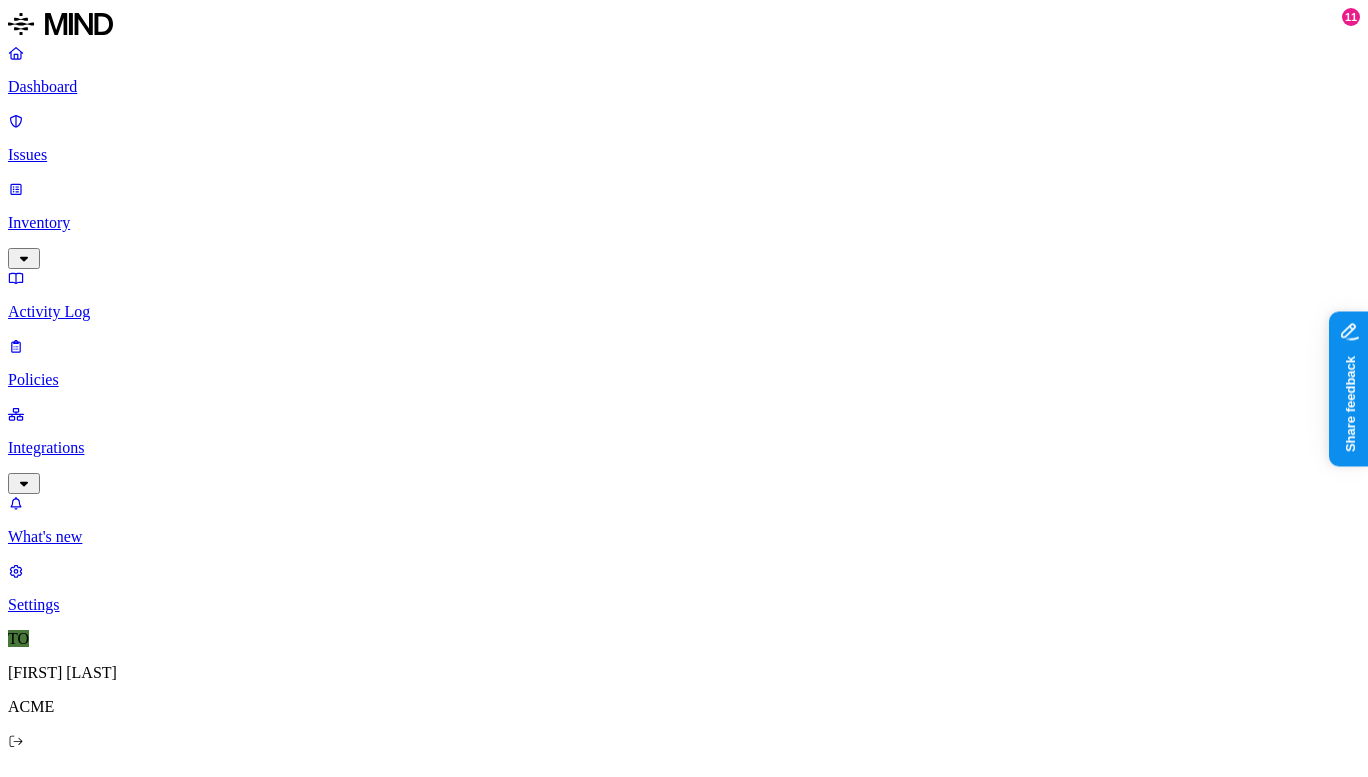 click on "New policy Policy name   Severity Select severity Low Medium High Critical   Description (Optional) Policy type Exfiltration Prevent sensitive data uploads Endpoint Exposure Detect sensitive data exposure Cloud Condition Define the data attributes, exfiltration destinations, and users that should trigger the policy.  By default, the policy will be triggered by any data uploaded to any destination by any user. For more details on condition guidelines, please refer to the   documentation DATA Any ORIGIN Web Domain is any of hubspot.com, salesforce.com, zendesk.com TRANSFER TO Web Domain is mail.google.com BY USER Anyone Action Default action Default action for all users and groups who violate the policy. Block with override BlockDeny all uploads. Block with overrideDeny all uploads with an option to upload anyway. MonitorAllow uploads and create a new issue. AllowAllow all uploads. Exceptions You can add exceptions for specific users or groups. Exceptions are evaluated from the top. Add Exception Method None" at bounding box center [684, 1494] 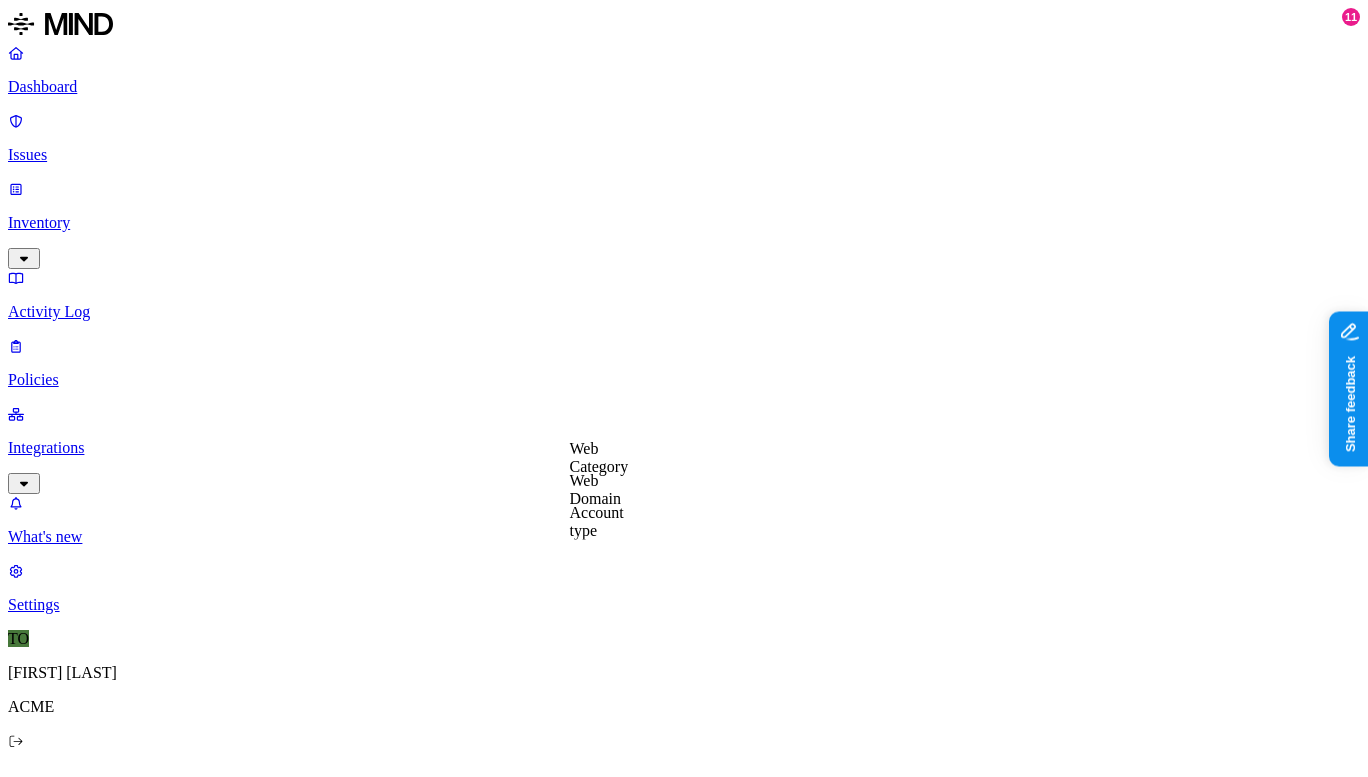 click on "Web Domain" at bounding box center [596, 489] 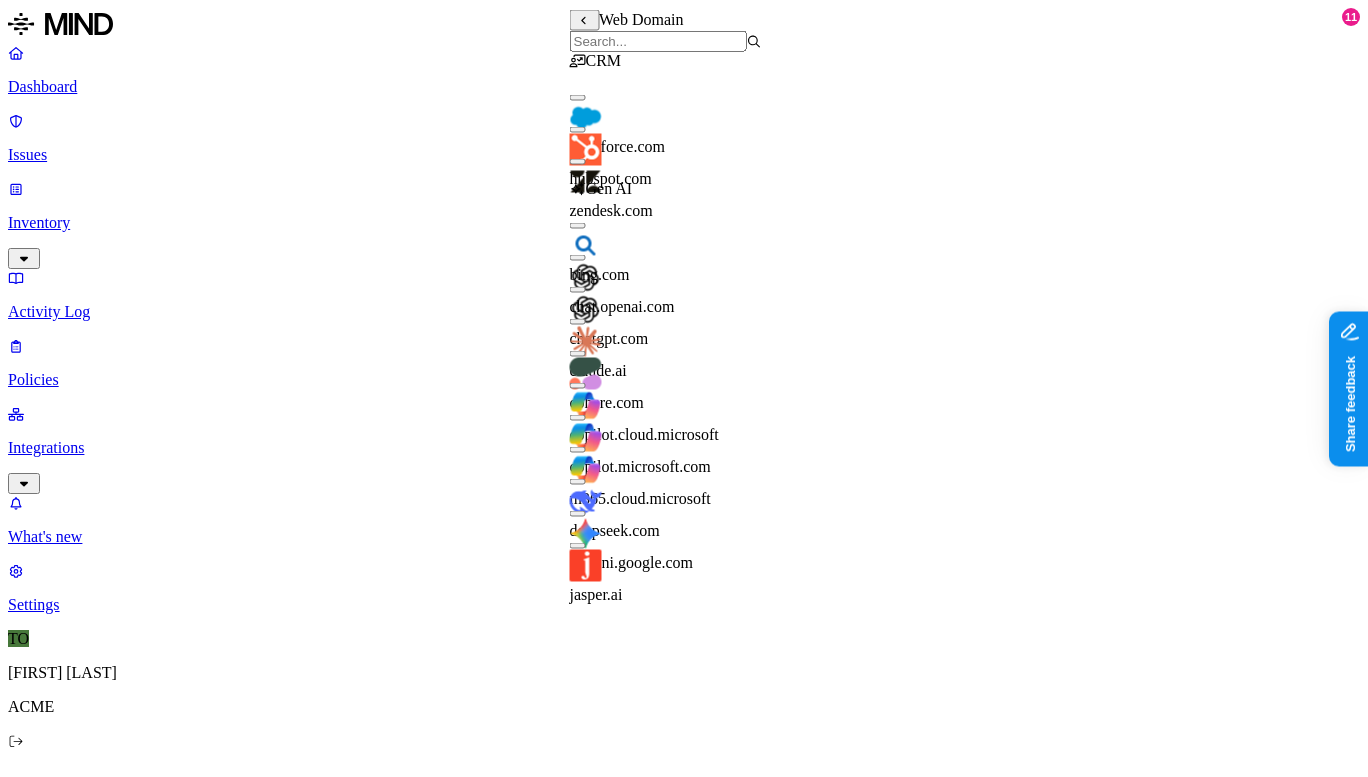 scroll, scrollTop: 53, scrollLeft: 0, axis: vertical 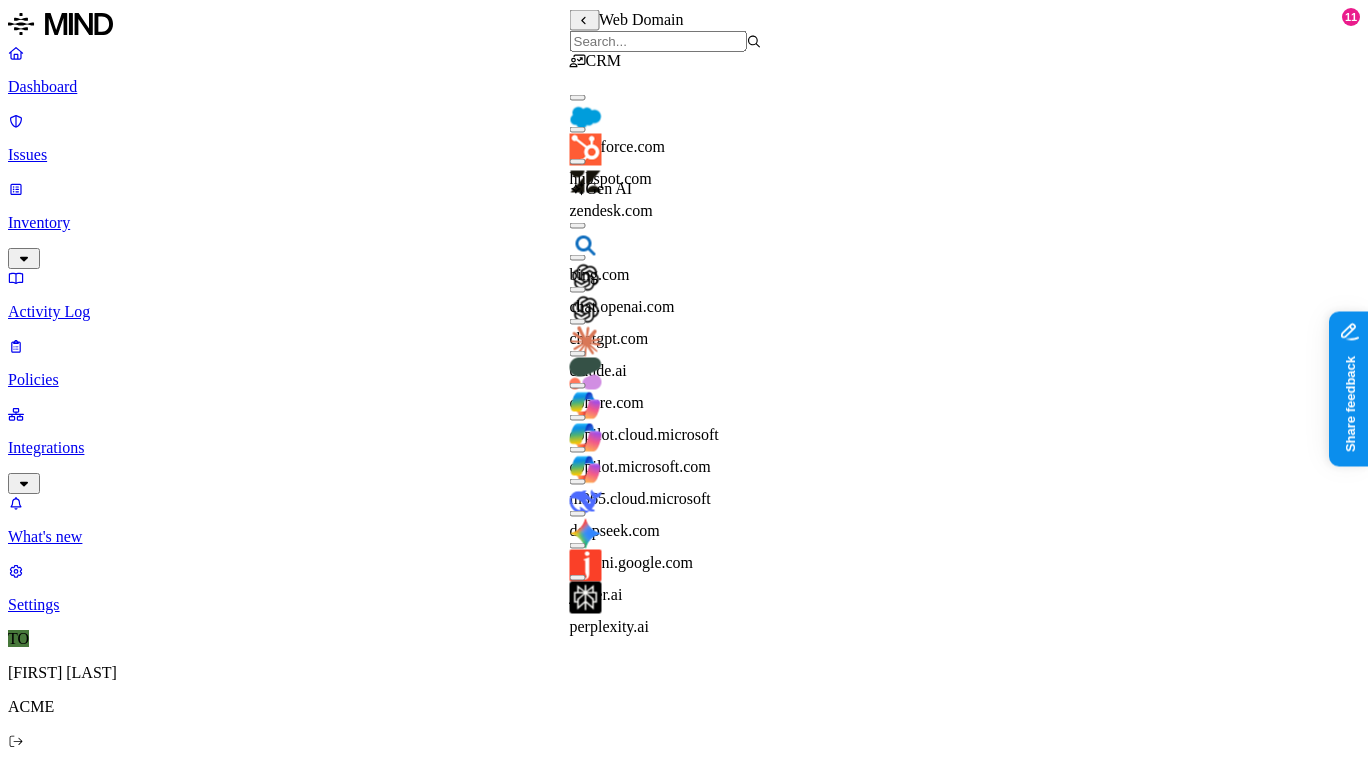 click at bounding box center [578, 290] 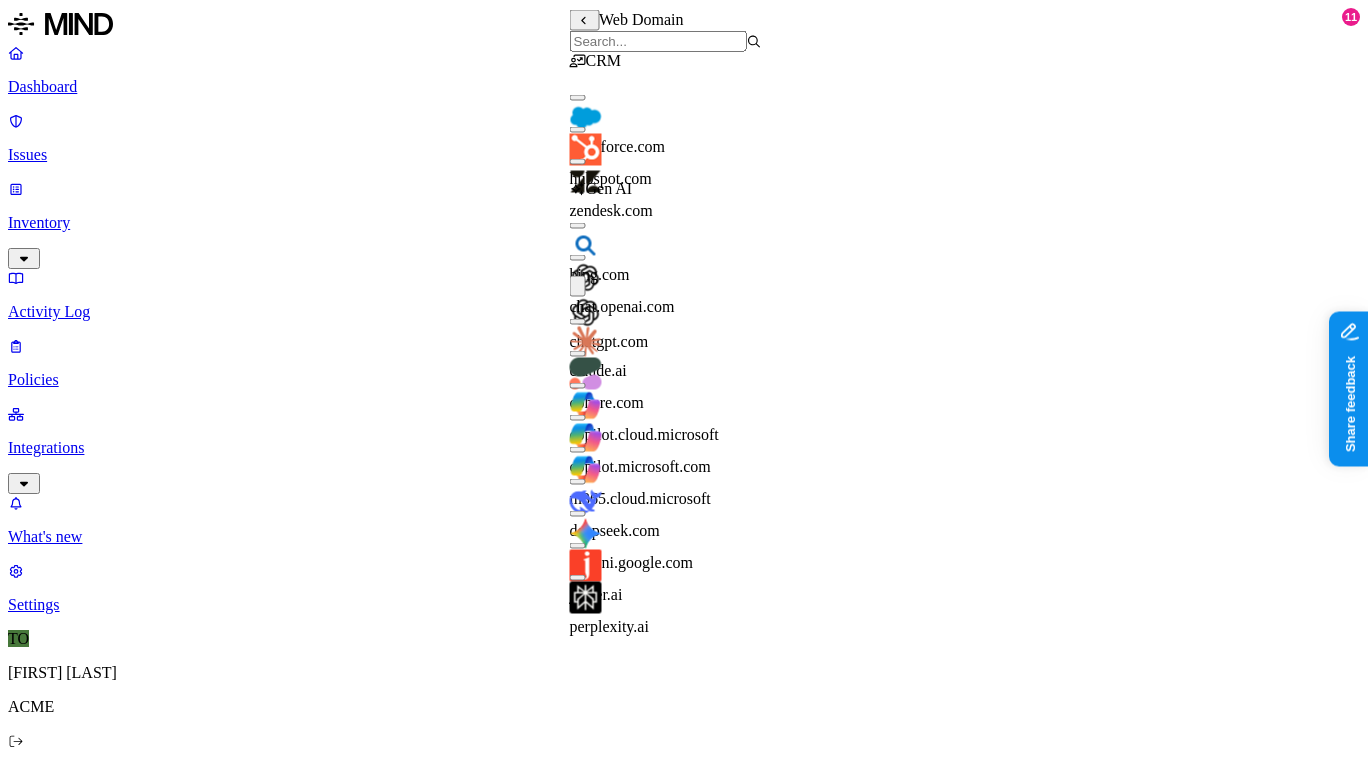 click on "Policy name   Severity Select severity Low Medium High Critical   Description (Optional) Policy type Exfiltration Prevent sensitive data uploads Endpoint Exposure Detect sensitive data exposure Cloud Condition Define the data attributes, exfiltration destinations, and users that should trigger the policy.  By default, the policy will be triggered by any data uploaded to any destination by any user. For more details on condition guidelines, please refer to the   documentation DATA Any ORIGIN Web Domain is any of hubspot.com, salesforce.com, zendesk.com TRANSFER TO Anywhere BY USER Anyone Action Default action Default action for all users and groups who violate the policy. Block with override BlockDeny all uploads. Block with overrideDeny all uploads with an option to upload anyway. MonitorAllow uploads and create a new issue. AllowAllow all uploads. Exceptions You can add exceptions for specific users or groups. Exceptions are evaluated from the top. Add Exception Notifications Method None None Maya Raz test" at bounding box center [684, 1495] 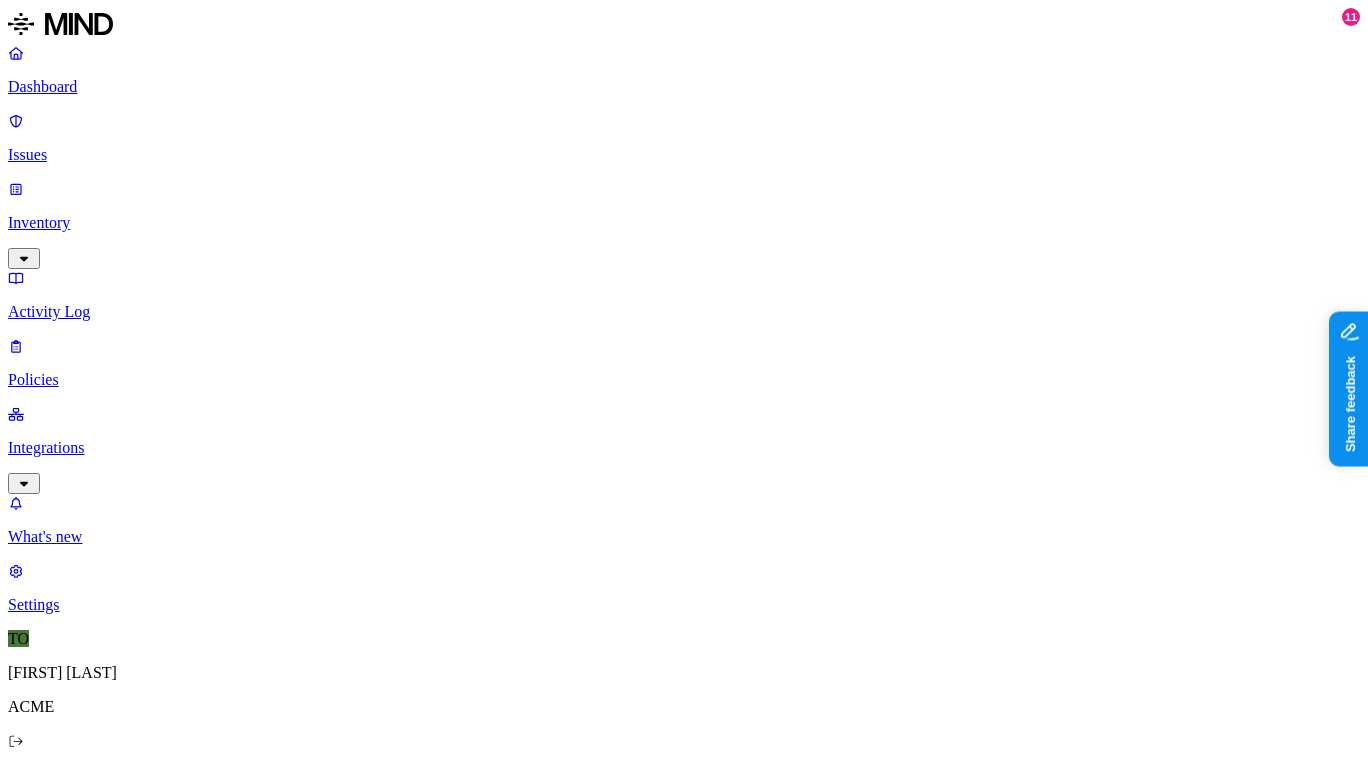 click 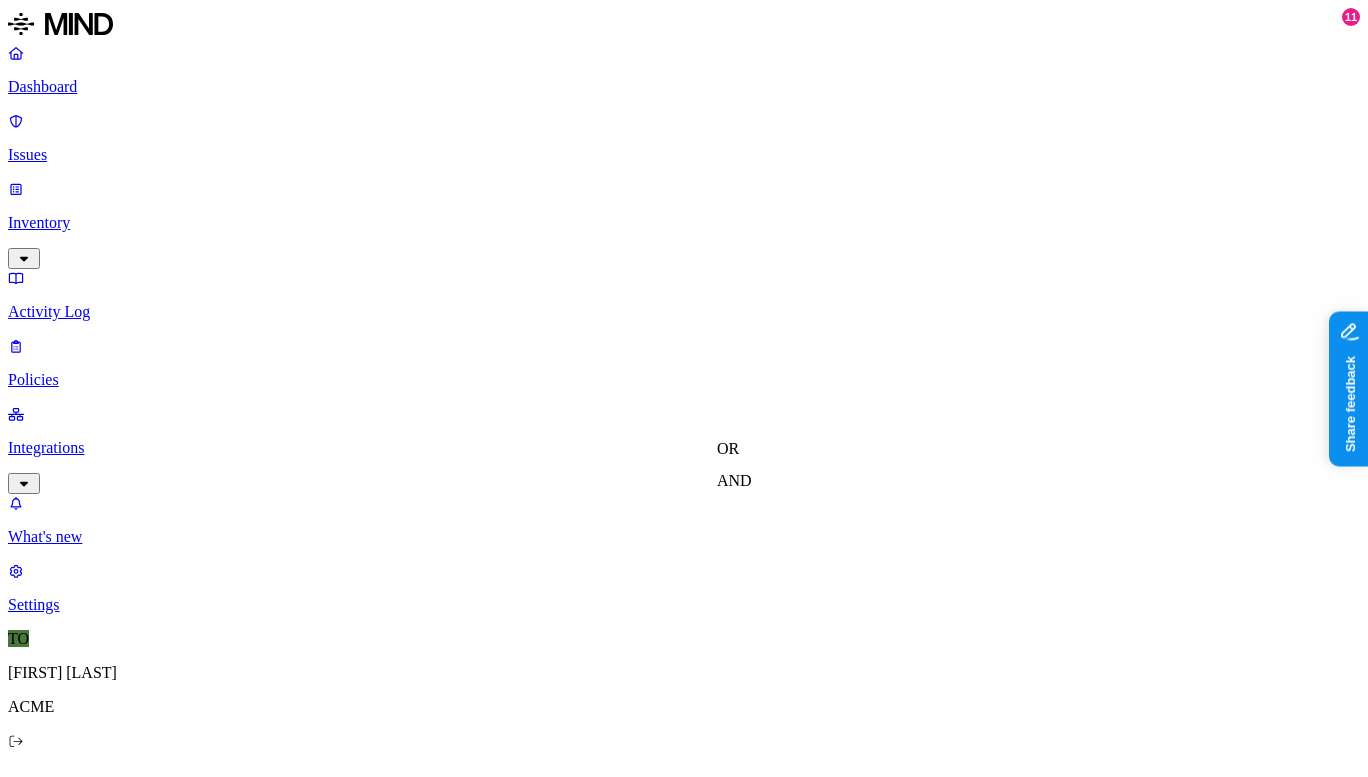 click on "AND" at bounding box center [734, 480] 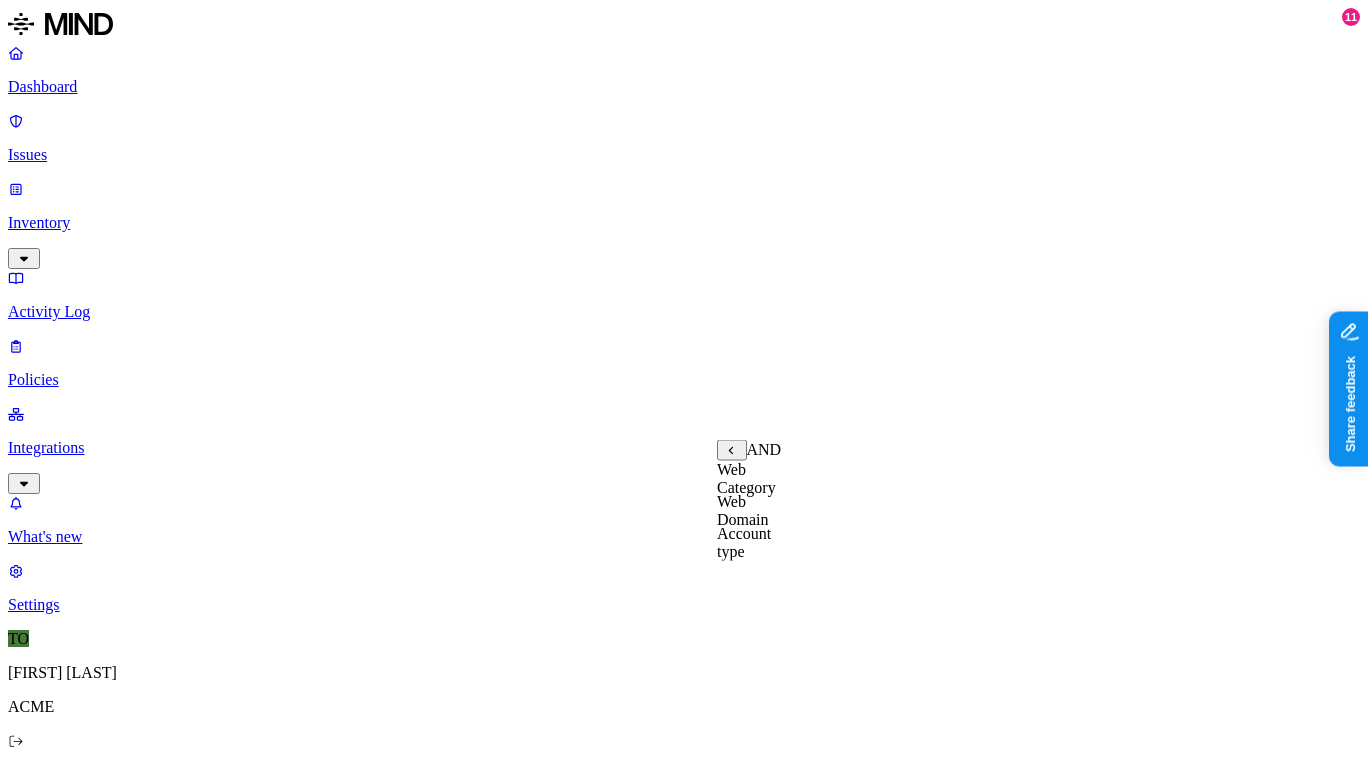 click on "Account type" at bounding box center [744, 542] 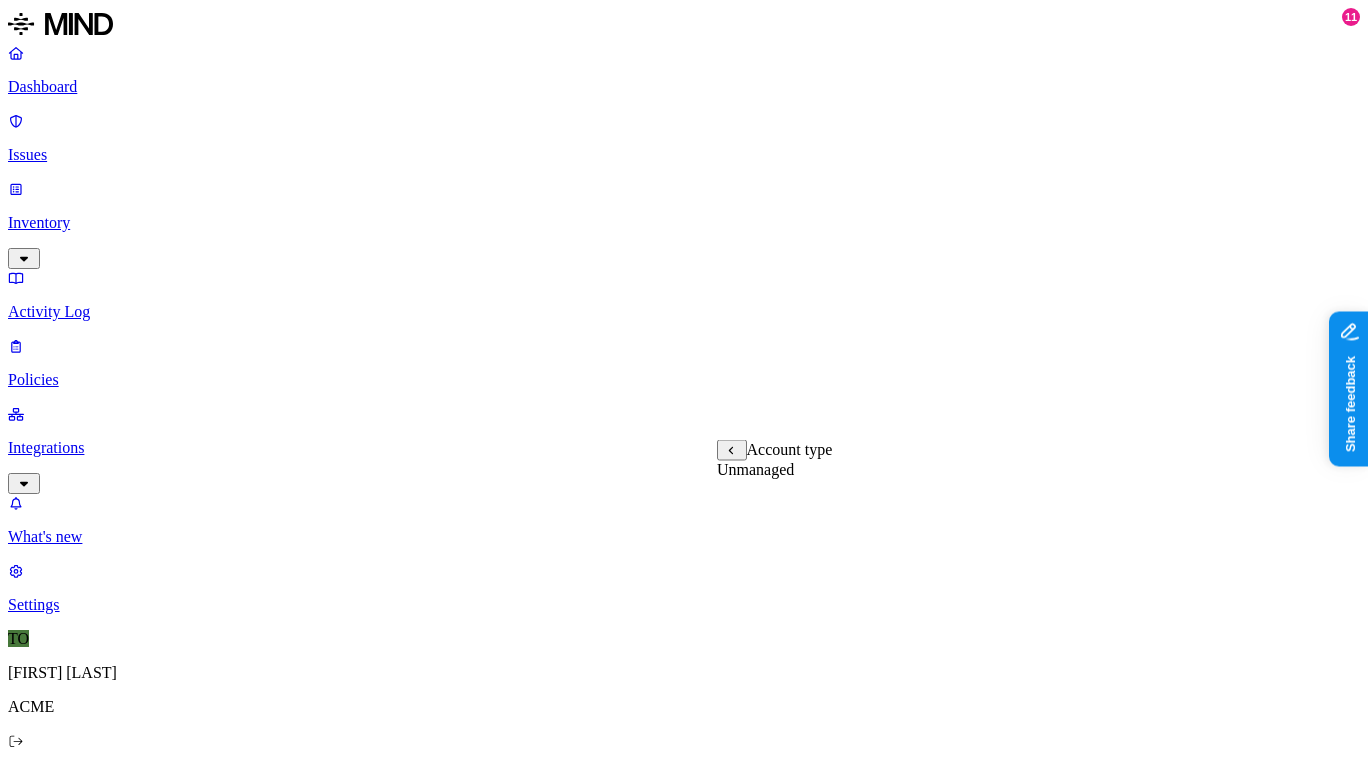 click on "Unmanaged" at bounding box center (755, 469) 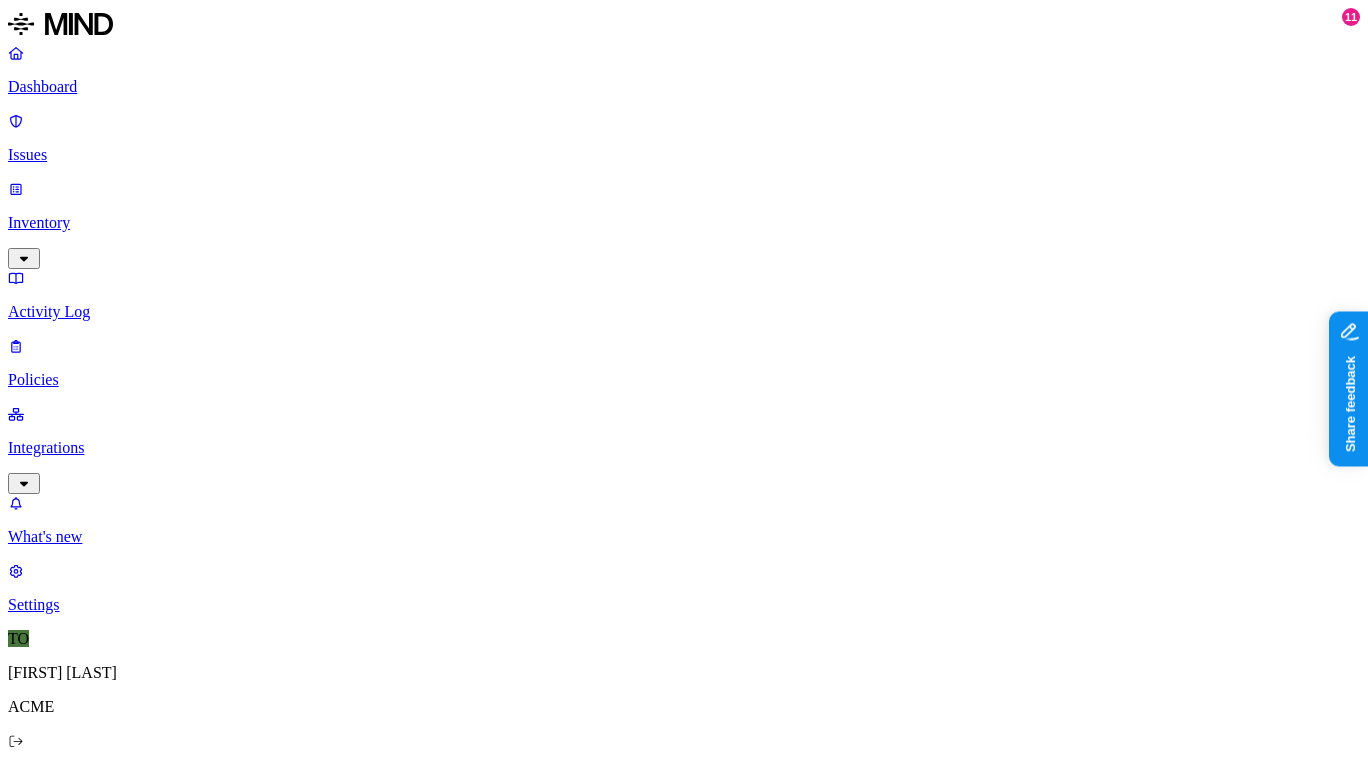 scroll, scrollTop: 847, scrollLeft: 0, axis: vertical 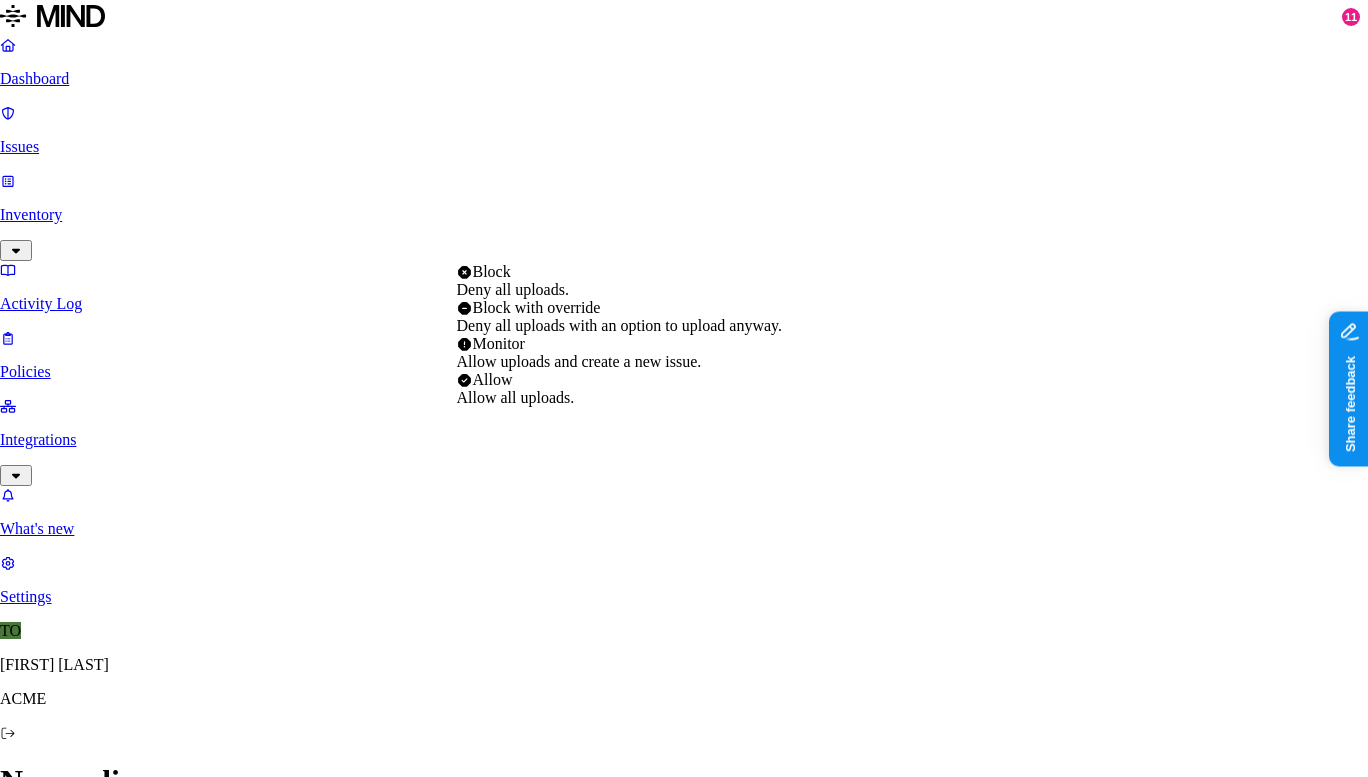 click on "Deny all uploads." at bounding box center [513, 289] 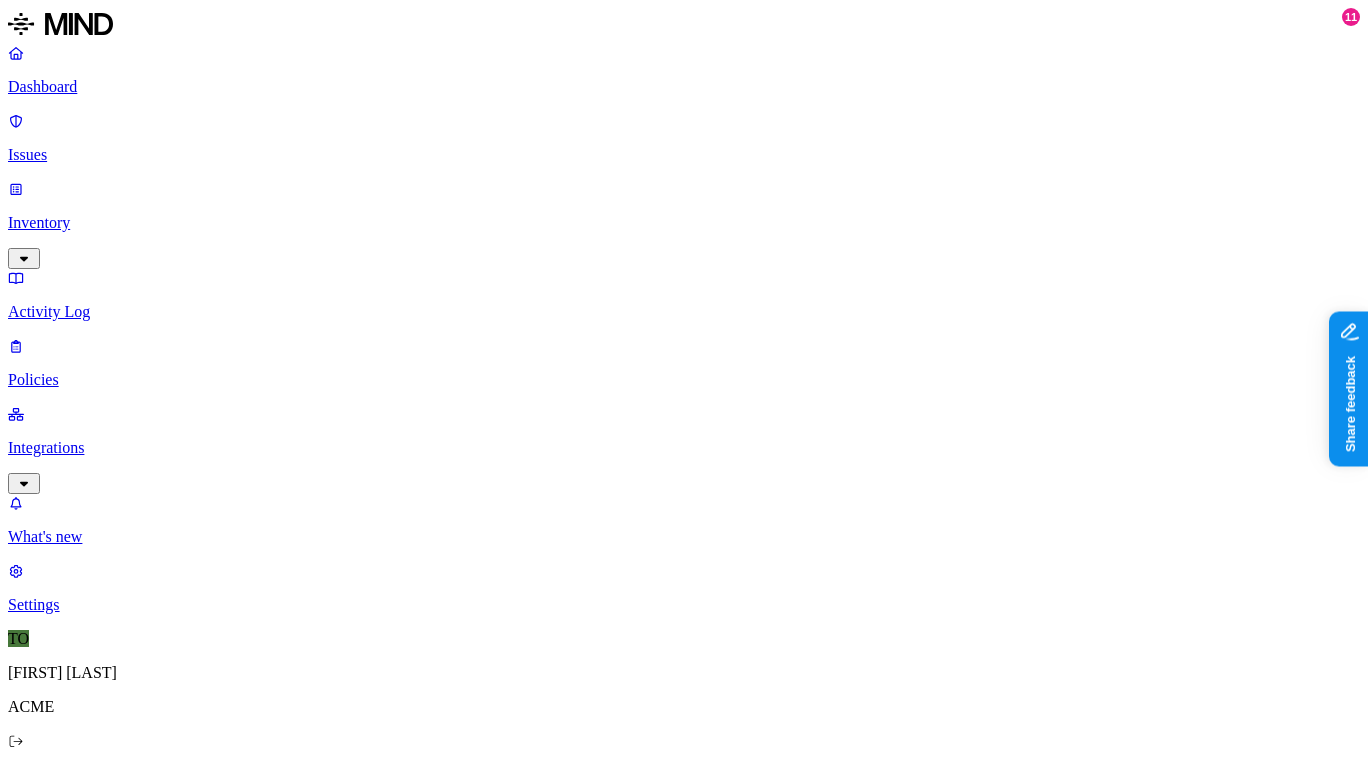 scroll, scrollTop: 1250, scrollLeft: 0, axis: vertical 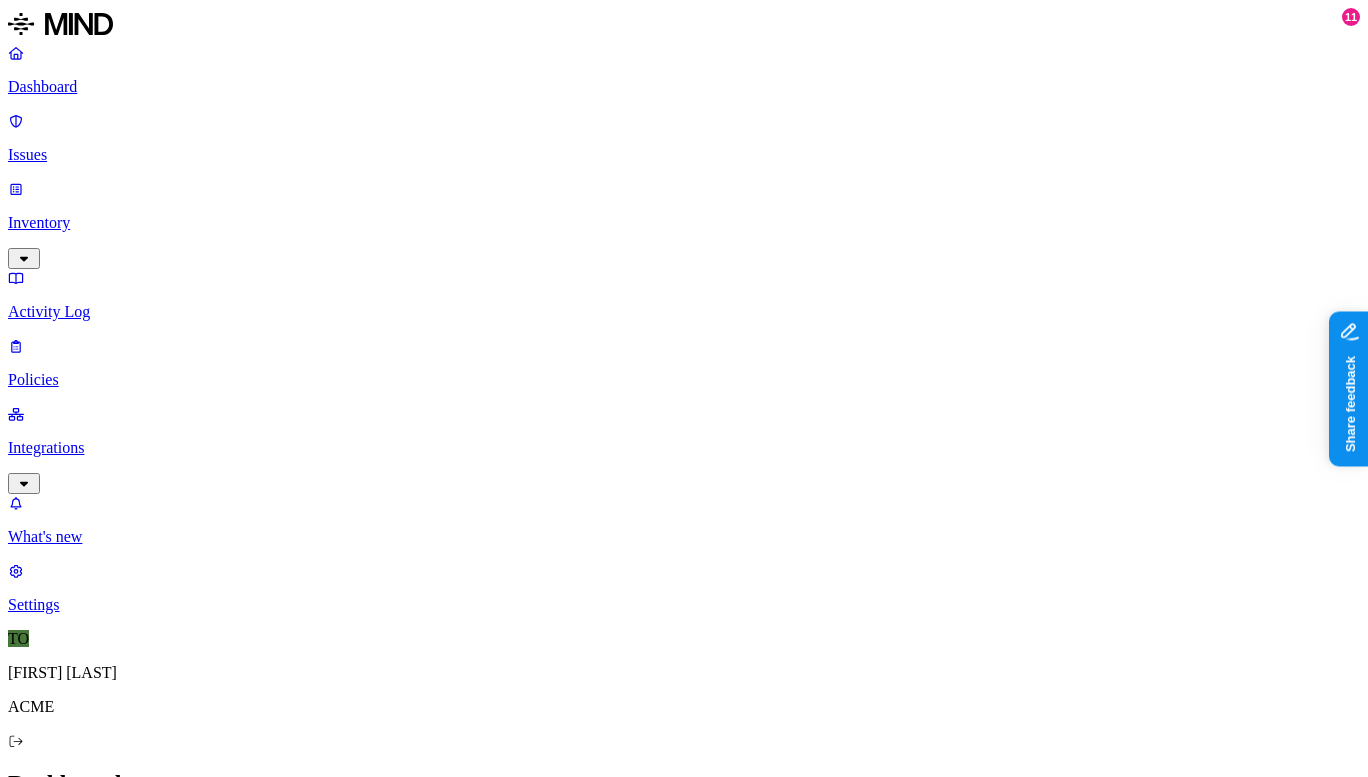 click on "Policies" at bounding box center [684, 380] 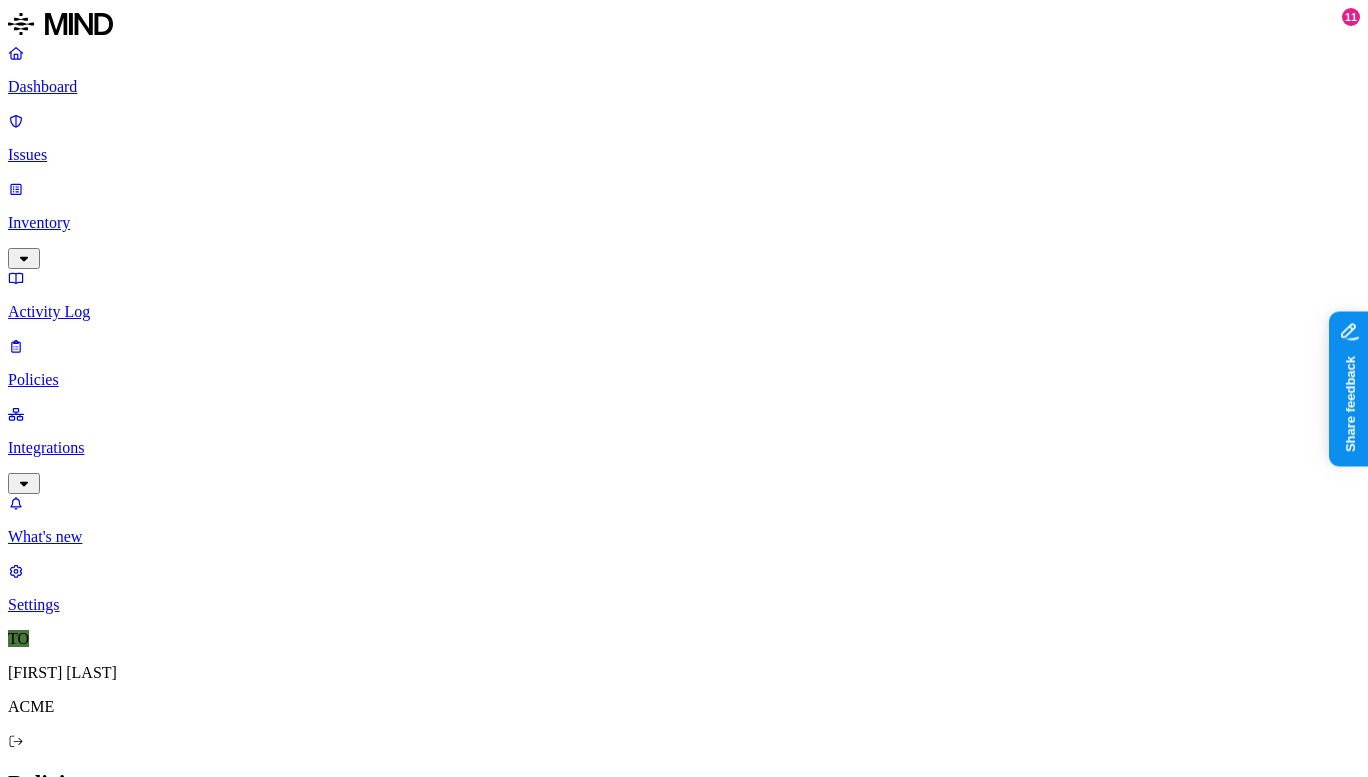 click on "Create Policy" at bounding box center (63, 827) 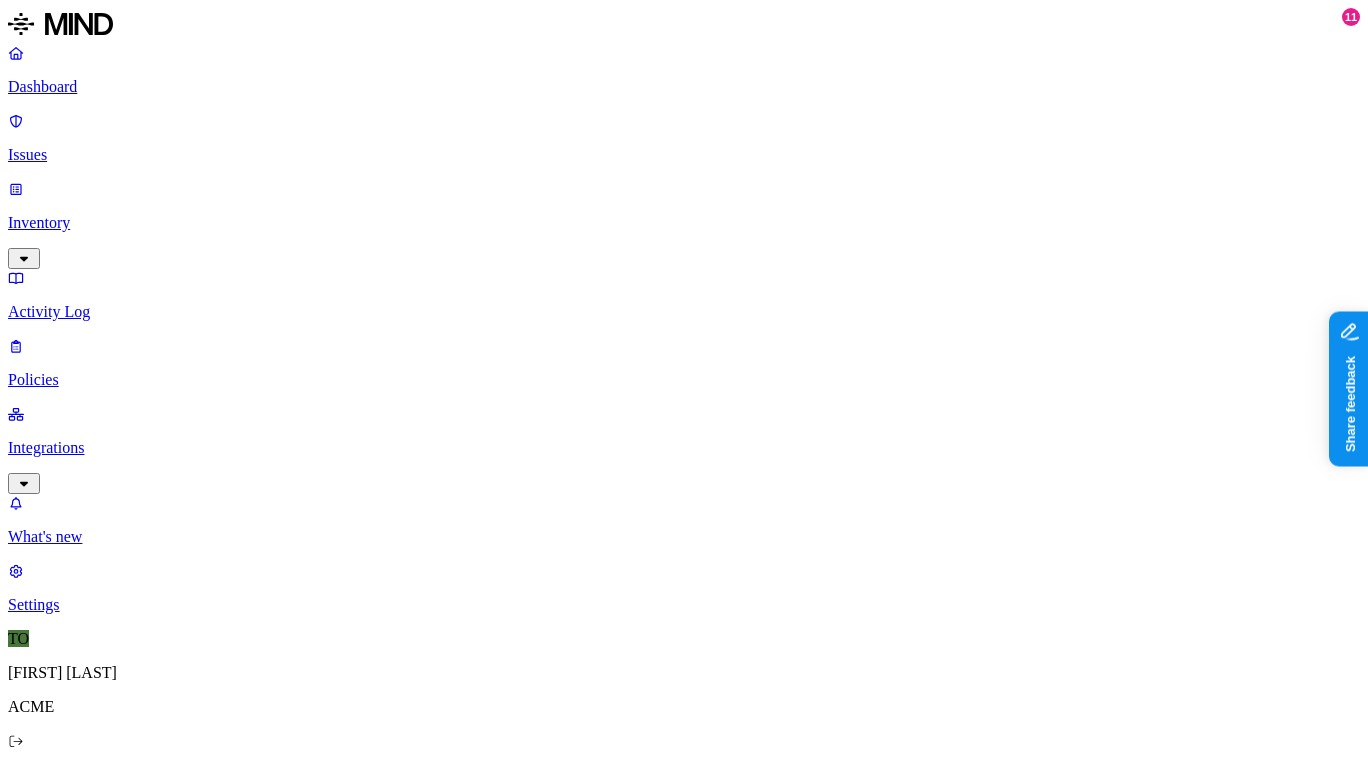 scroll, scrollTop: 326, scrollLeft: 0, axis: vertical 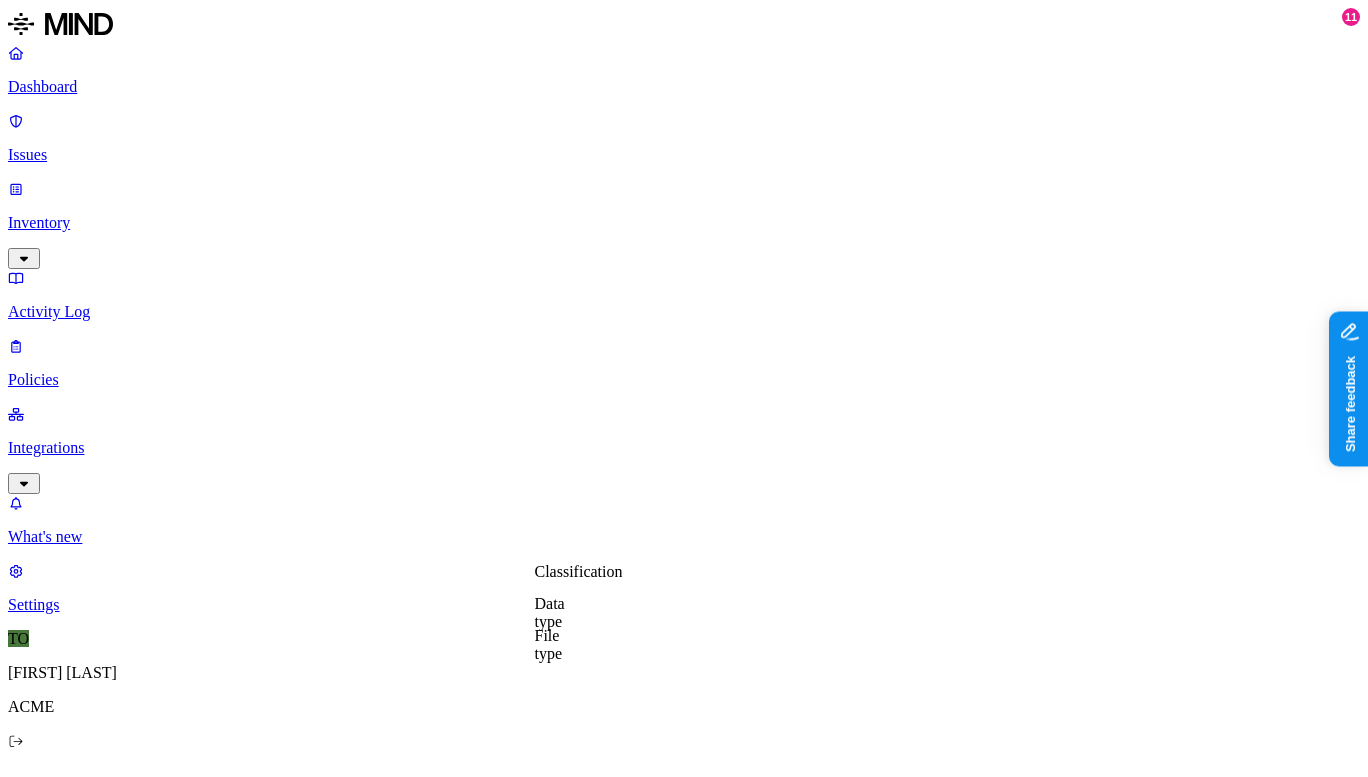 click on "File type" at bounding box center [549, 644] 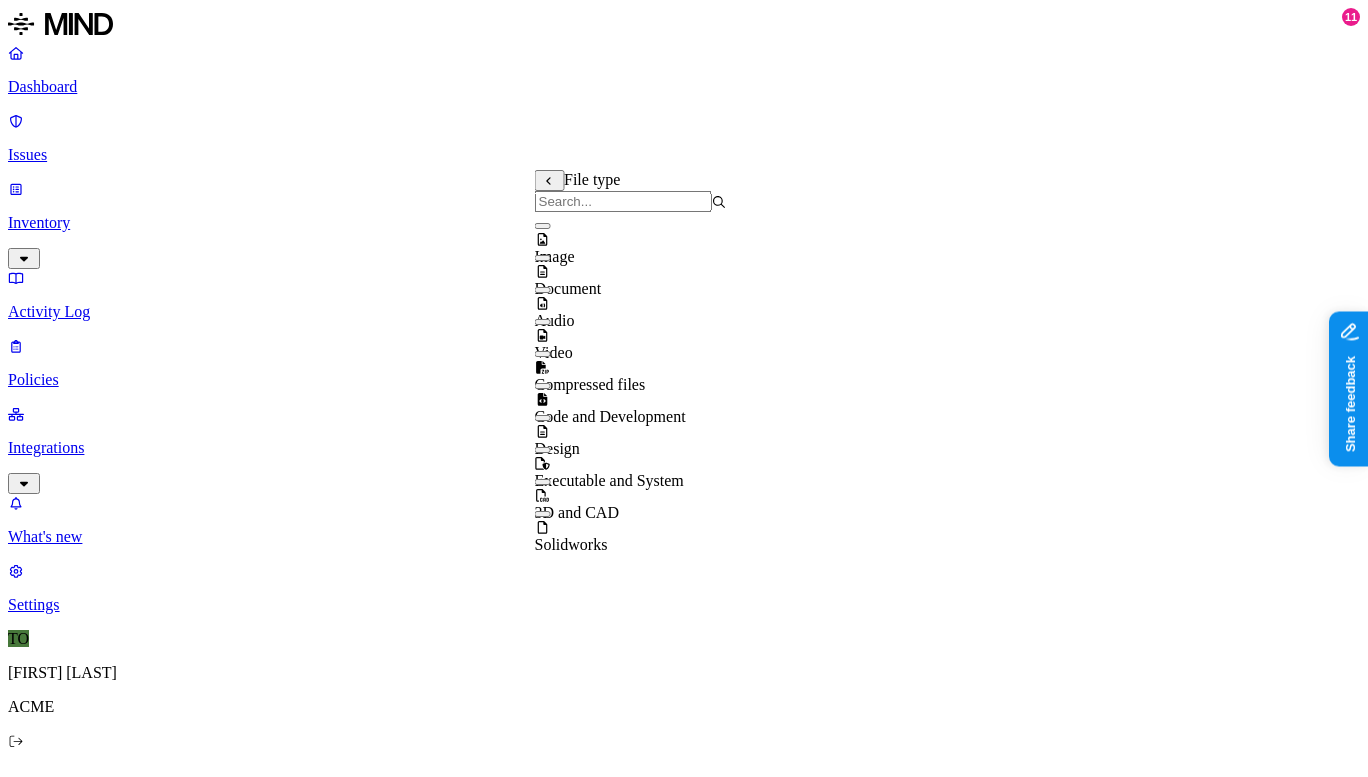 scroll, scrollTop: 32, scrollLeft: 0, axis: vertical 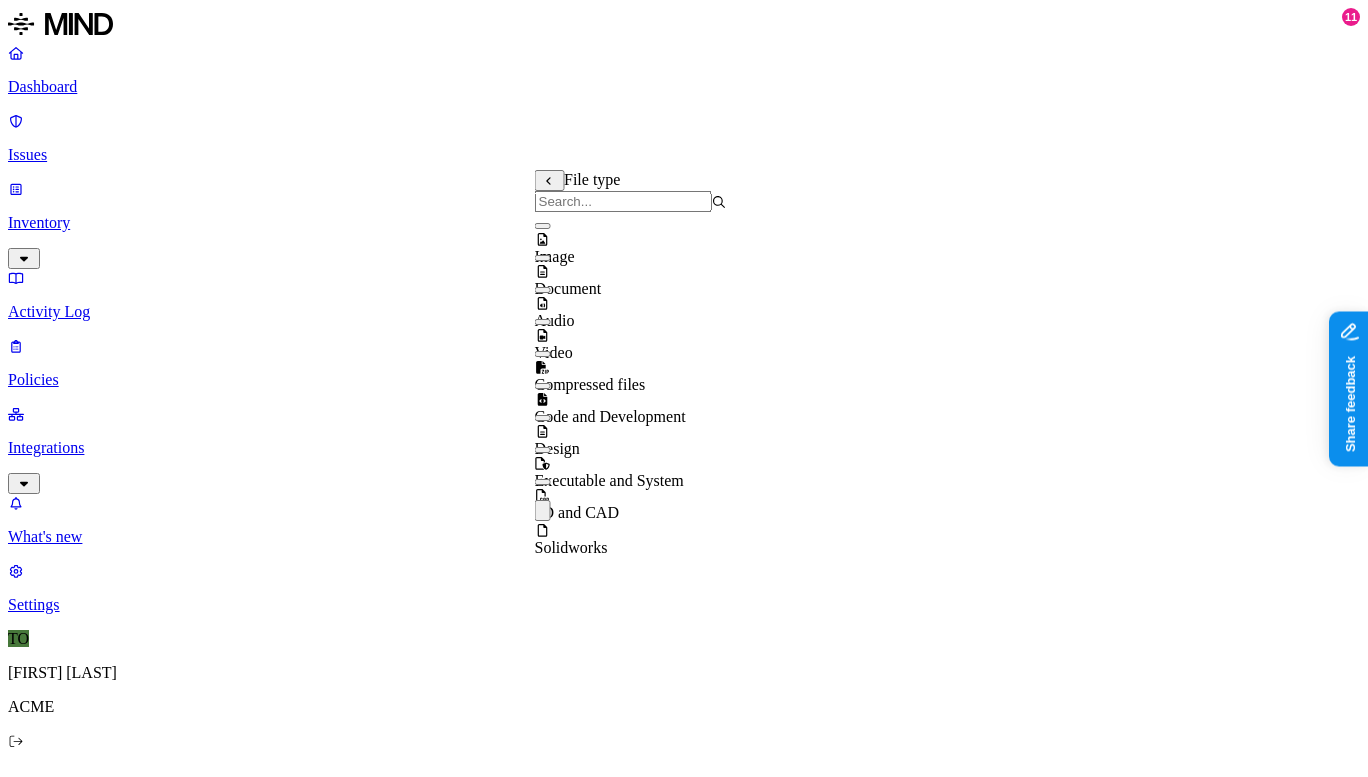 click on "3D and CAD" at bounding box center [577, 512] 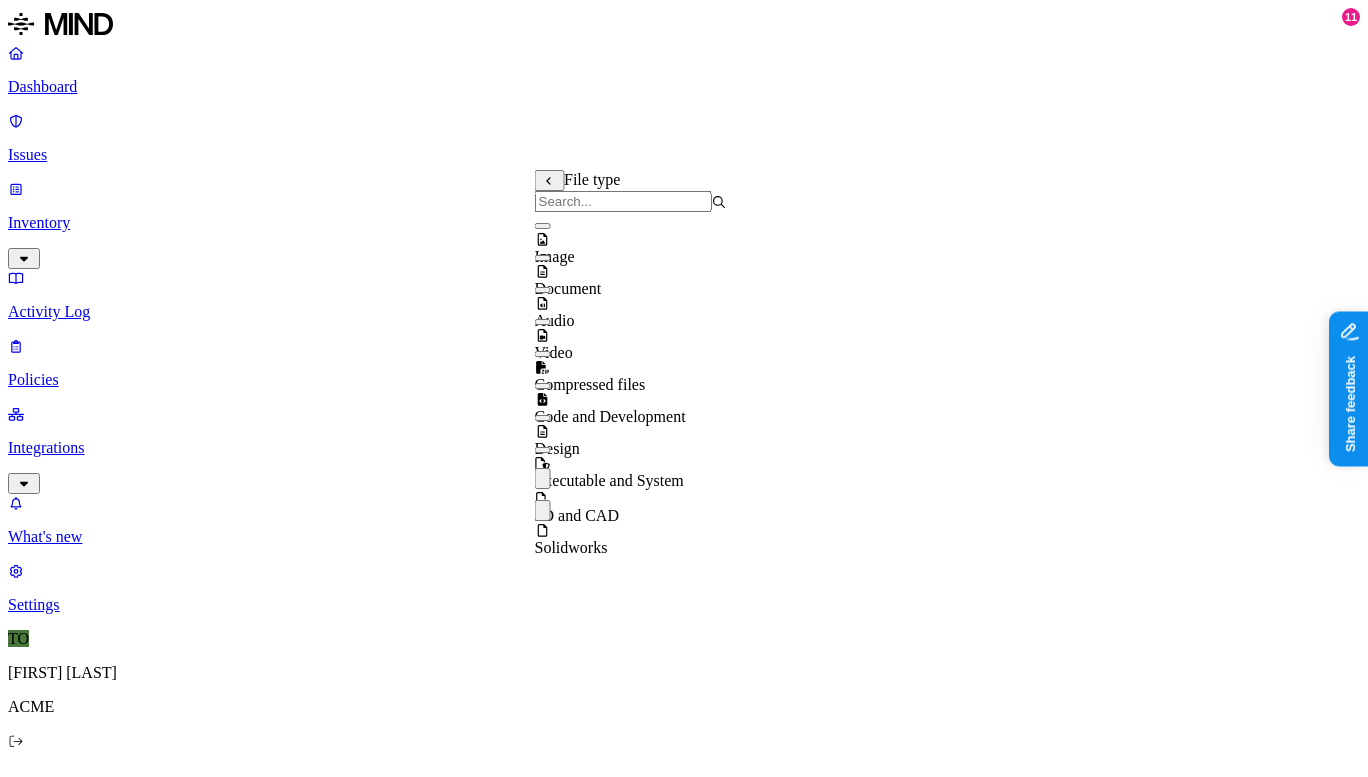 click on "Solidworks" at bounding box center [631, 528] 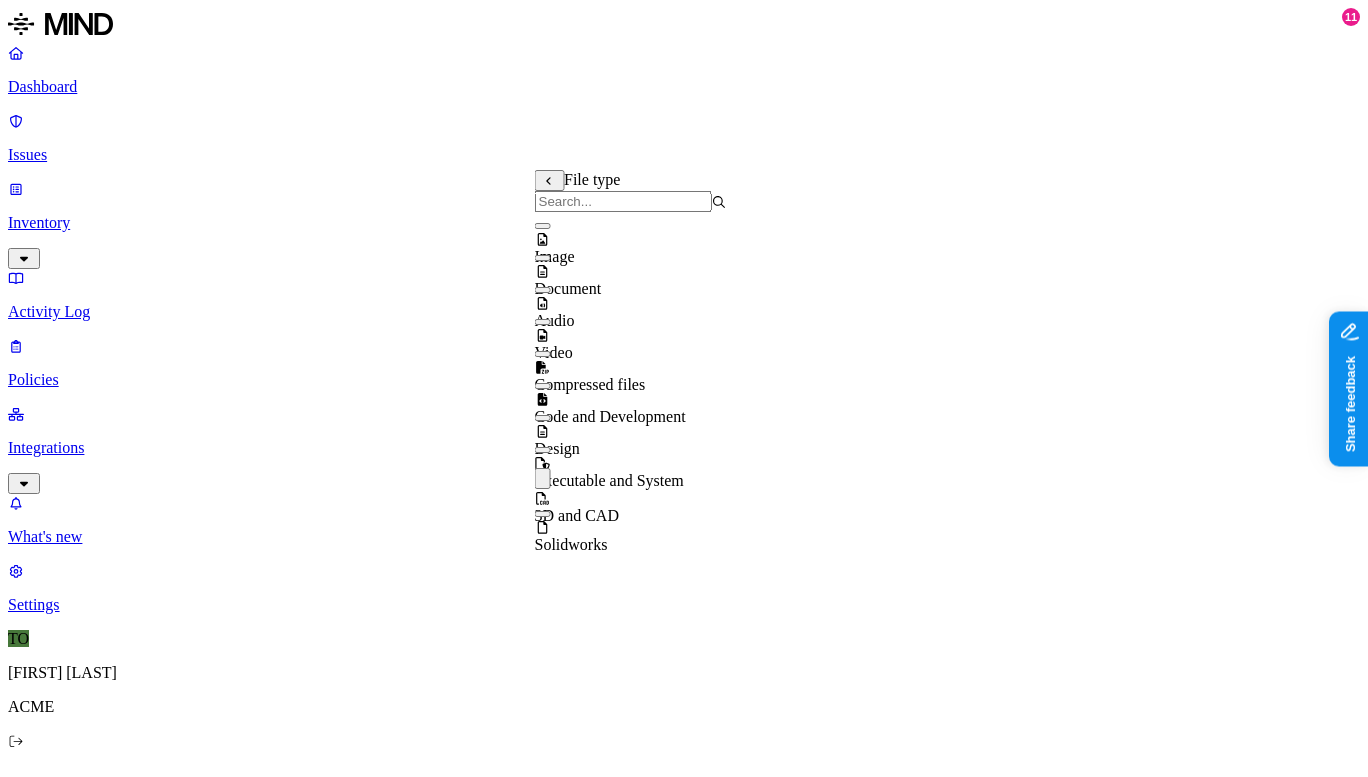 click on "DATA Any ORIGIN Anywhere TRANSFER TO Anywhere BY USER Anyone" at bounding box center [684, 1498] 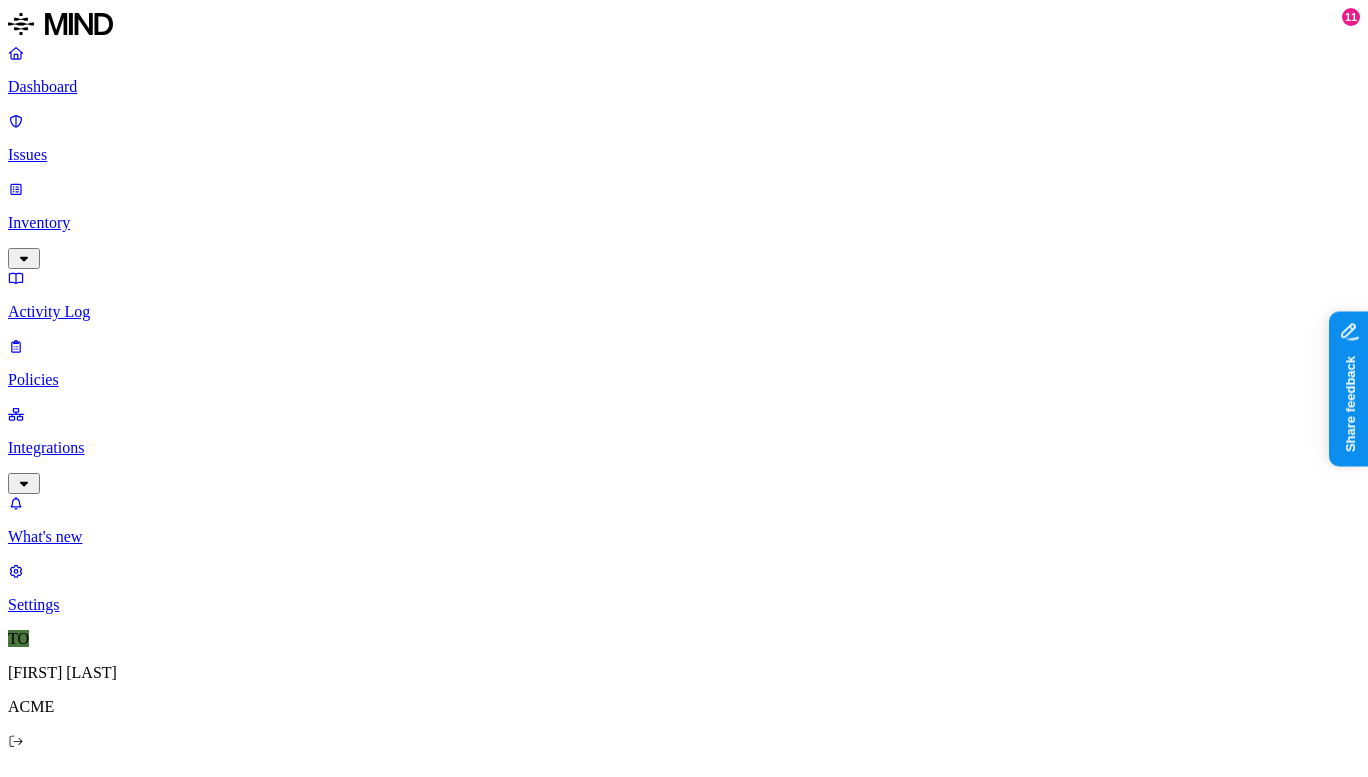 click on "New policy Policy name   Severity Select severity Low Medium High Critical   Description (Optional) Policy type Exfiltration Prevent sensitive data uploads Endpoint Exposure Detect sensitive data exposure Cloud Condition Define the data attributes, exfiltration destinations, and users that should trigger the policy.  By default, the policy will be triggered by any data uploaded to any destination by any user. For more details on condition guidelines, please refer to the   documentation DATA File type is 3D and CAD ORIGIN Anywhere TRANSFER TO Anywhere BY USER Anyone Action Default action Default action for all users and groups who violate the policy. Block with override BlockDeny all uploads. Block with overrideDeny all uploads with an option to upload anyway. MonitorAllow uploads and create a new issue. AllowAllow all uploads. Exceptions You can add exceptions for specific users or groups. Exceptions are evaluated from the top. Add Exception Notifications Method None None Maya Raz prod-164.westus email test" at bounding box center (684, 1466) 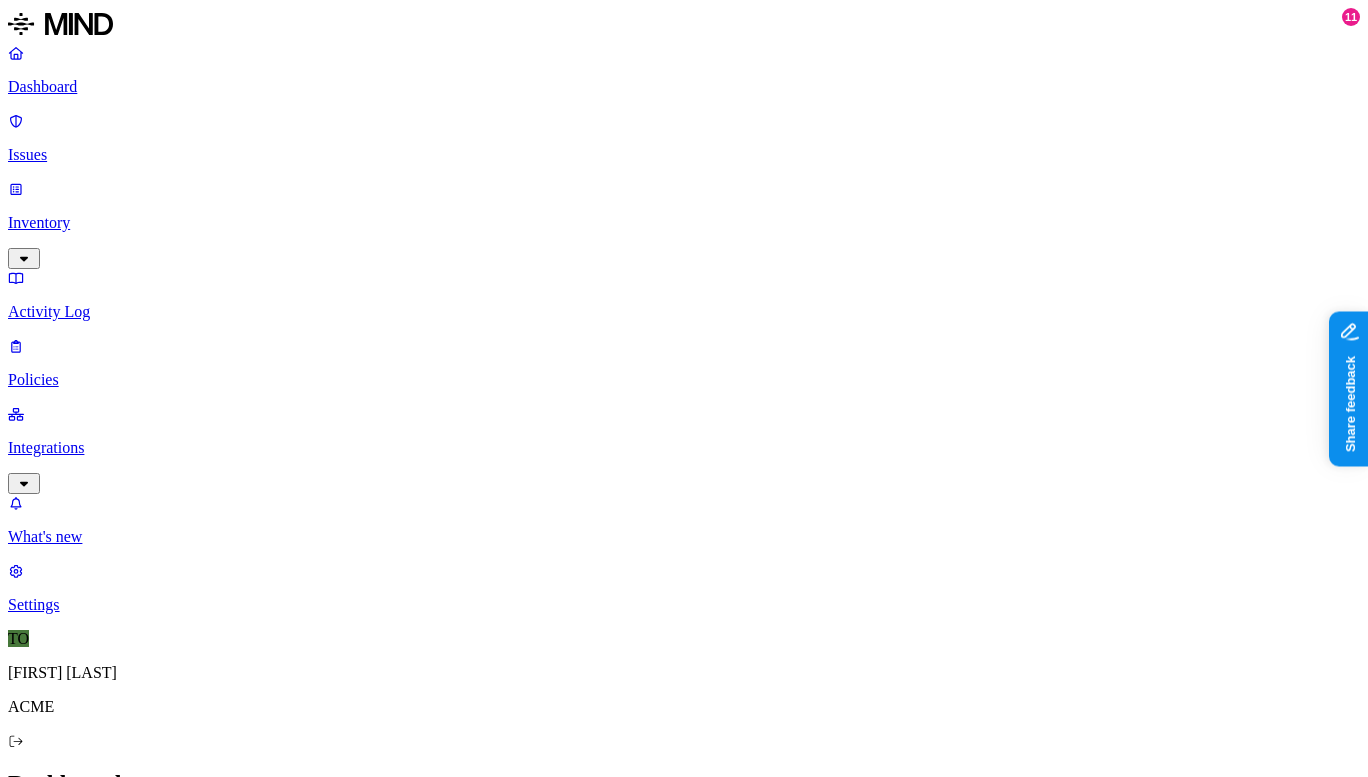 click on "Settings" at bounding box center (684, 605) 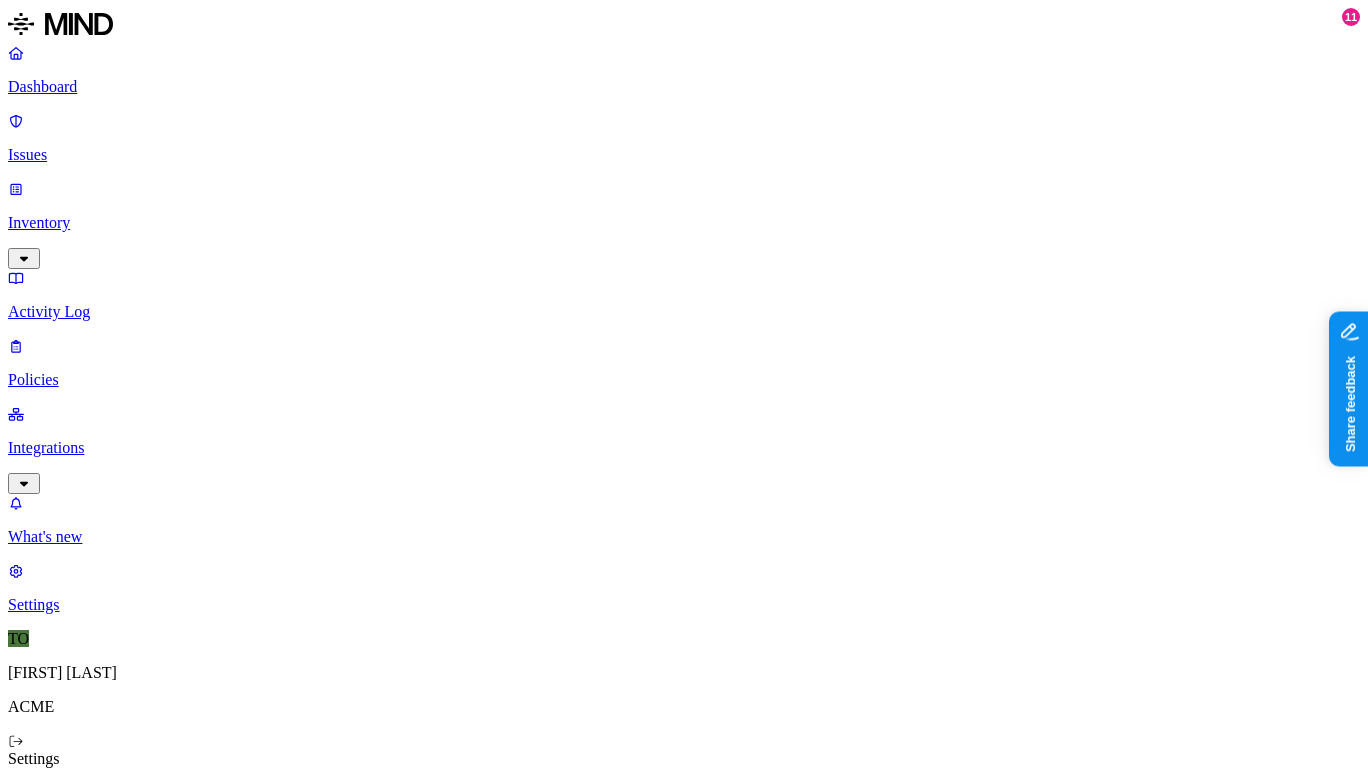 click on "Integrations" at bounding box center [684, 448] 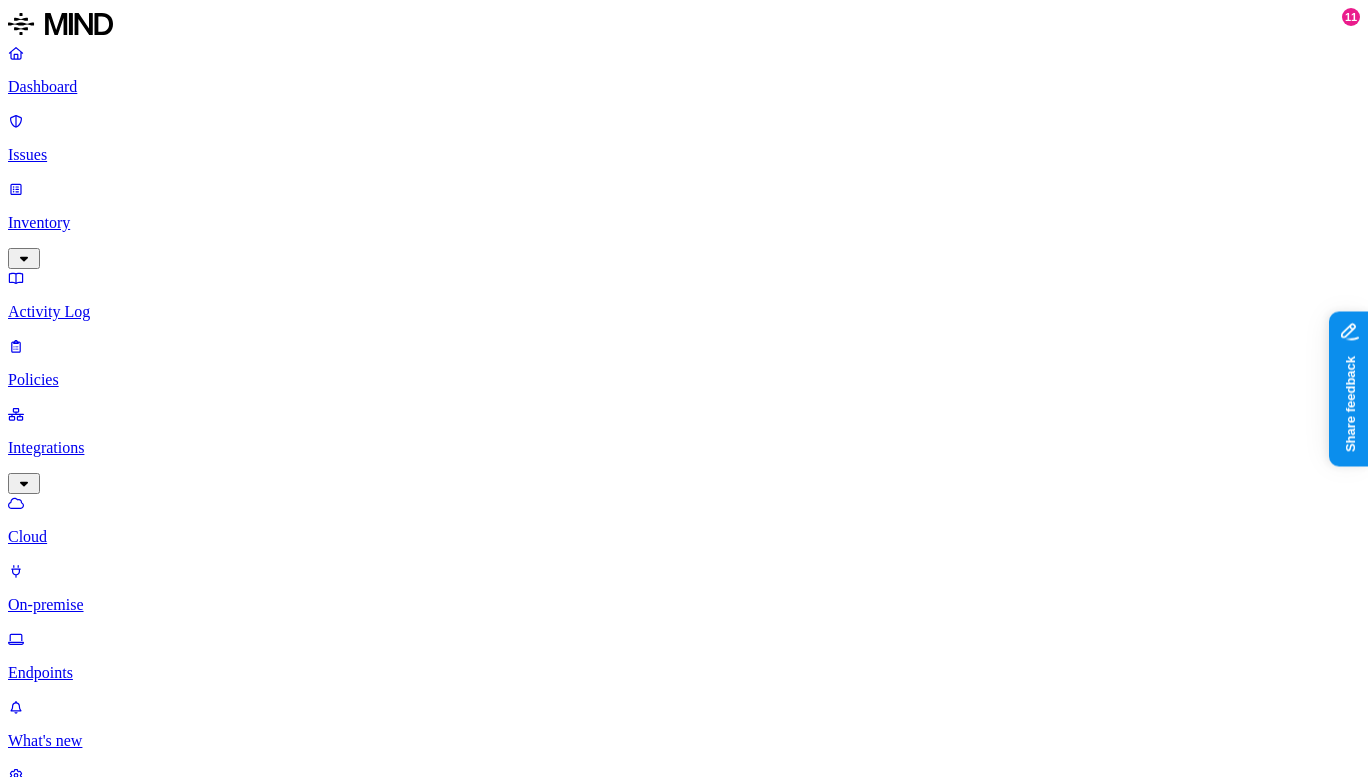 click on "Policies" at bounding box center [684, 380] 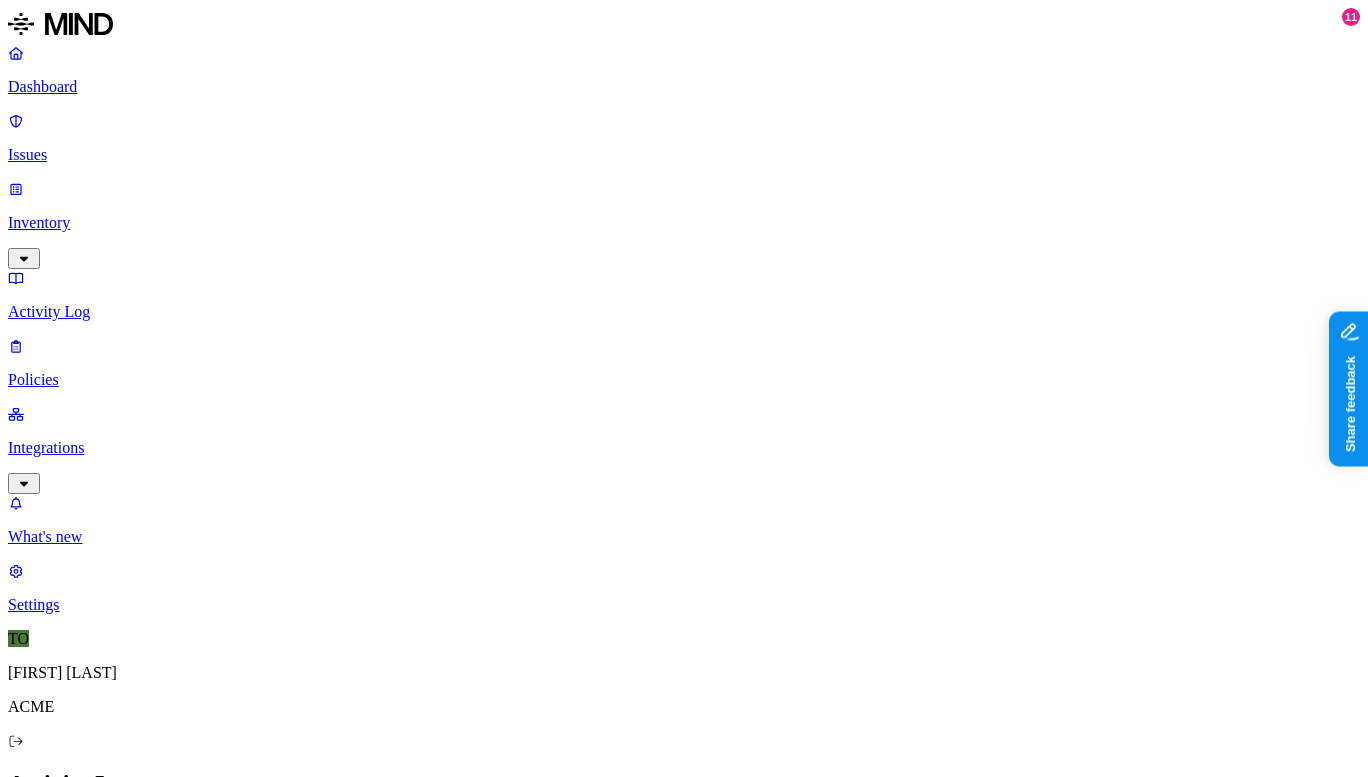 click on "Dashboard" at bounding box center (684, 87) 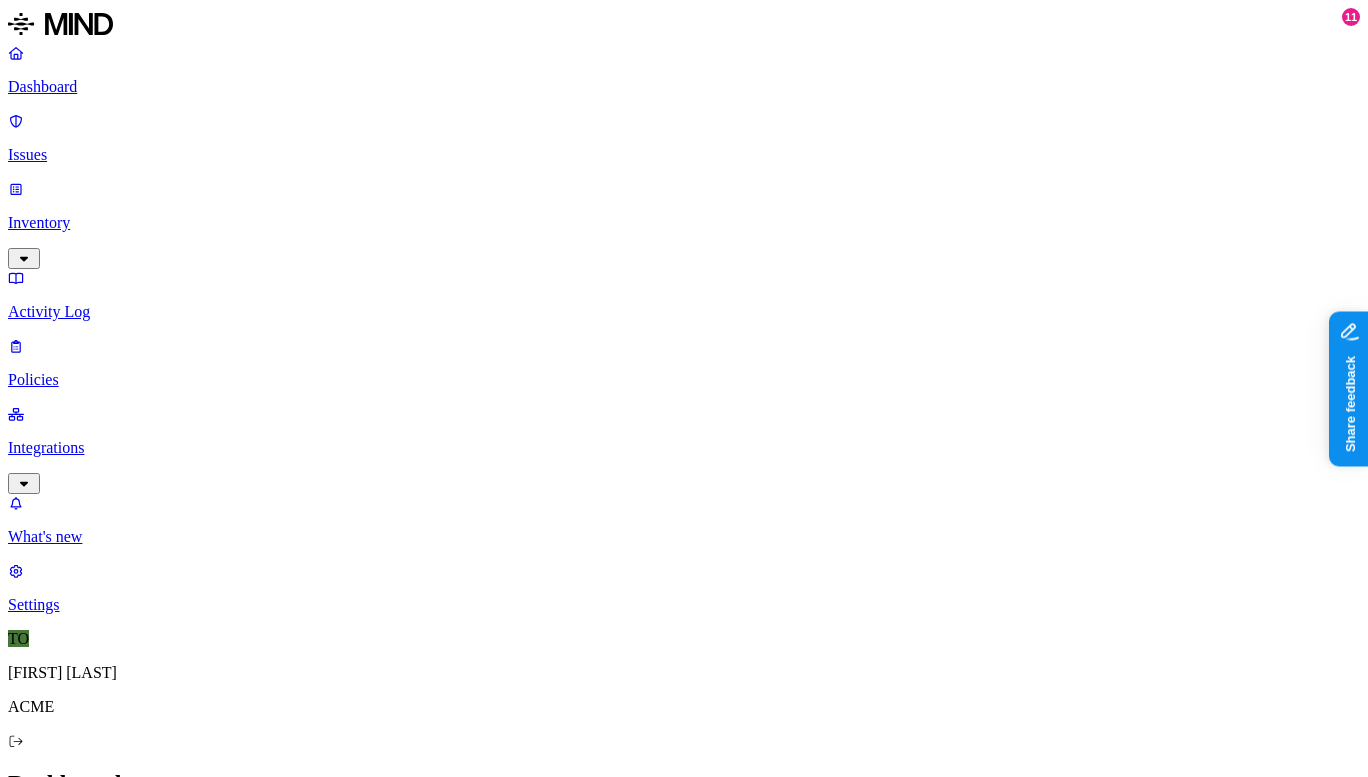 click on "Issues" at bounding box center [684, 155] 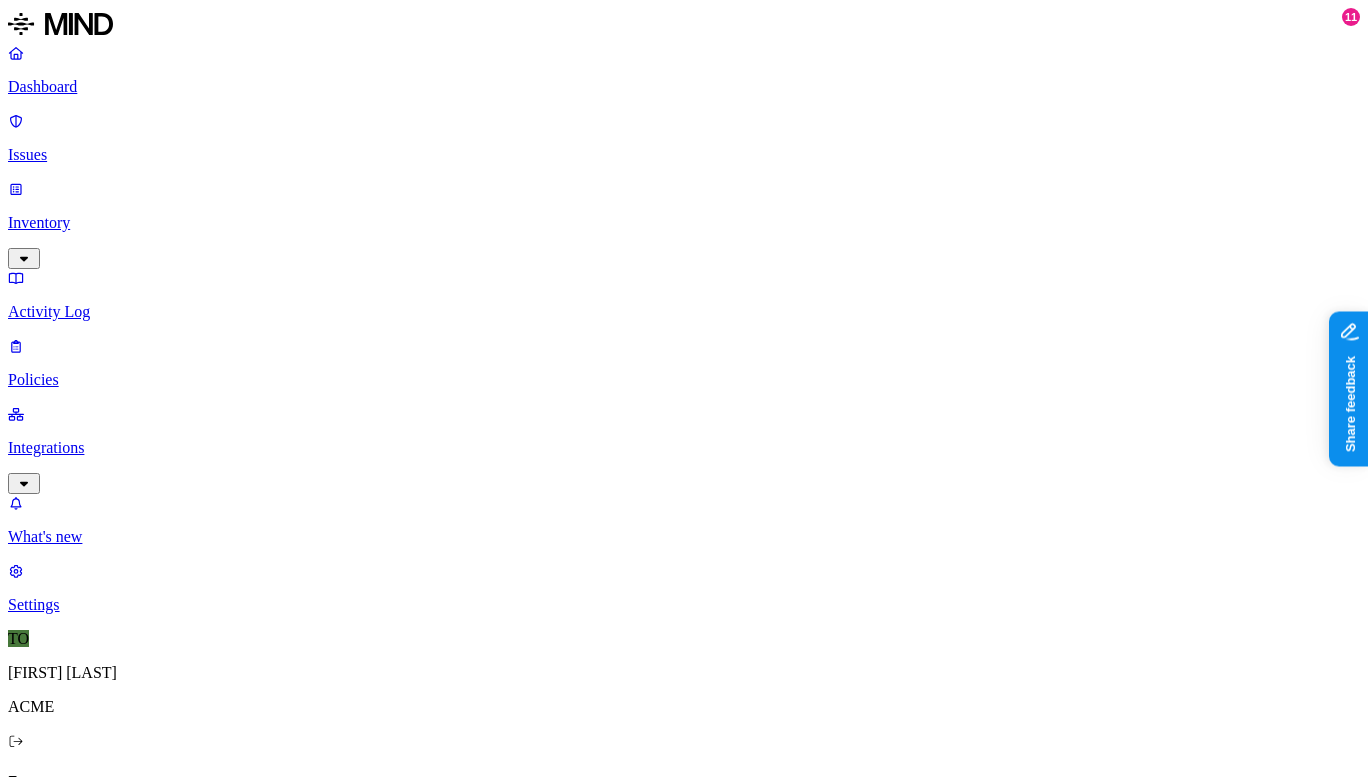 click on "Activity Log" at bounding box center [684, 312] 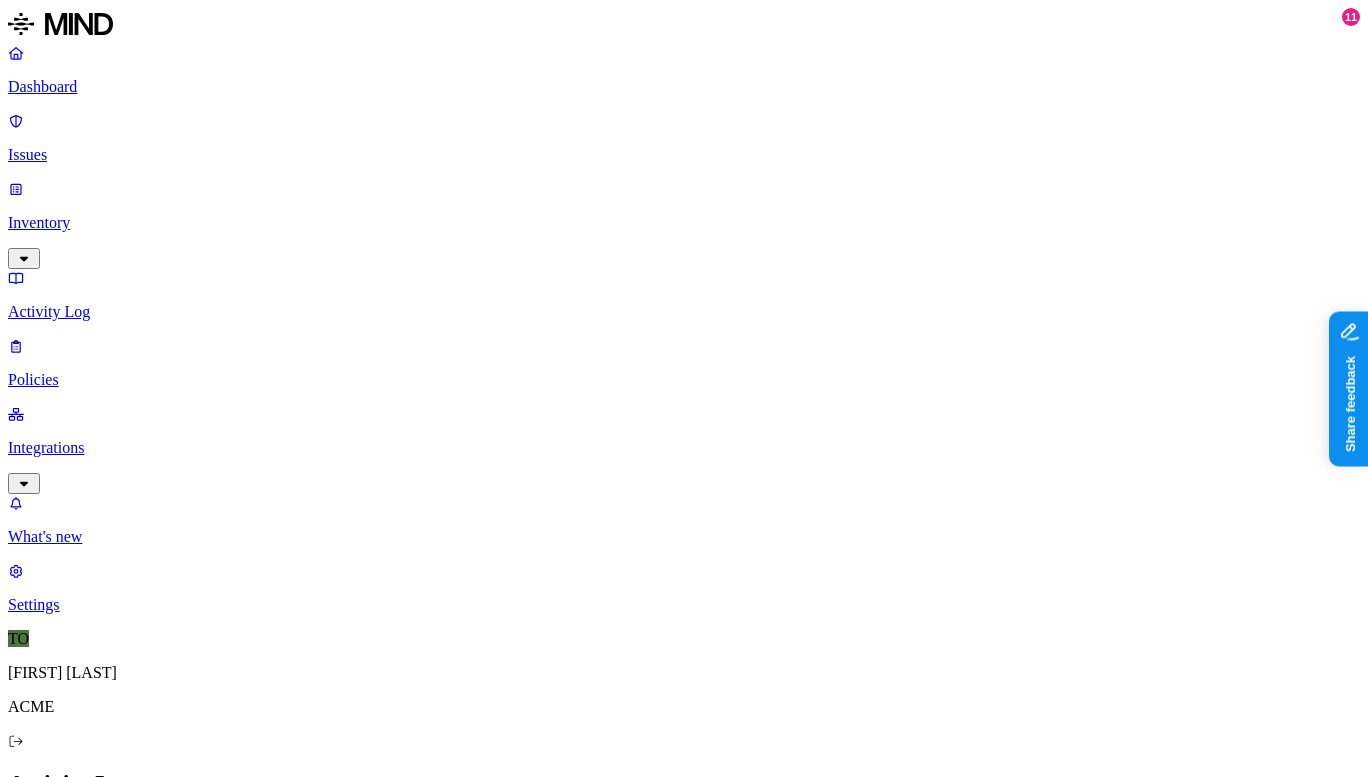 click on "hodbn@k14d.onmicrosoft.com" at bounding box center (286, 1019) 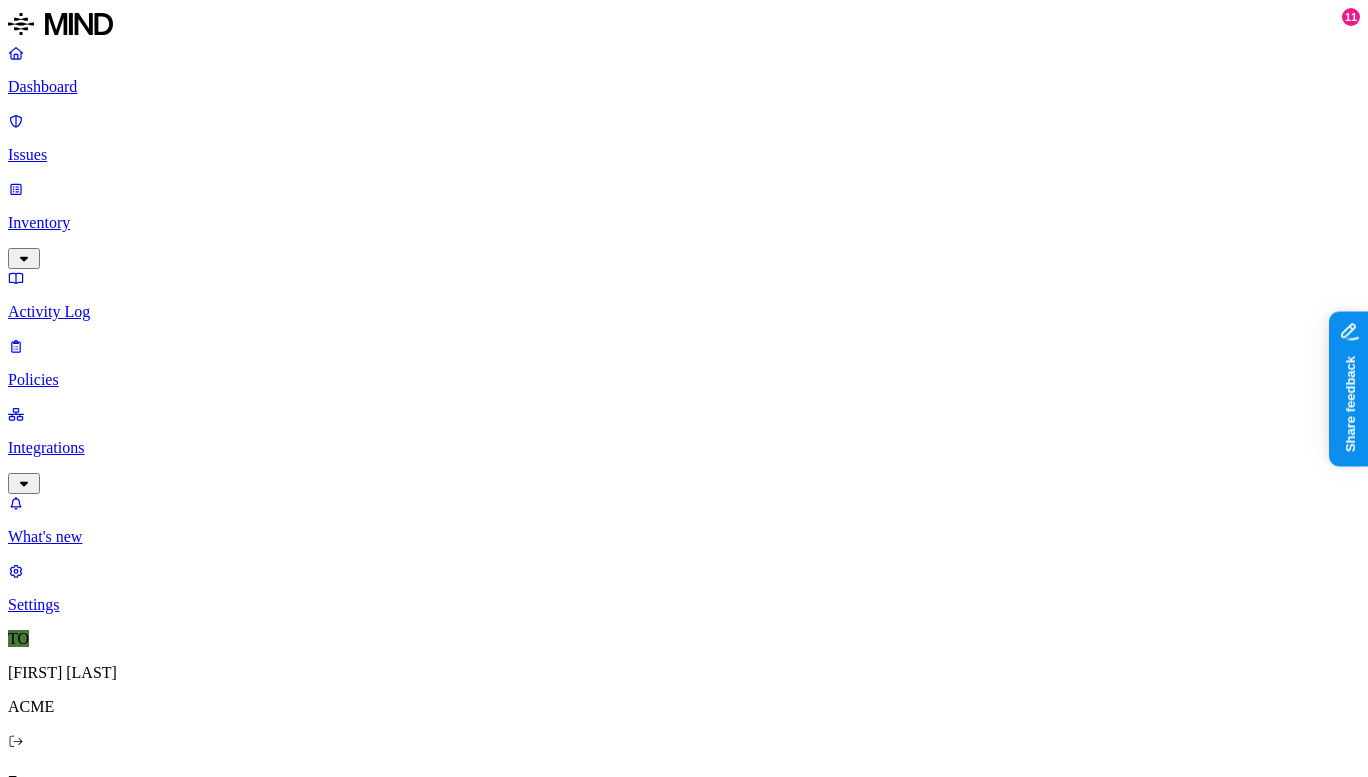 click on "Dashboard" at bounding box center (684, 87) 